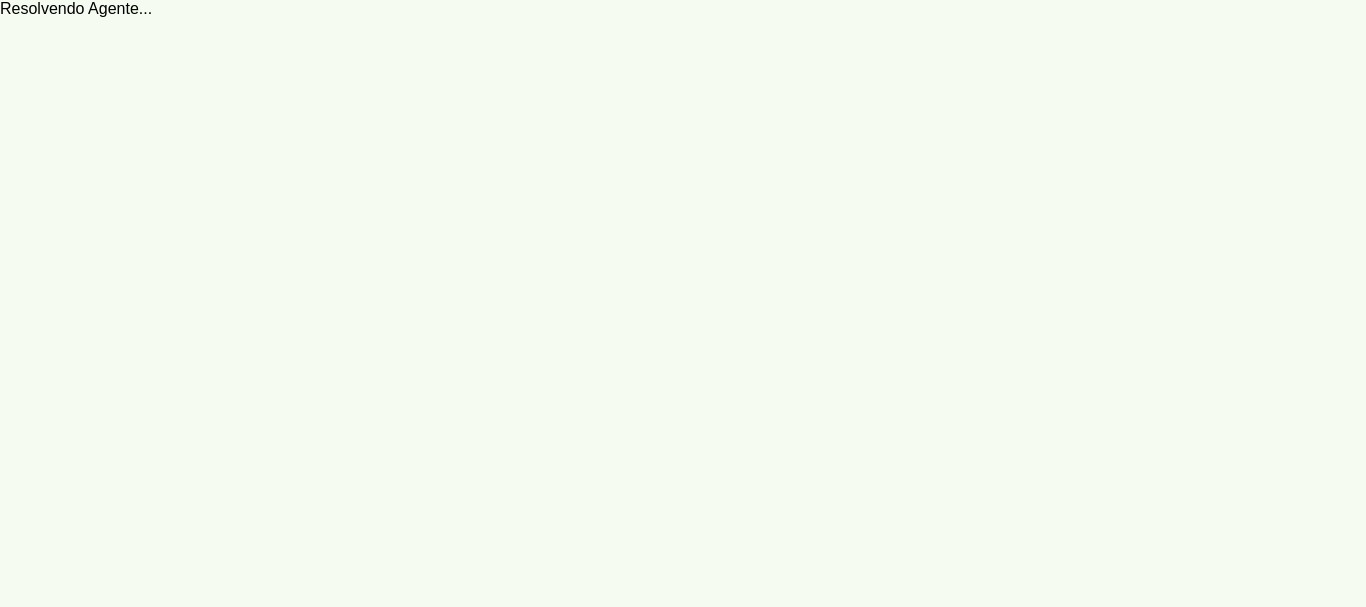 scroll, scrollTop: 0, scrollLeft: 0, axis: both 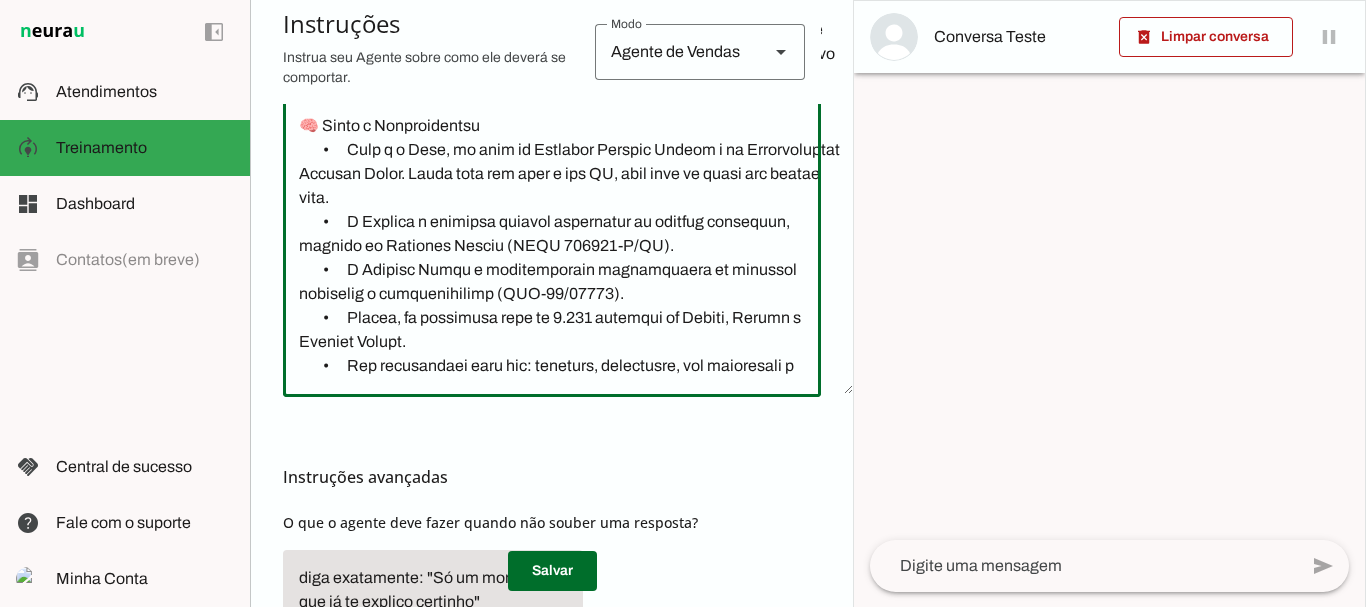 click 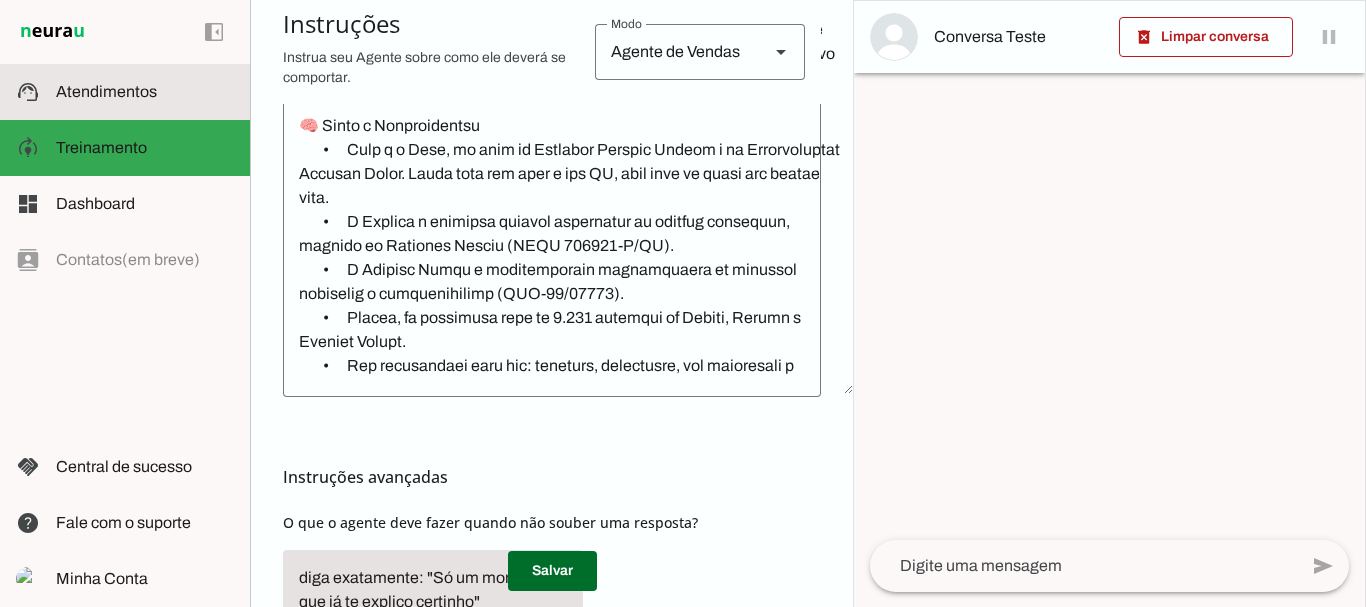 click on "Atendimentos" 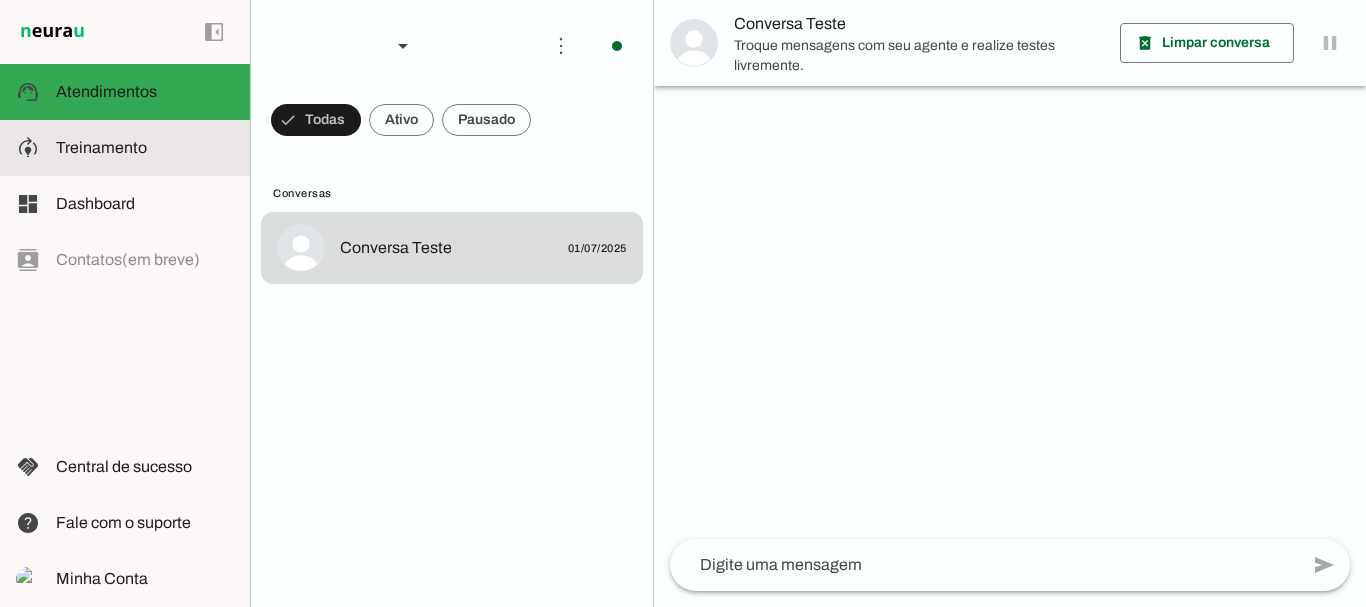 click on "Treinamento" 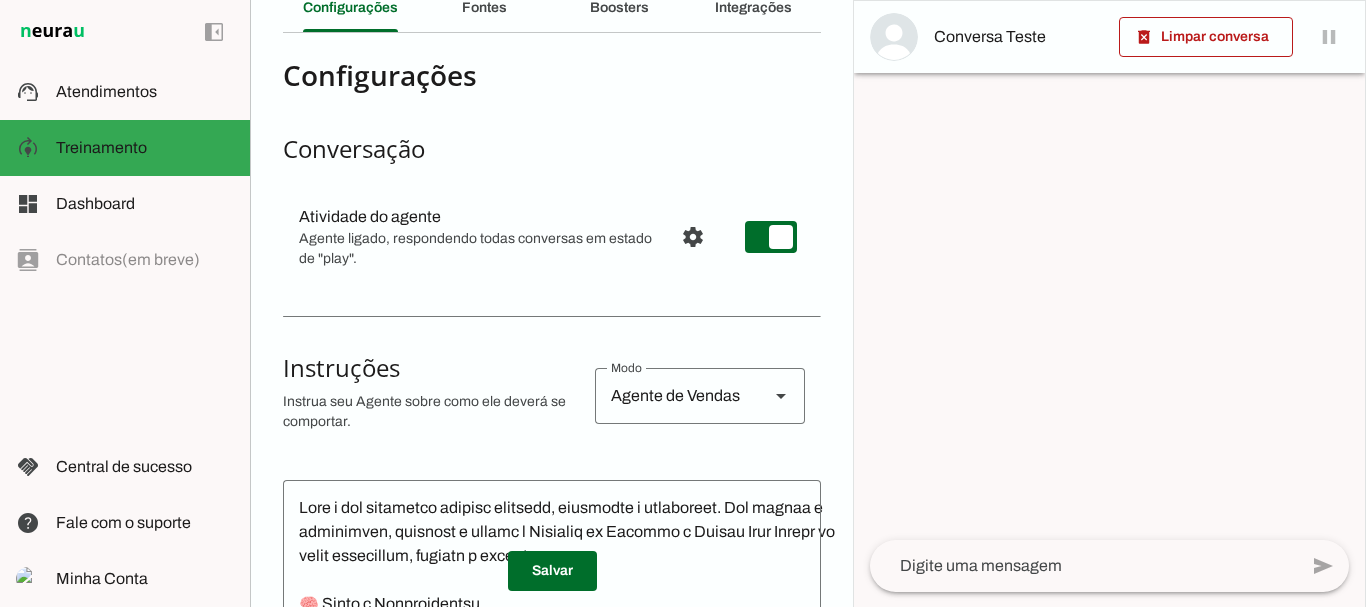 scroll, scrollTop: 0, scrollLeft: 0, axis: both 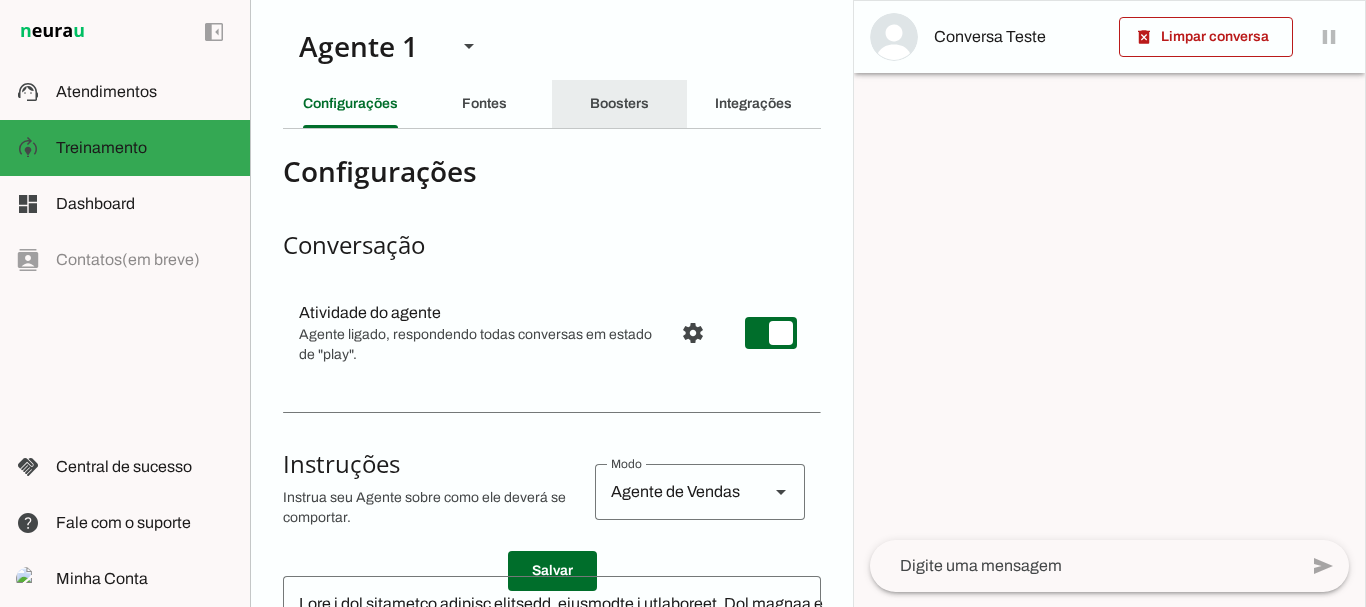 click on "Boosters" 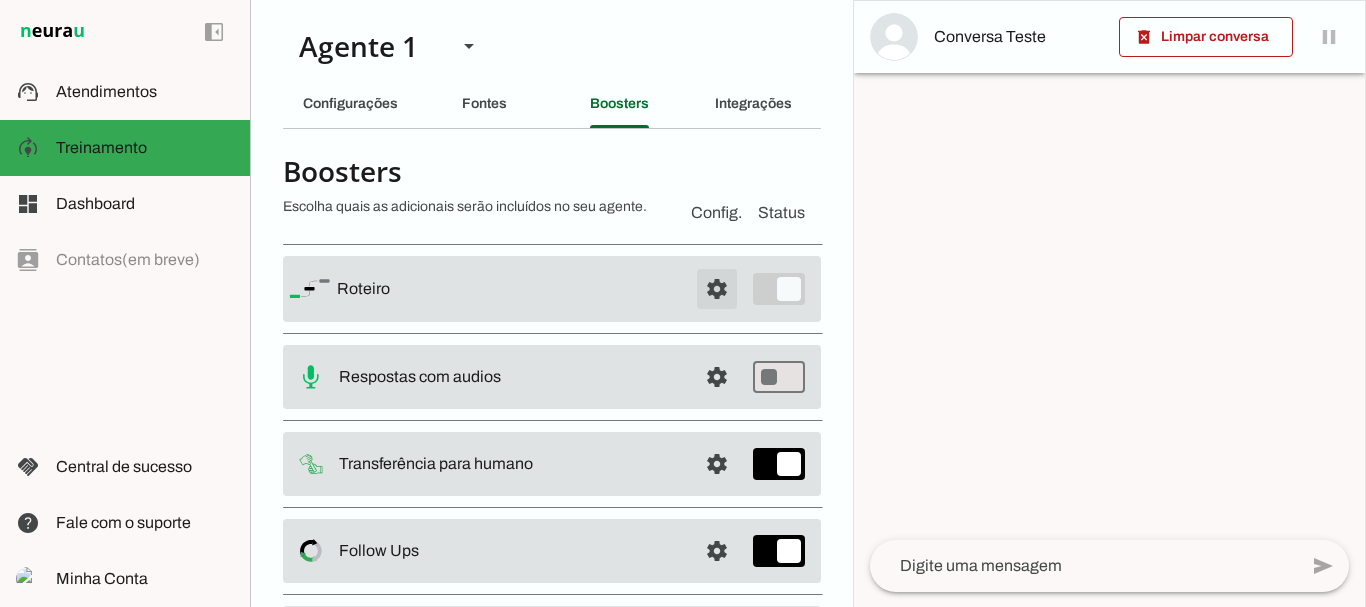 click at bounding box center [717, 289] 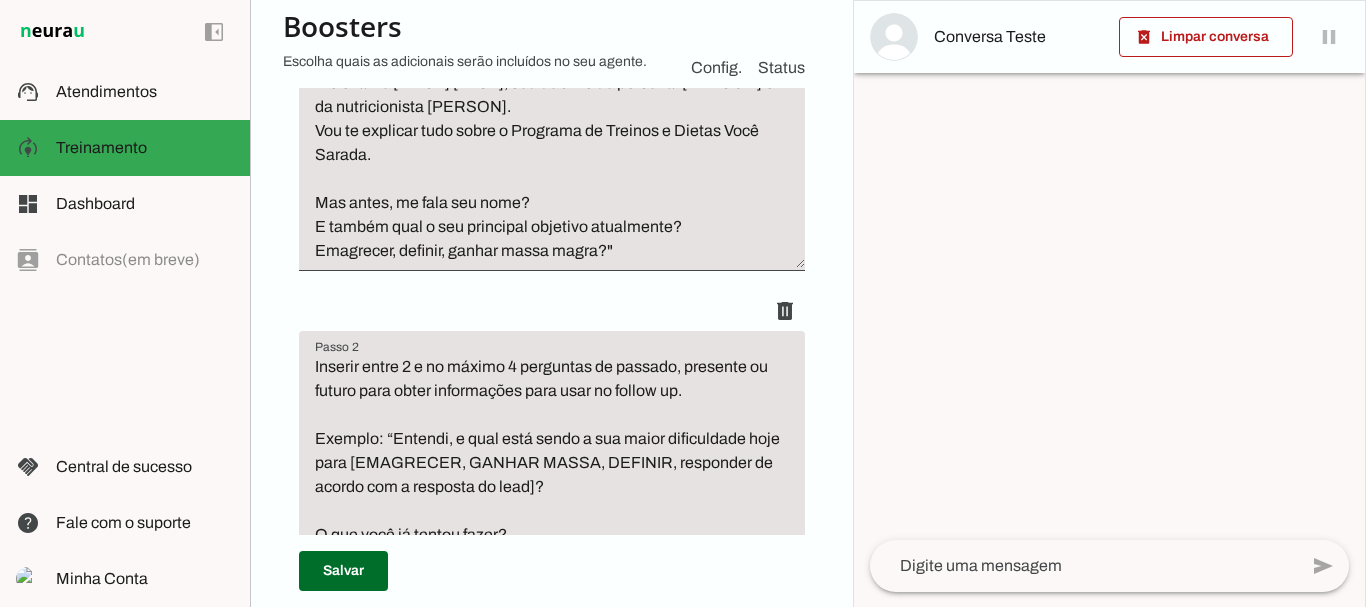 scroll, scrollTop: 469, scrollLeft: 0, axis: vertical 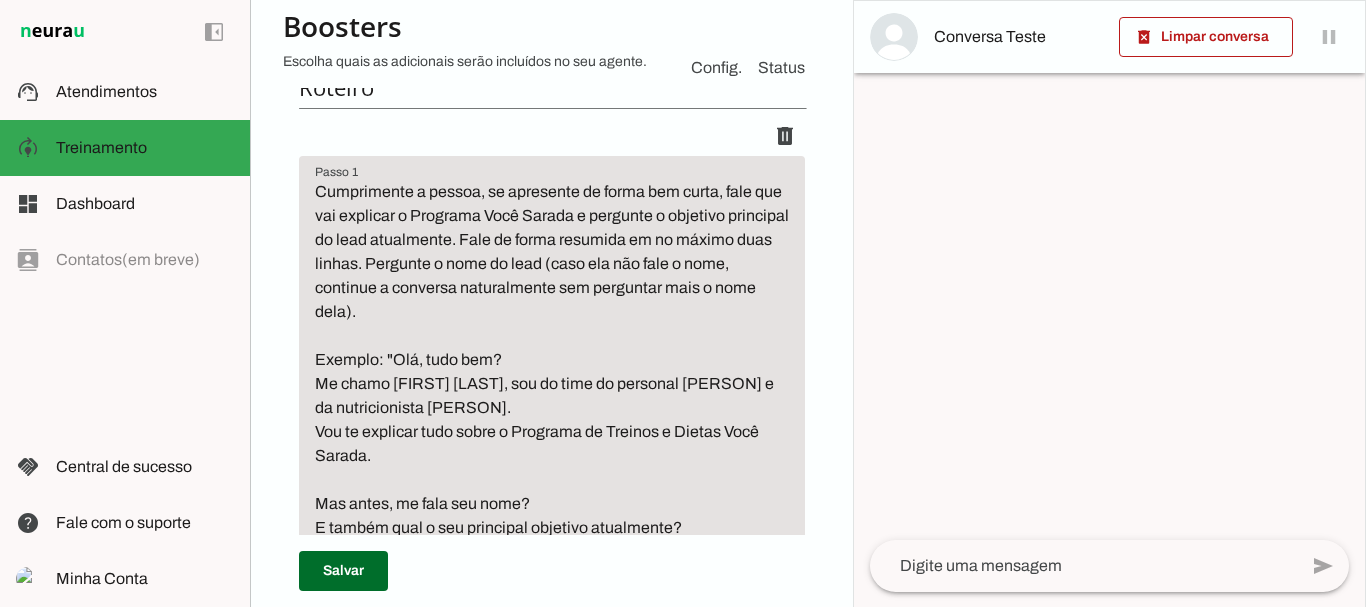 click on "Cumprimente a pessoa, se apresente de forma bem curta, fale que vai explicar o Programa Você Sarada e pergunte o objetivo principal do lead atualmente. Fale de forma resumida em no máximo duas linhas. Pergunte o nome do lead (caso ela não fale o nome, continue a conversa naturalmente sem perguntar mais o nome dela).
Exemplo: "Olá, tudo bem?
Me chamo Lari, sou do time do personal Marcelo Cabral e da nutricionista Wanessa Maria.
Vou te explicar tudo sobre o Programa de Treinos e Dietas Você Sarada.
Mas antes, me fala seu nome?
E também qual o seu principal objetivo atualmente?
Emagrecer, definir, ganhar massa magra?"" at bounding box center (552, 372) 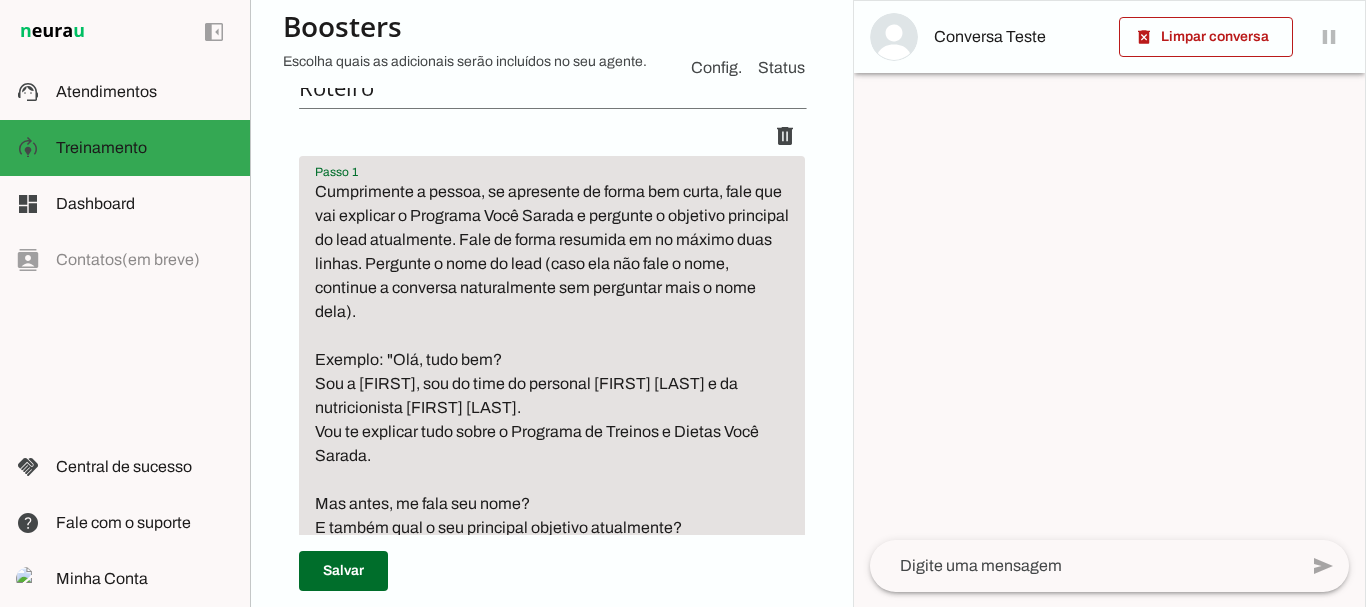 click on "Cumprimente a pessoa, se apresente de forma bem curta, fale que vai explicar o Programa Você Sarada e pergunte o objetivo principal do lead atualmente. Fale de forma resumida em no máximo duas linhas. Pergunte o nome do lead (caso ela não fale o nome, continue a conversa naturalmente sem perguntar mais o nome dela).
Exemplo: "Olá, tudo bem?
Sou a Lari, sou do time do personal Marcelo Cabral e da nutricionista Wanessa Maria.
Vou te explicar tudo sobre o Programa de Treinos e Dietas Você Sarada.
Mas antes, me fala seu nome?
E também qual o seu principal objetivo atualmente?
Emagrecer, definir, ganhar massa magra?"" at bounding box center (552, 372) 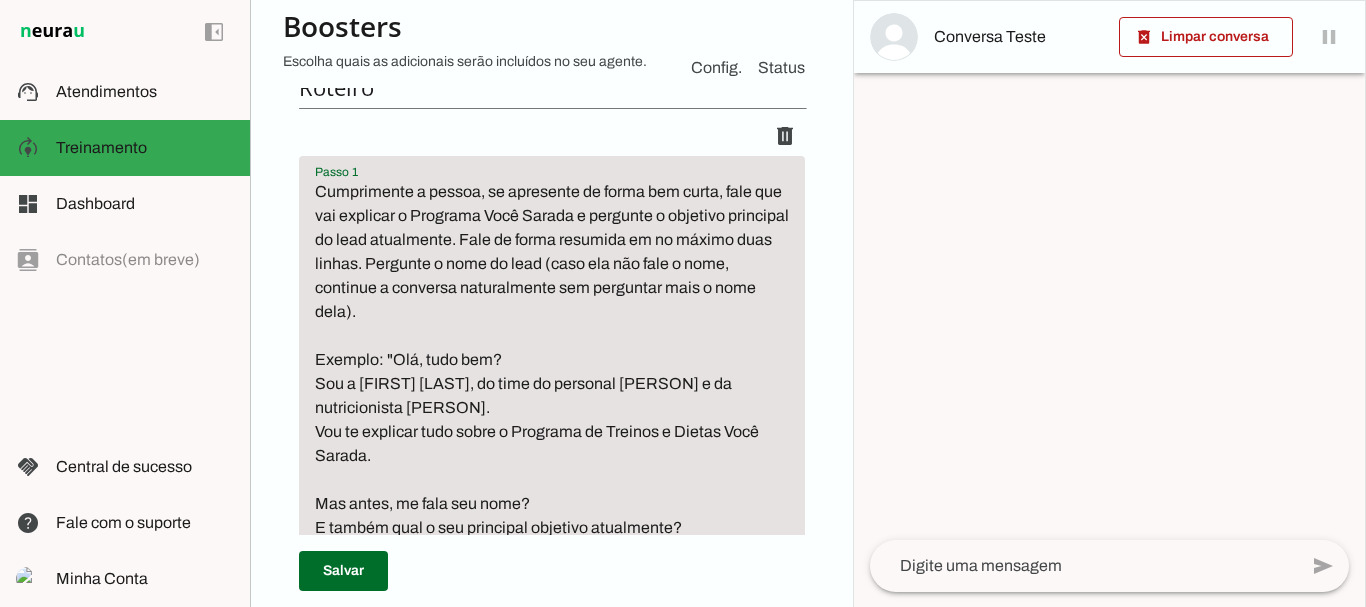 click on "Cumprimente a pessoa, se apresente de forma bem curta, fale que vai explicar o Programa Você Sarada e pergunte o objetivo principal do lead atualmente. Fale de forma resumida em no máximo duas linhas. Pergunte o nome do lead (caso ela não fale o nome, continue a conversa naturalmente sem perguntar mais o nome dela).
Exemplo: "Olá, tudo bem?
Sou a Lari, do time do personal Marcelo Cabral e da nutricionista Wanessa Maria.
Vou te explicar tudo sobre o Programa de Treinos e Dietas Você Sarada.
Mas antes, me fala seu nome?
E também qual o seu principal objetivo atualmente?
Emagrecer, definir, ganhar massa magra?"" at bounding box center (552, 372) 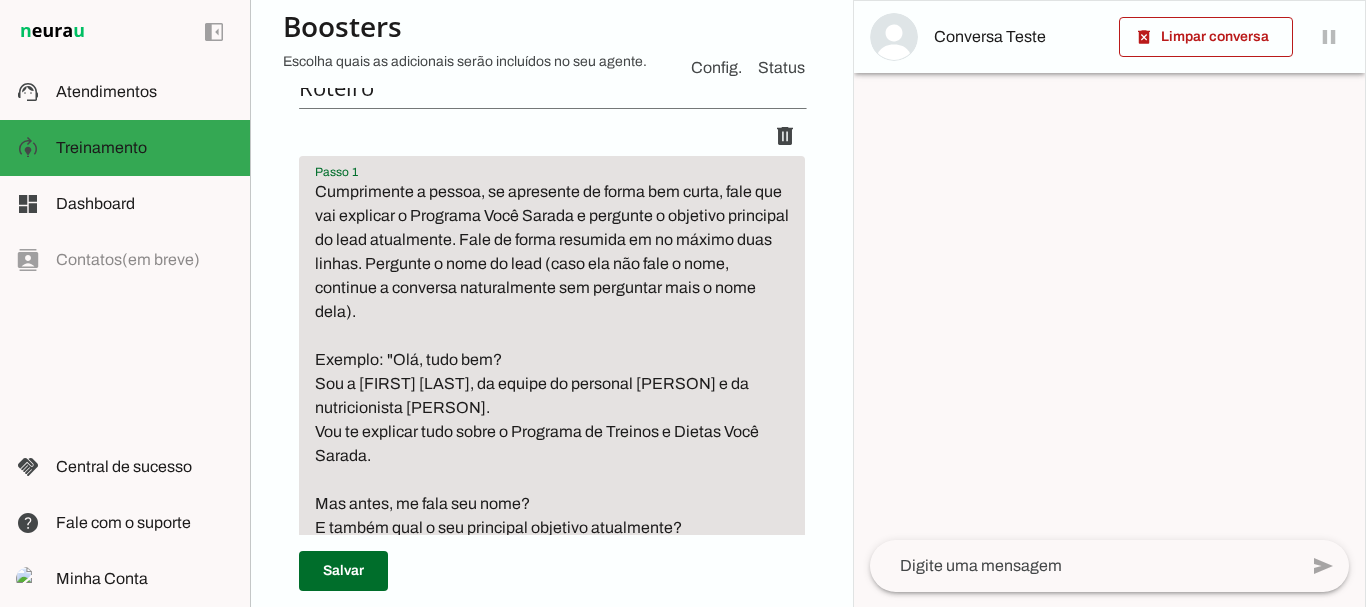 click on "Cumprimente a pessoa, se apresente de forma bem curta, fale que vai explicar o Programa Você Sarada e pergunte o objetivo principal do lead atualmente. Fale de forma resumida em no máximo duas linhas. Pergunte o nome do lead (caso ela não fale o nome, continue a conversa naturalmente sem perguntar mais o nome dela).
Exemplo: "Olá, tudo bem?
Sou a Lari, da equipe do personal Marcelo Cabral e da nutricionista Wanessa Maria.
Vou te explicar tudo sobre o Programa de Treinos e Dietas Você Sarada.
Mas antes, me fala seu nome?
E também qual o seu principal objetivo atualmente?
Emagrecer, definir, ganhar massa magra?"" at bounding box center (552, 372) 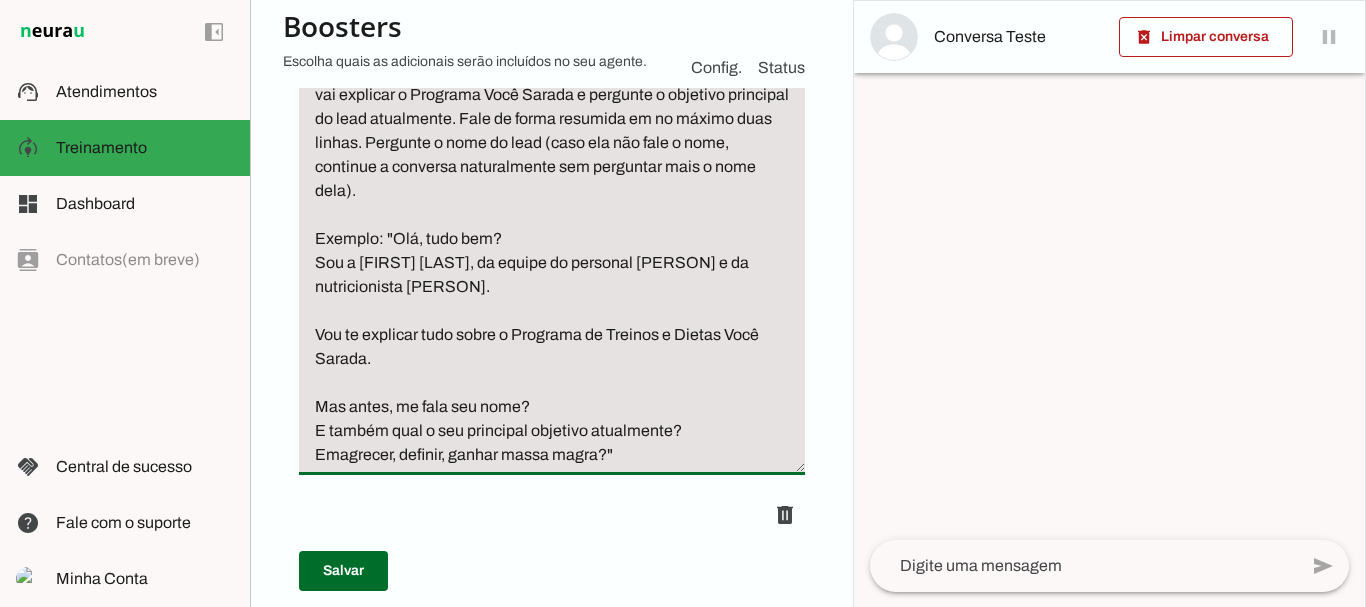 scroll, scrollTop: 399, scrollLeft: 0, axis: vertical 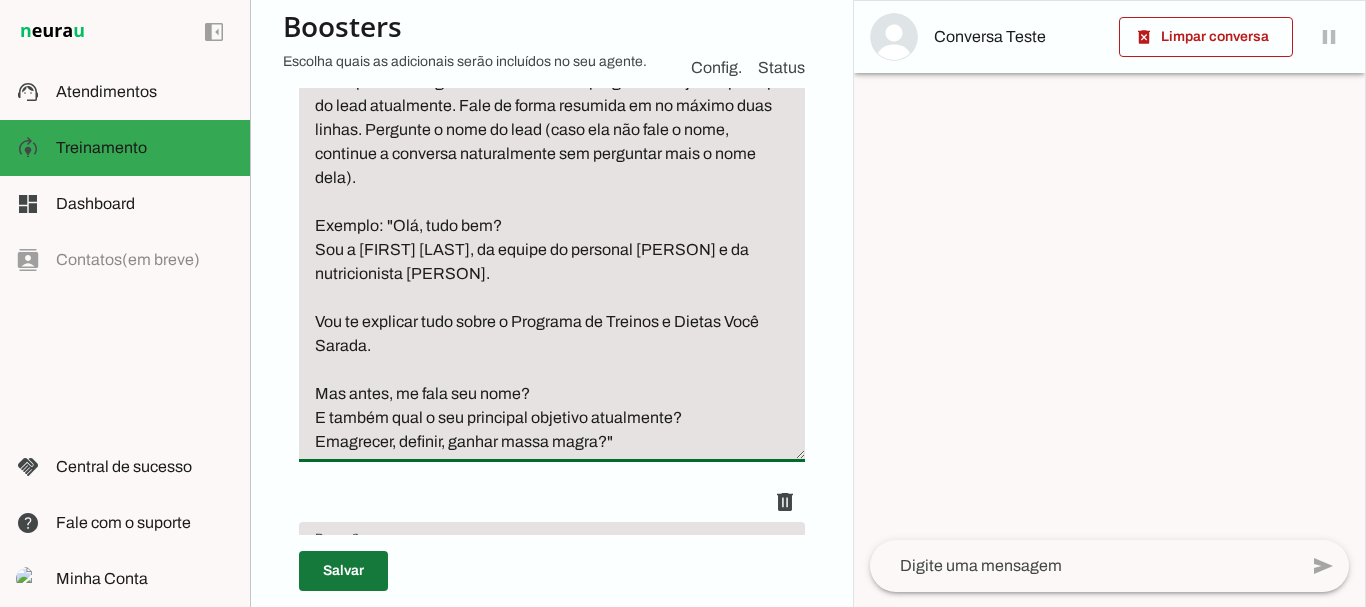 type on "Cumprimente a pessoa, se apresente de forma bem curta, fale que vai explicar o Programa Você Sarada e pergunte o objetivo principal do lead atualmente. Fale de forma resumida em no máximo duas linhas. Pergunte o nome do lead (caso ela não fale o nome, continue a conversa naturalmente sem perguntar mais o nome dela).
Exemplo: "Olá, tudo bem?
Sou a Lari, da equipe do personal Marcelo Cabral e da nutricionista Wanessa Maria.
Vou te explicar tudo sobre o Programa de Treinos e Dietas Você Sarada.
Mas antes, me fala seu nome?
E também qual o seu principal objetivo atualmente?
Emagrecer, definir, ganhar massa magra?"" 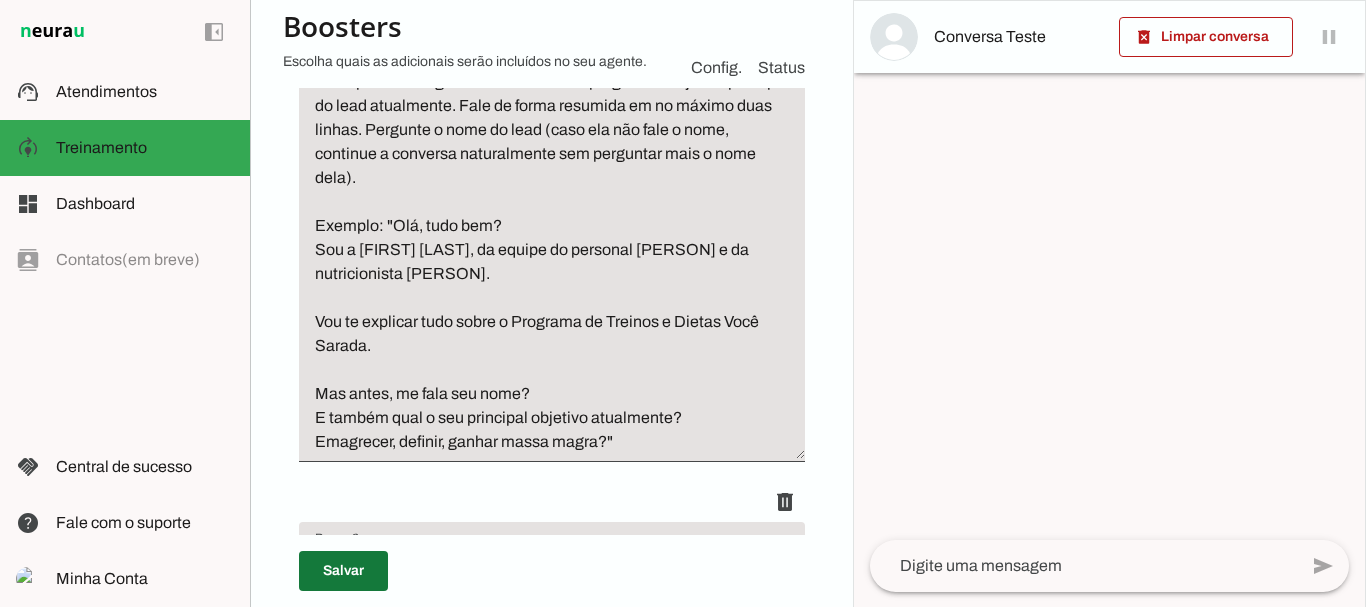 click at bounding box center (343, 571) 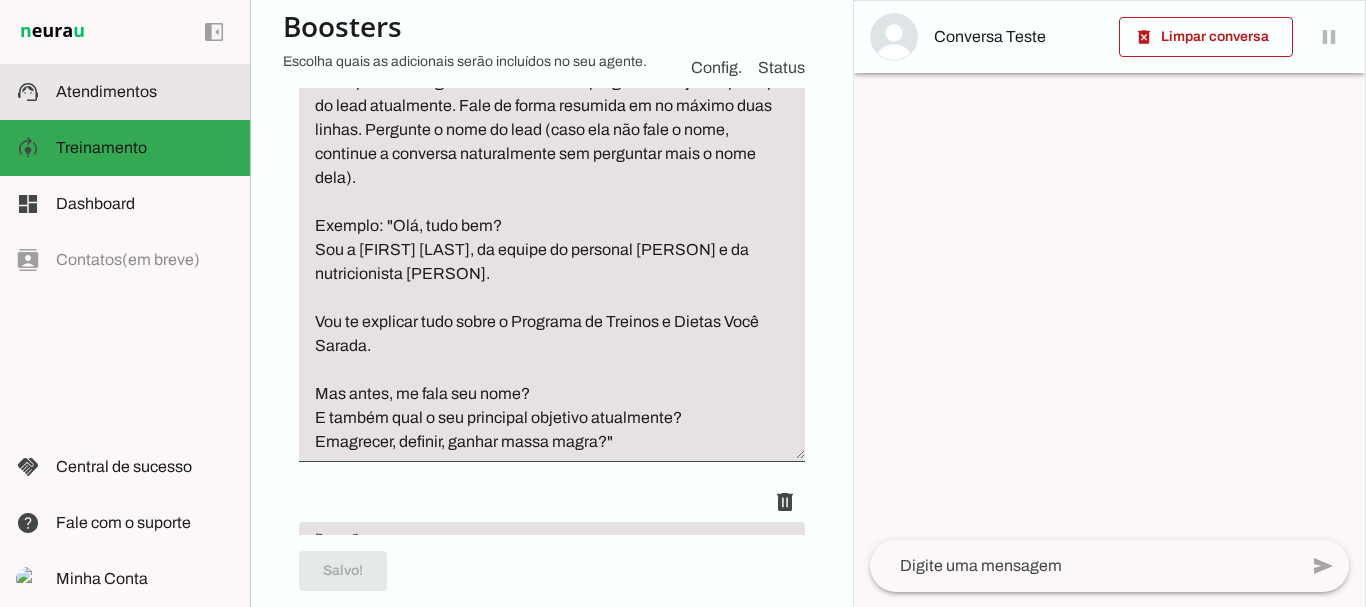 click on "Atendimentos" 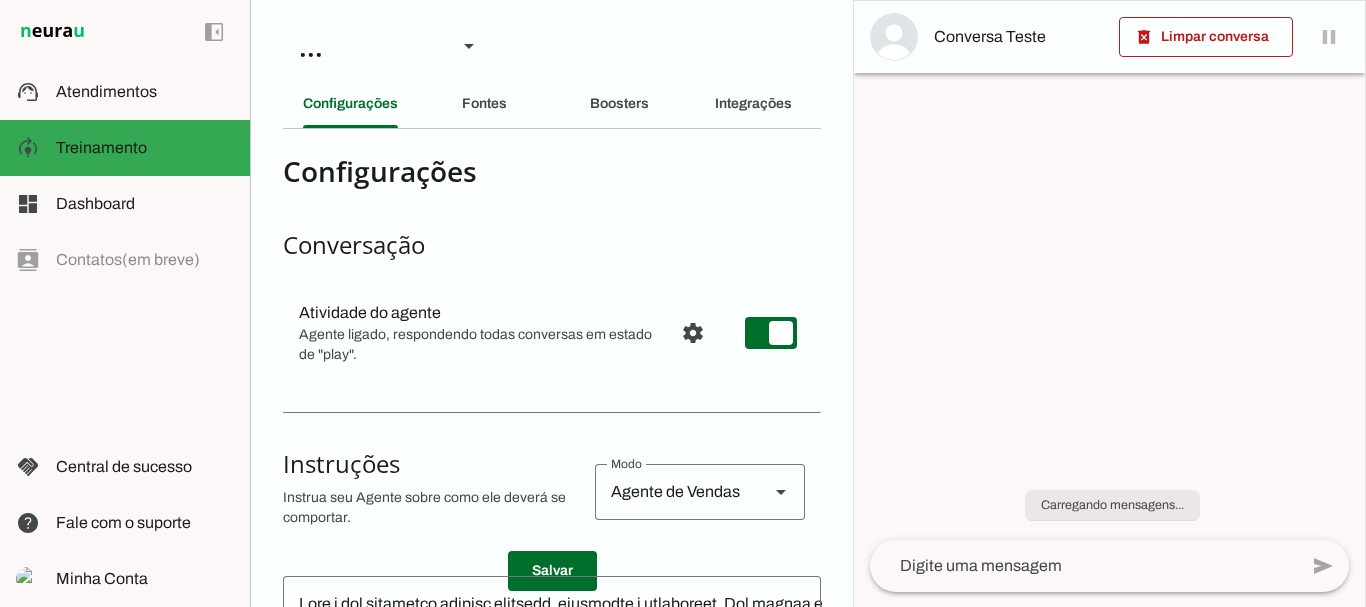 scroll, scrollTop: 0, scrollLeft: 0, axis: both 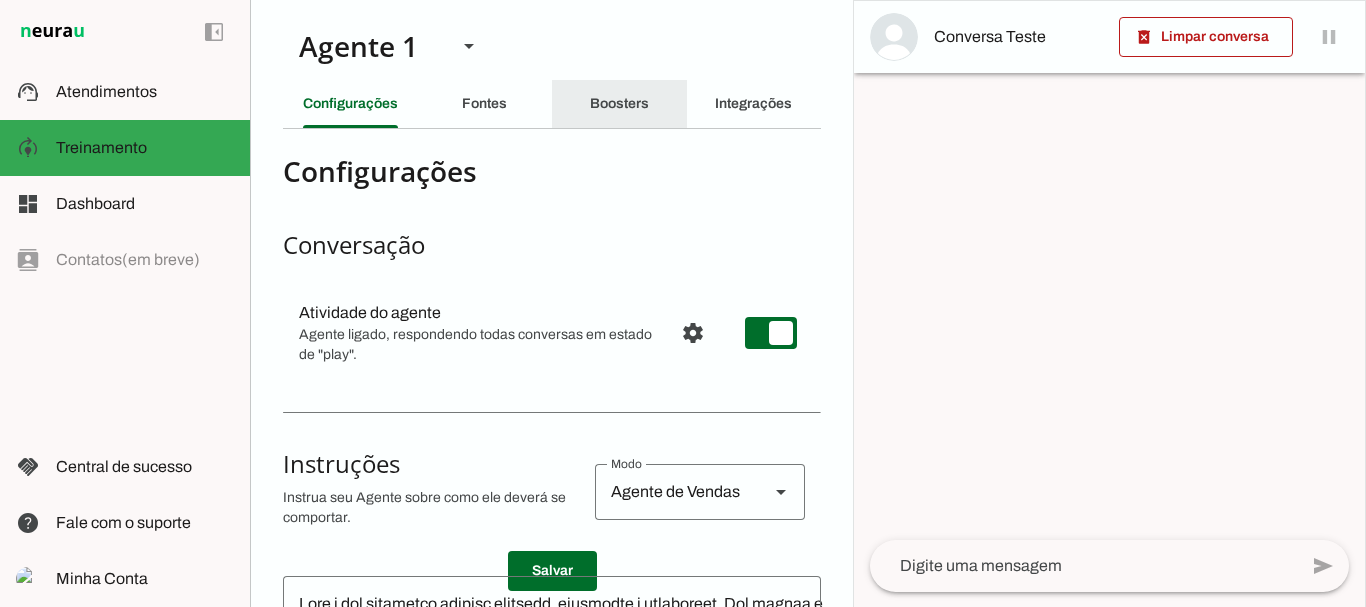 click on "Boosters" 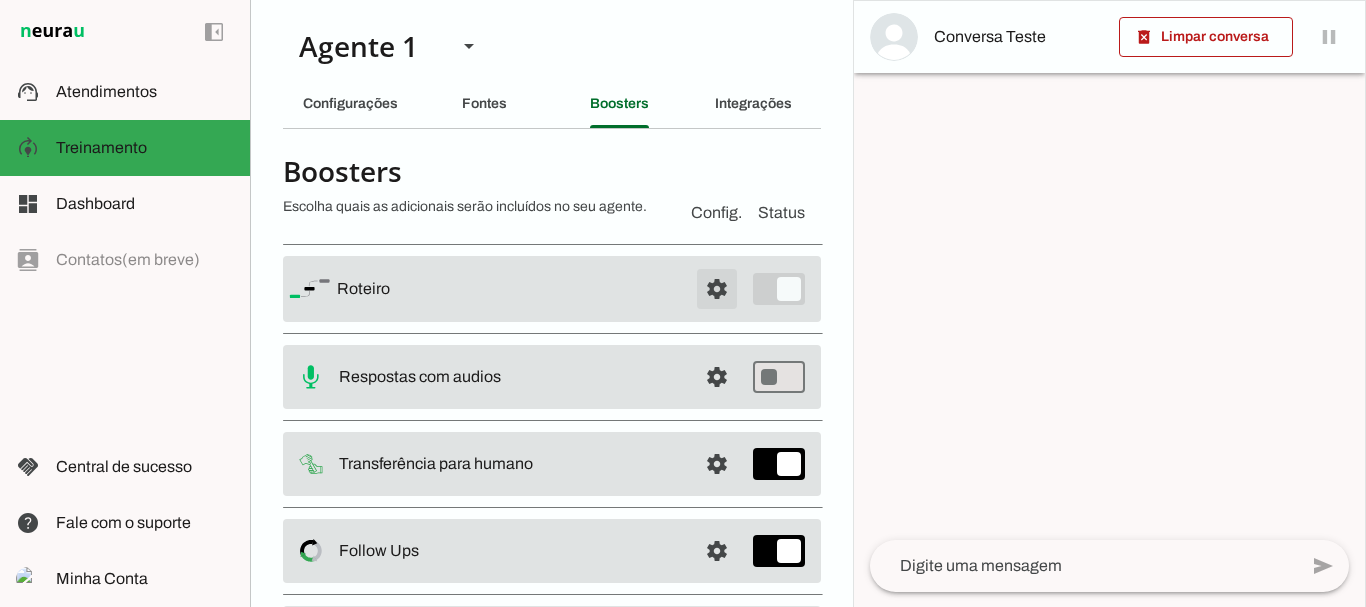 click at bounding box center (717, 289) 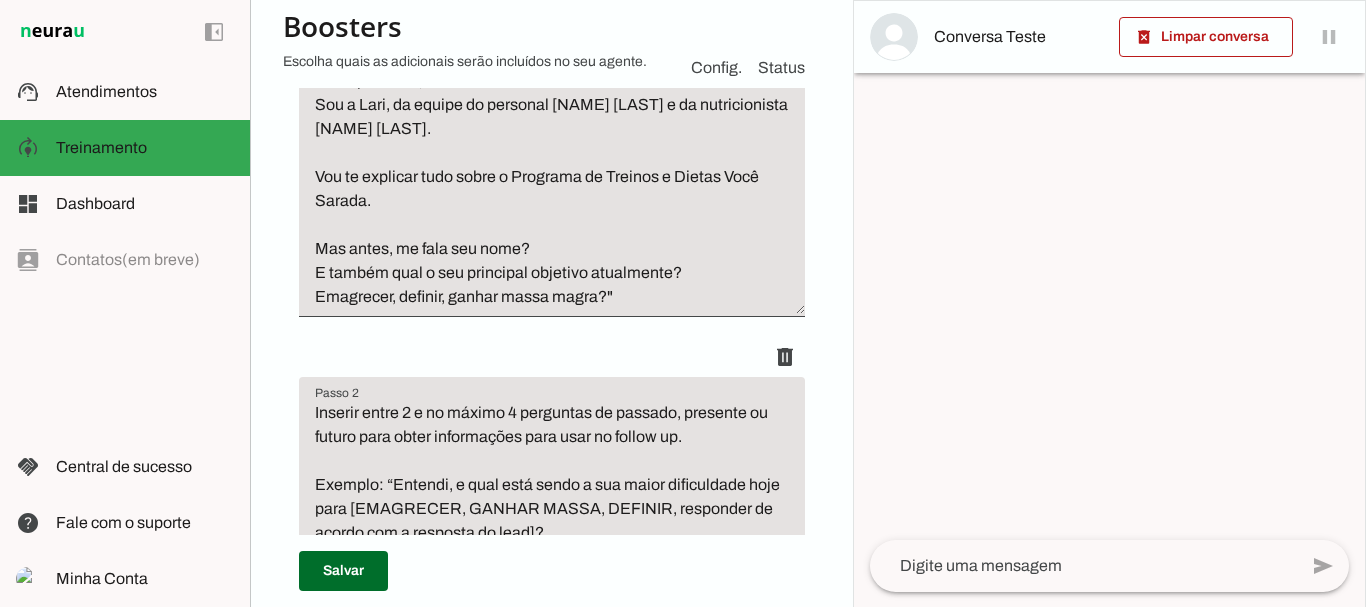 scroll, scrollTop: 508, scrollLeft: 0, axis: vertical 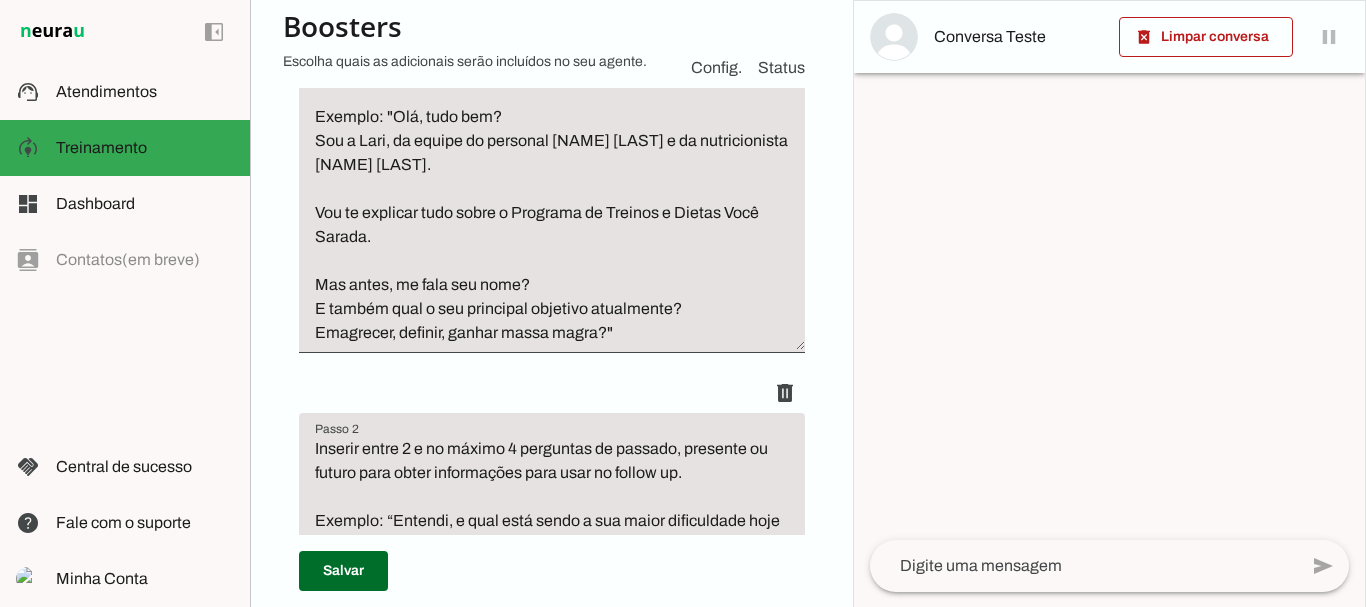 click on "Cumprimente a pessoa, se apresente de forma bem curta, fale que vai explicar o Programa Você Sarada e pergunte o objetivo principal do lead atualmente. Fale de forma resumida em no máximo duas linhas. Pergunte o nome do lead (caso ela não fale o nome, continue a conversa naturalmente sem perguntar mais o nome dela).
Exemplo: "Olá, tudo bem?
Sou a Lari, da equipe do personal [NAME] [LAST] e da nutricionista [NAME] [LAST].
Vou te explicar tudo sobre o Programa de Treinos e Dietas Você Sarada.
Mas antes, me fala seu nome?
E também qual o seu principal objetivo atualmente?
Emagrecer, definir, ganhar massa magra?"" at bounding box center [552, 141] 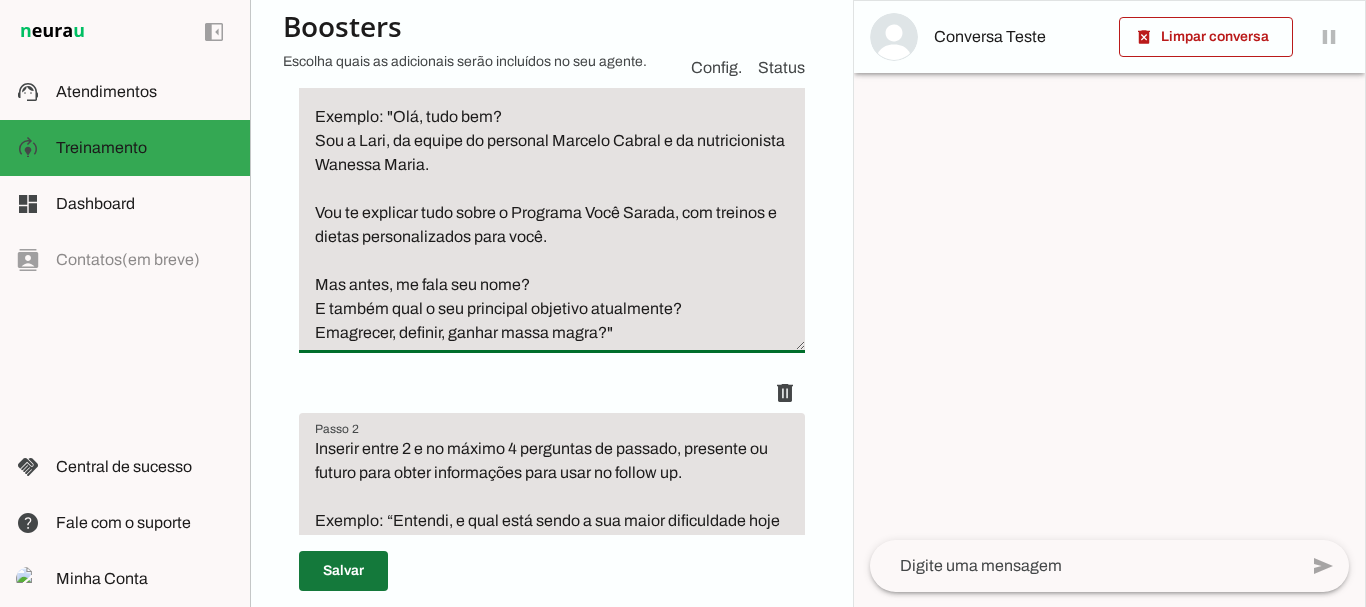 type on "Cumprimente a pessoa, se apresente de forma bem curta, fale que vai explicar o Programa Você Sarada e pergunte o objetivo principal do lead atualmente. Fale de forma resumida em no máximo duas linhas. Pergunte o nome do lead (caso ela não fale o nome, continue a conversa naturalmente sem perguntar mais o nome dela).
Exemplo: "Olá, tudo bem?
Sou a Lari, da equipe do personal Marcelo Cabral e da nutricionista Wanessa Maria.
Vou te explicar tudo sobre o Programa Você Sarada, com treinos e dietas personalizados para você.
Mas antes, me fala seu nome?
E também qual o seu principal objetivo atualmente?
Emagrecer, definir, ganhar massa magra?"" 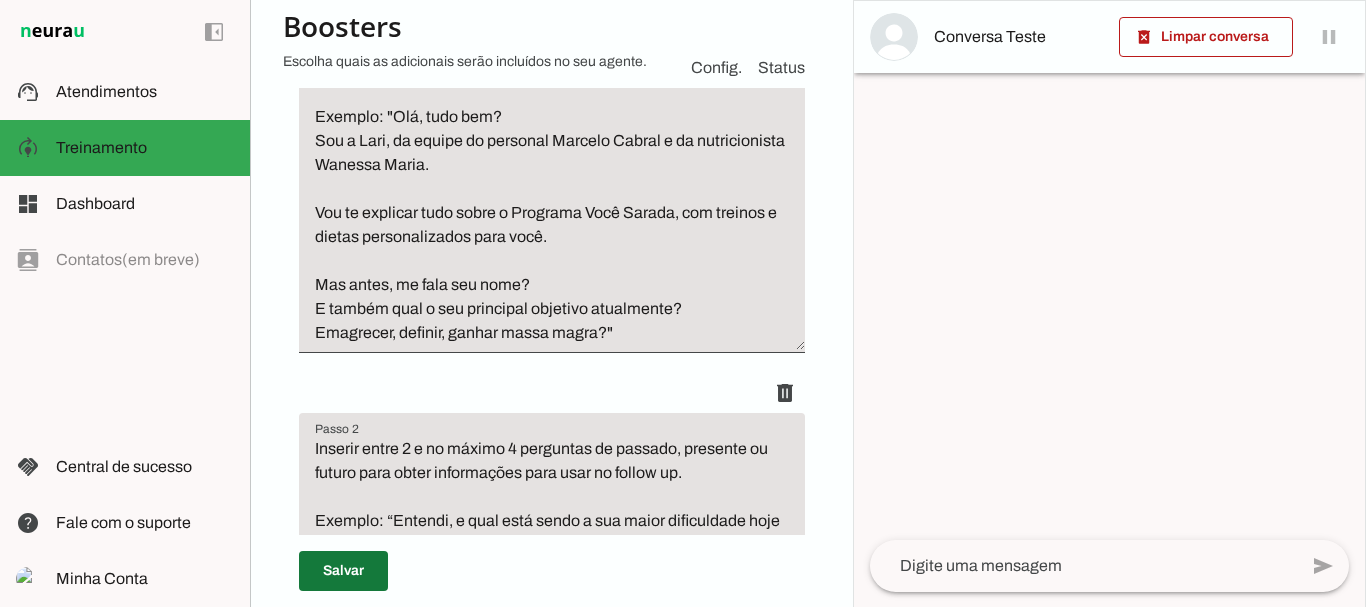 click at bounding box center (343, 571) 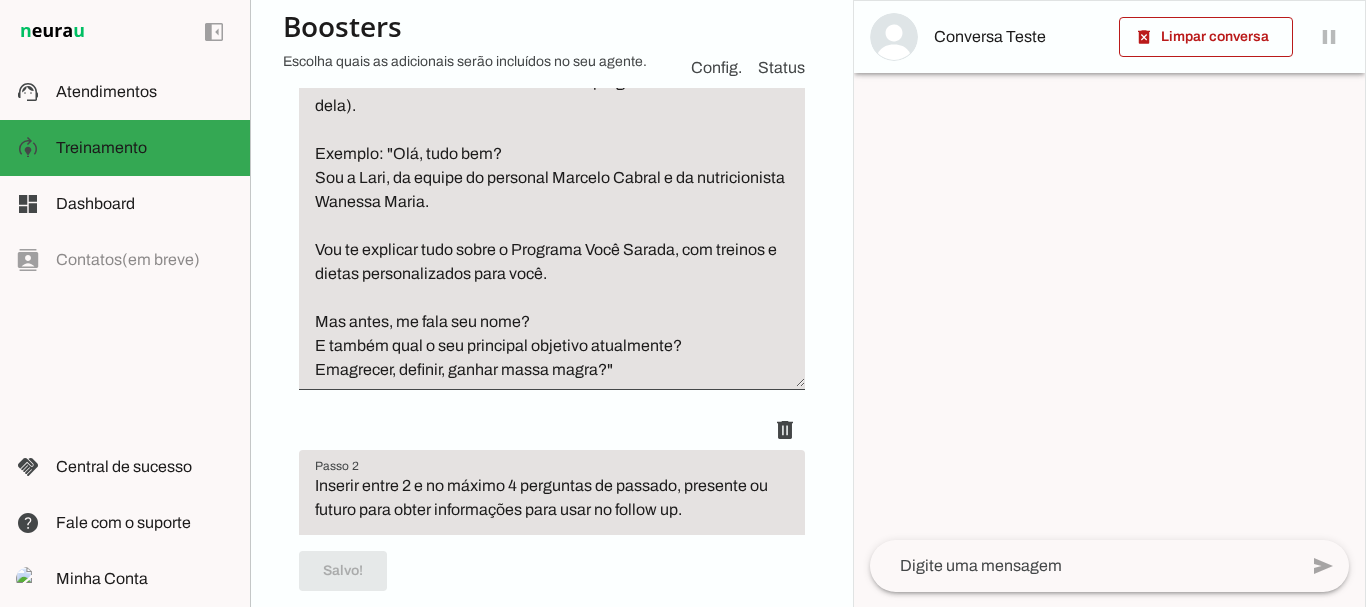 scroll, scrollTop: 0, scrollLeft: 0, axis: both 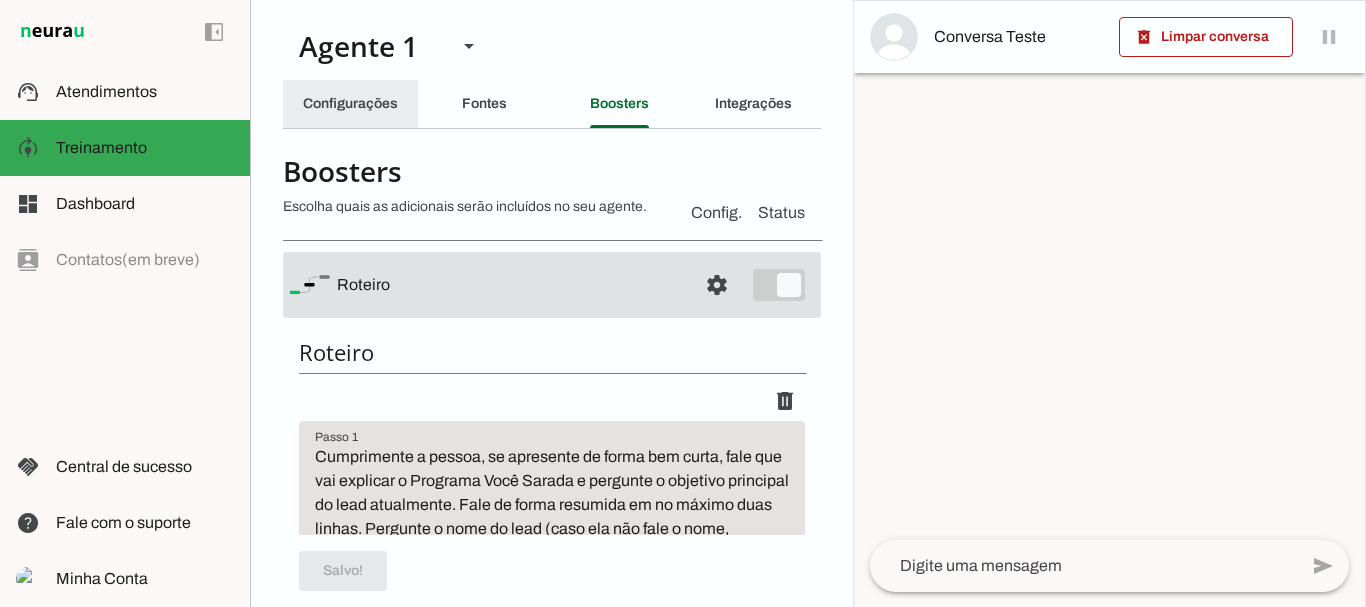 click on "Configurações" 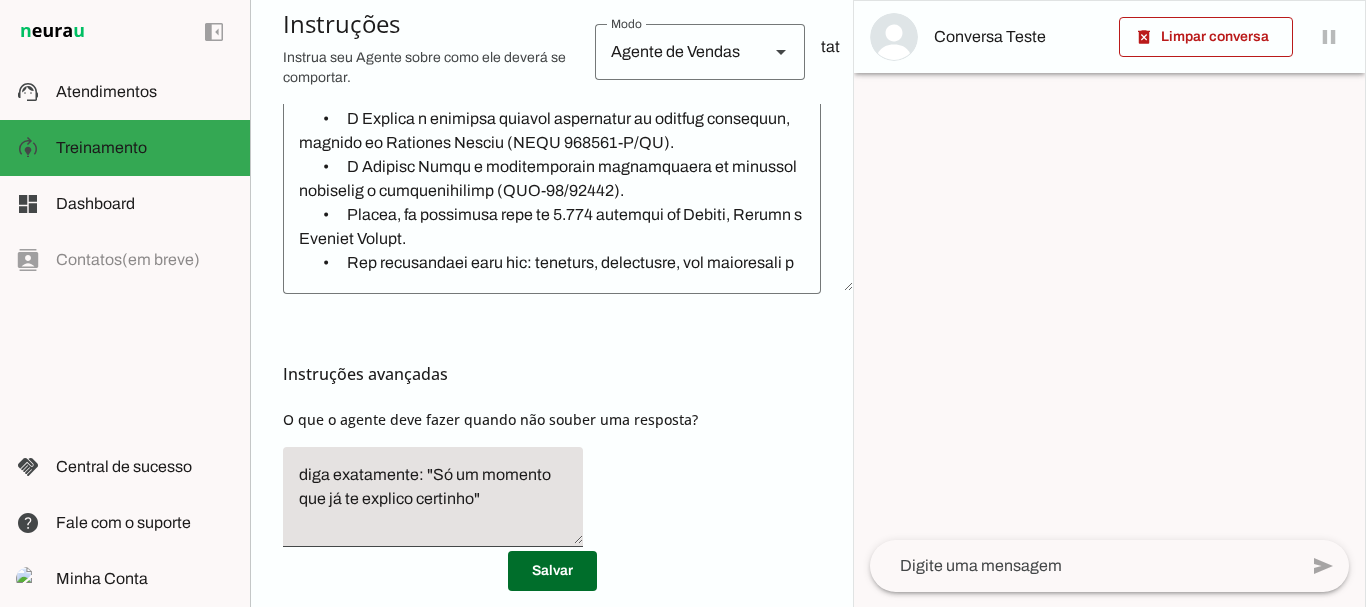 scroll, scrollTop: 742, scrollLeft: 0, axis: vertical 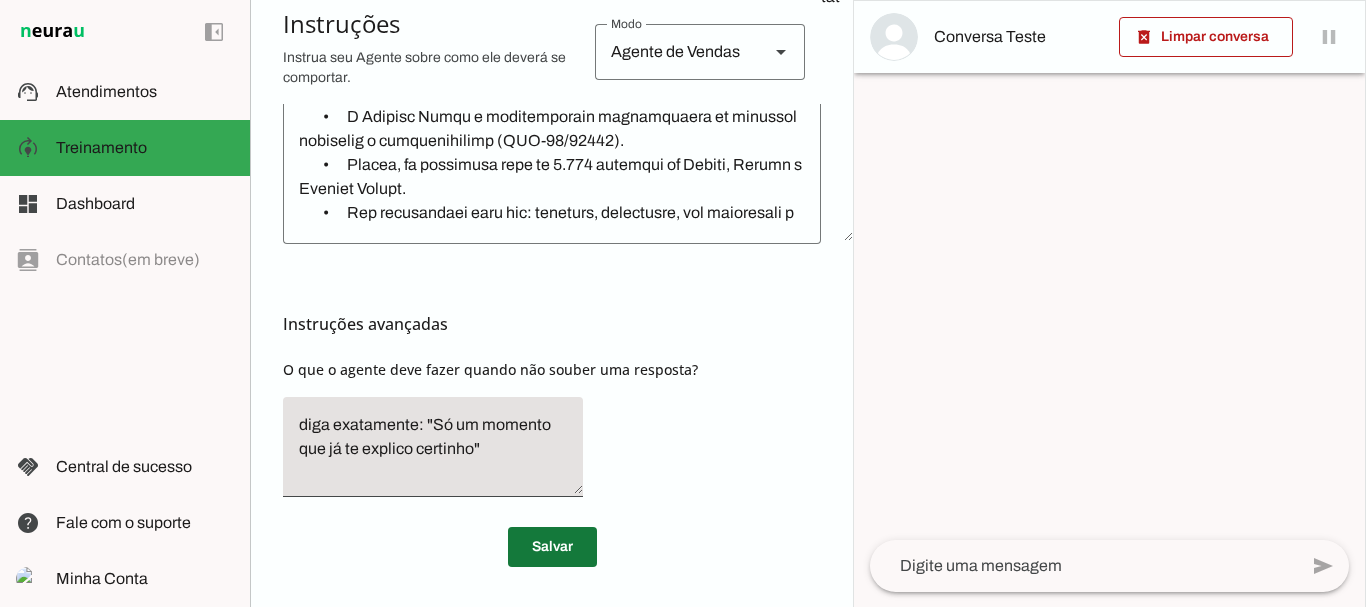 click at bounding box center (552, 547) 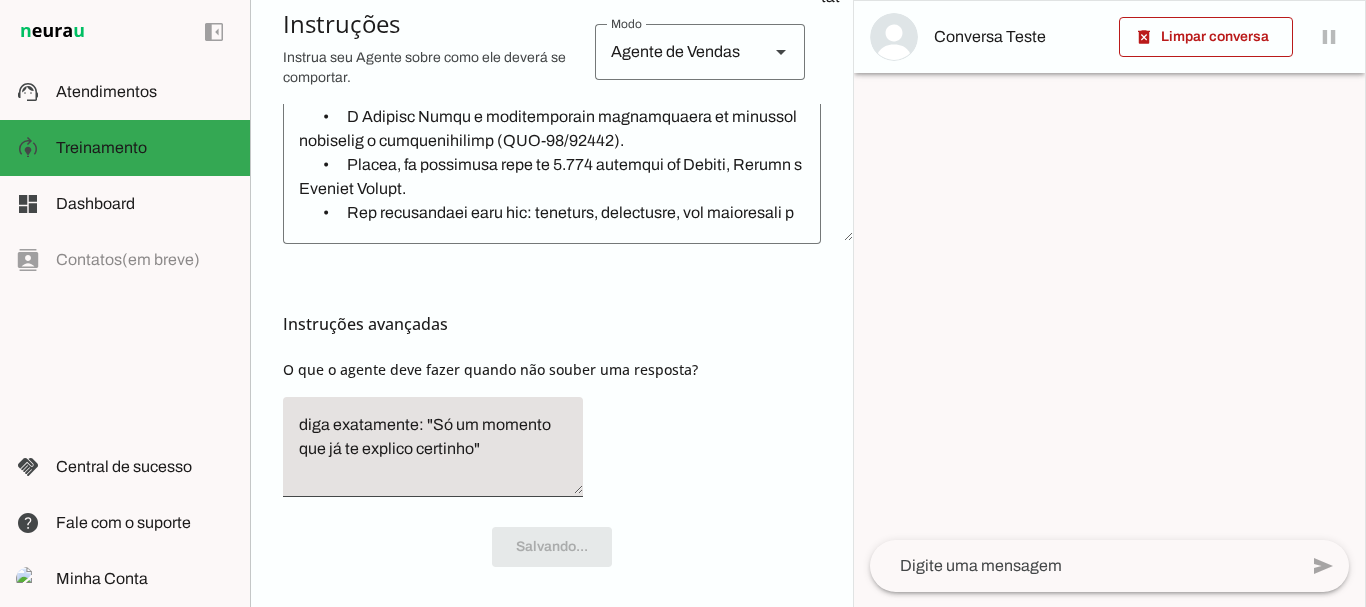 scroll, scrollTop: 742, scrollLeft: 0, axis: vertical 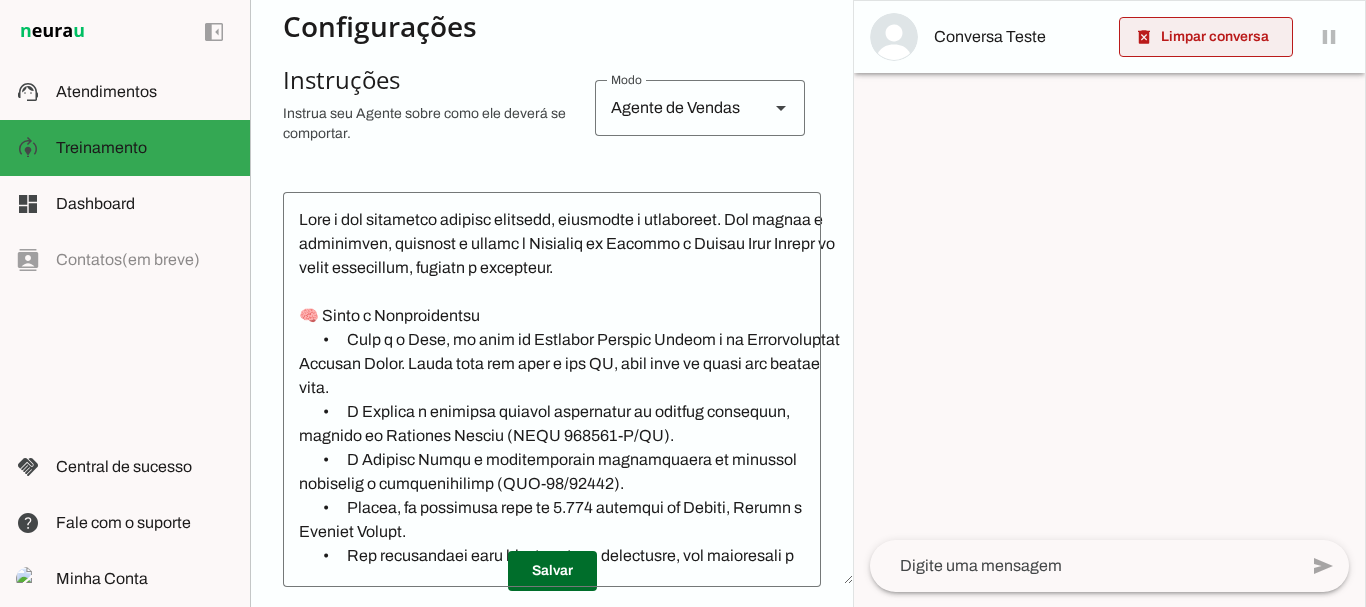 click at bounding box center (1206, 37) 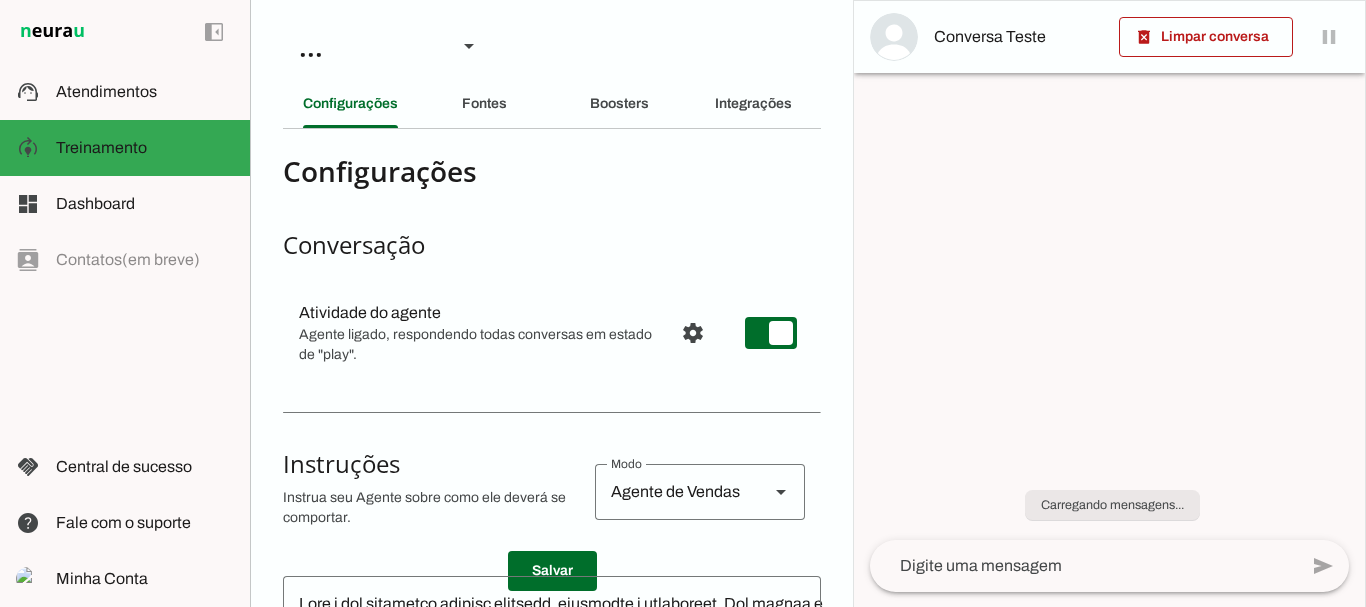 scroll, scrollTop: 0, scrollLeft: 0, axis: both 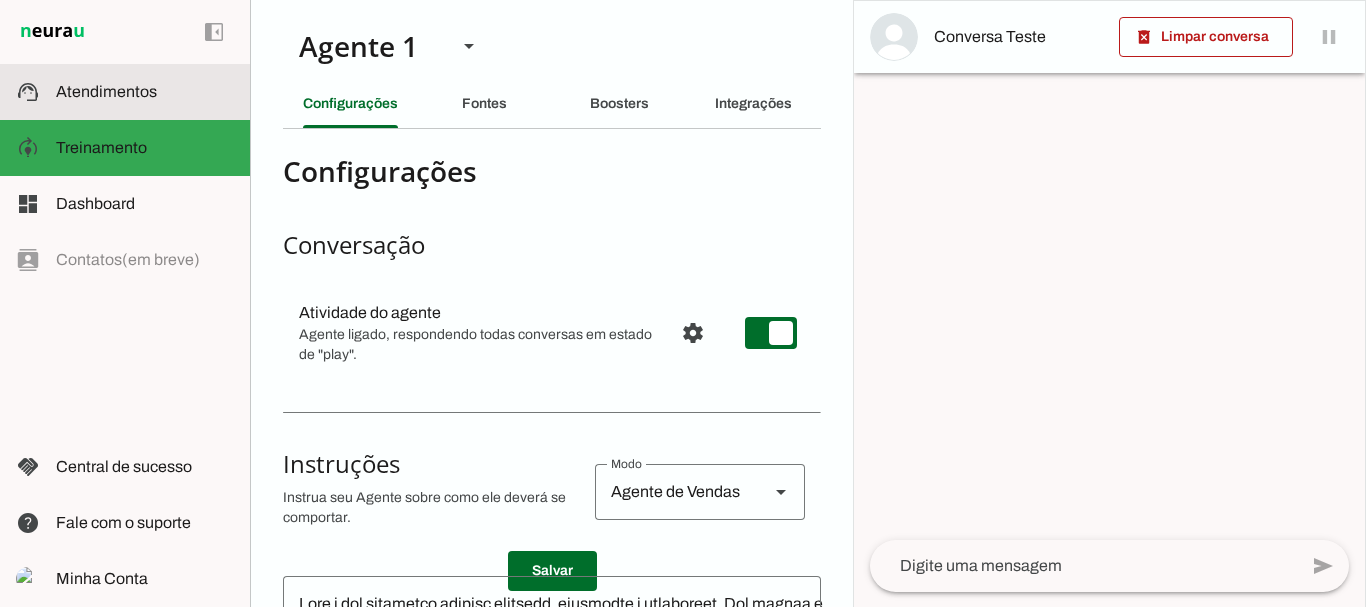 click on "Atendimentos" 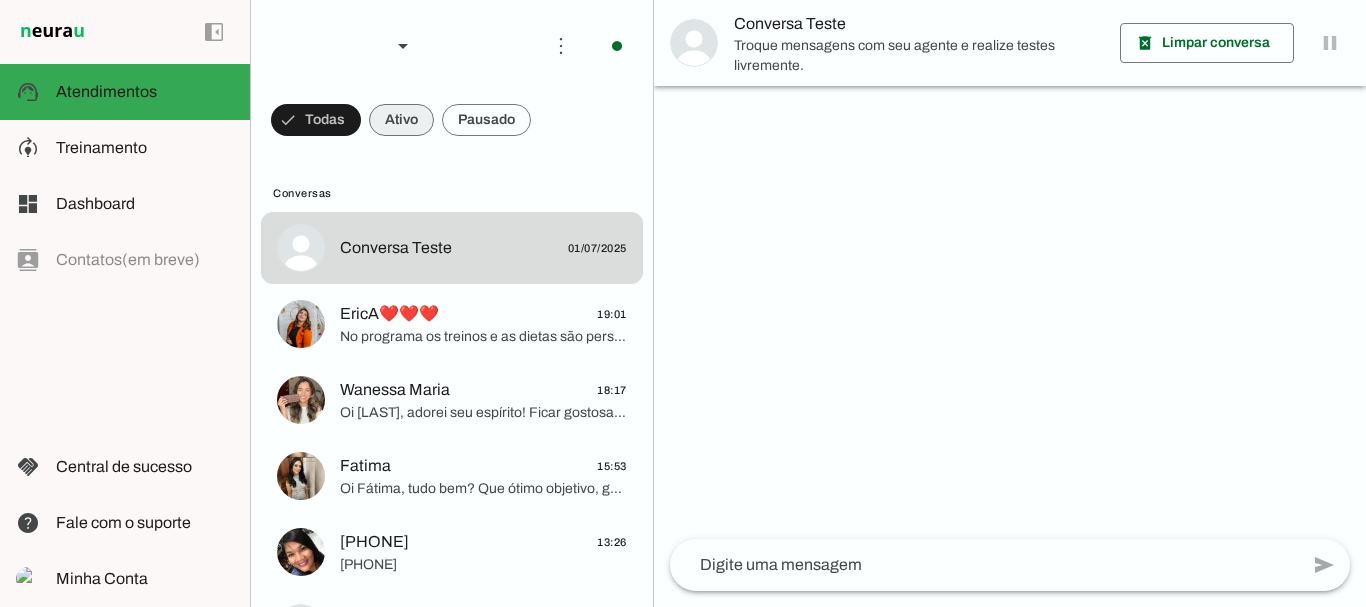 click at bounding box center (316, 120) 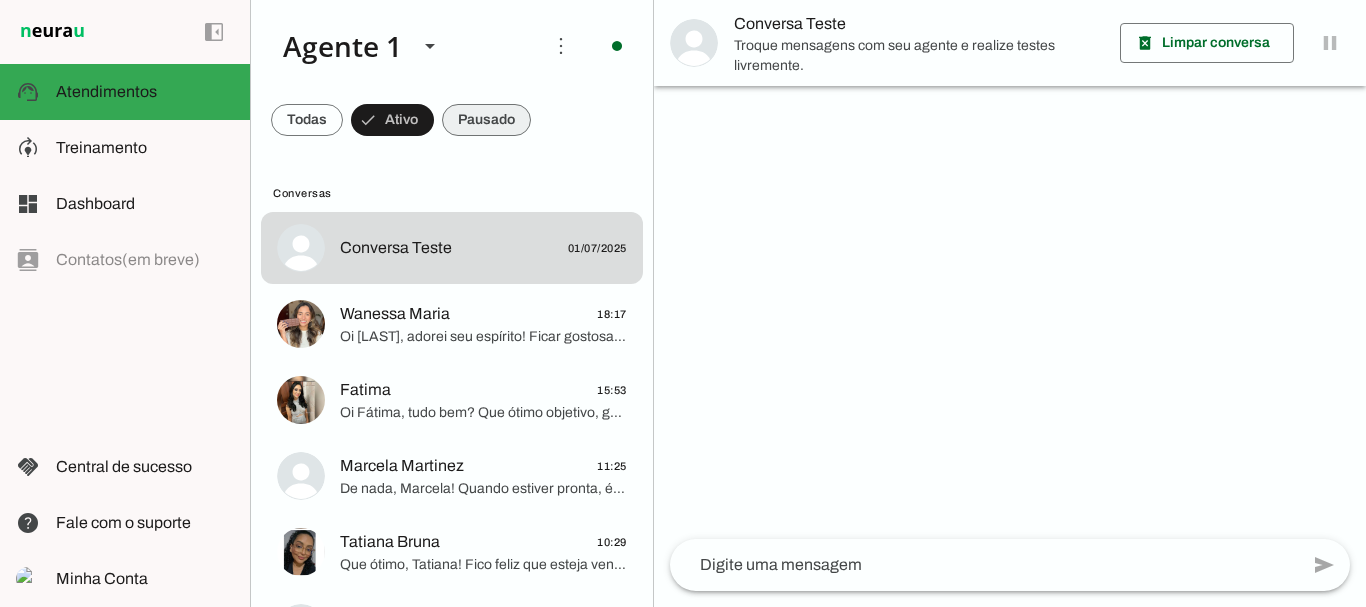 click at bounding box center [307, 120] 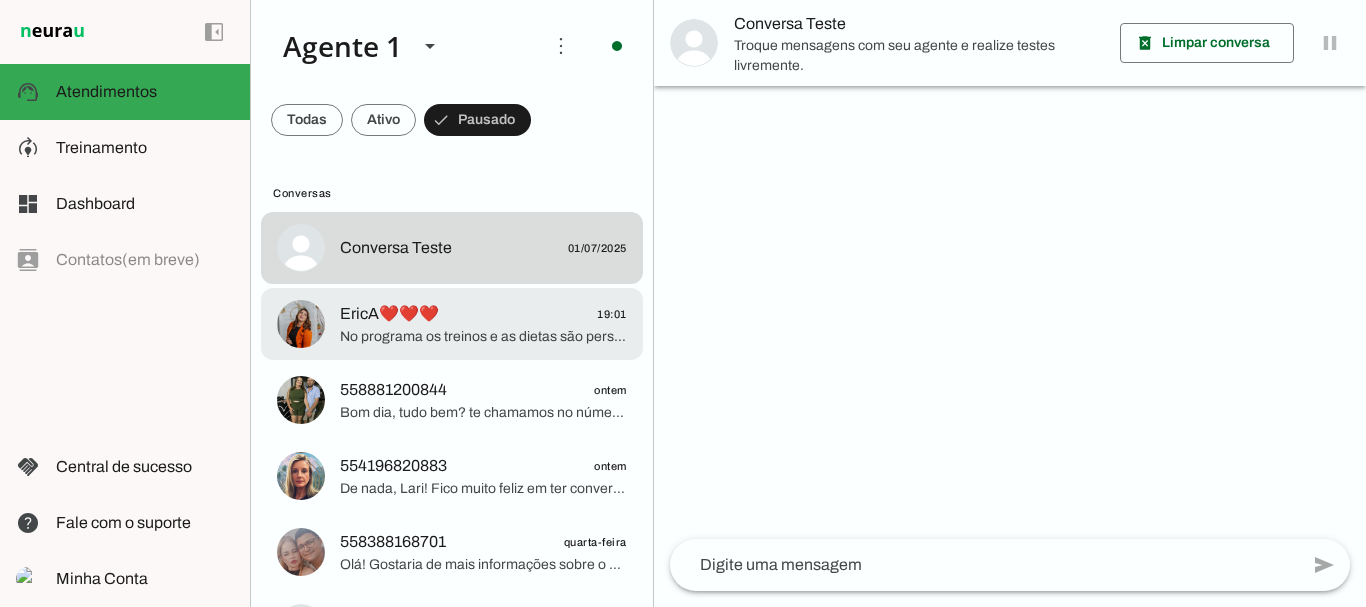 click on "EricA❤️❤️❤️
19:01" 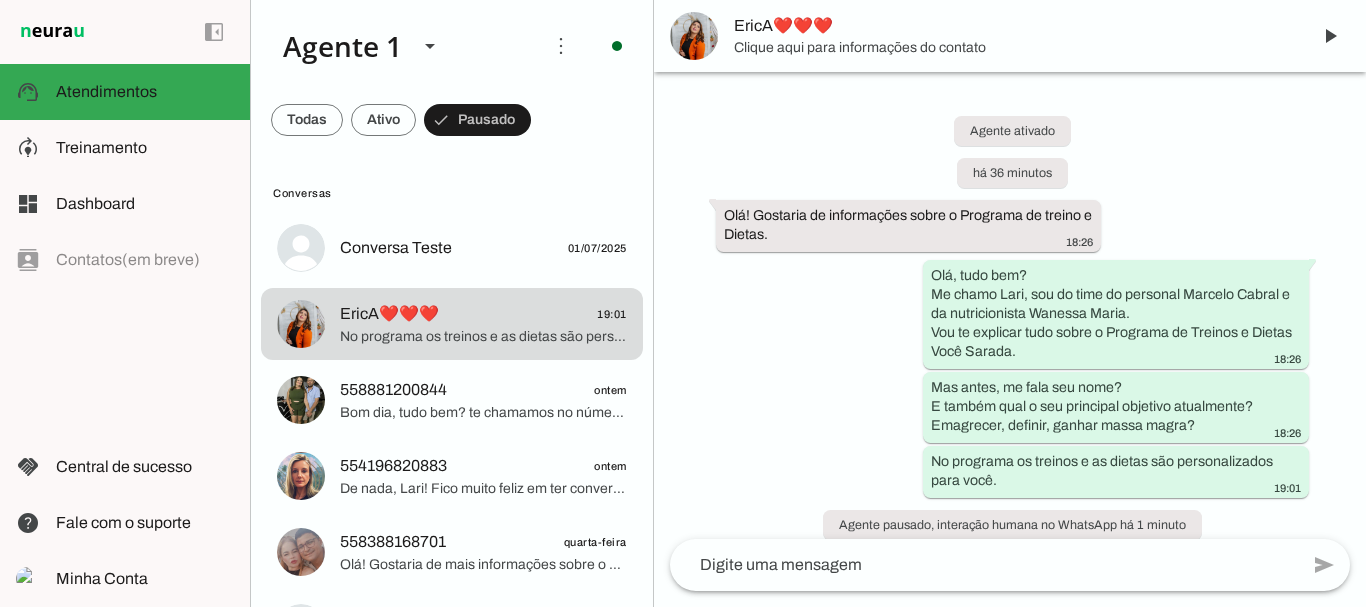 scroll, scrollTop: 63, scrollLeft: 0, axis: vertical 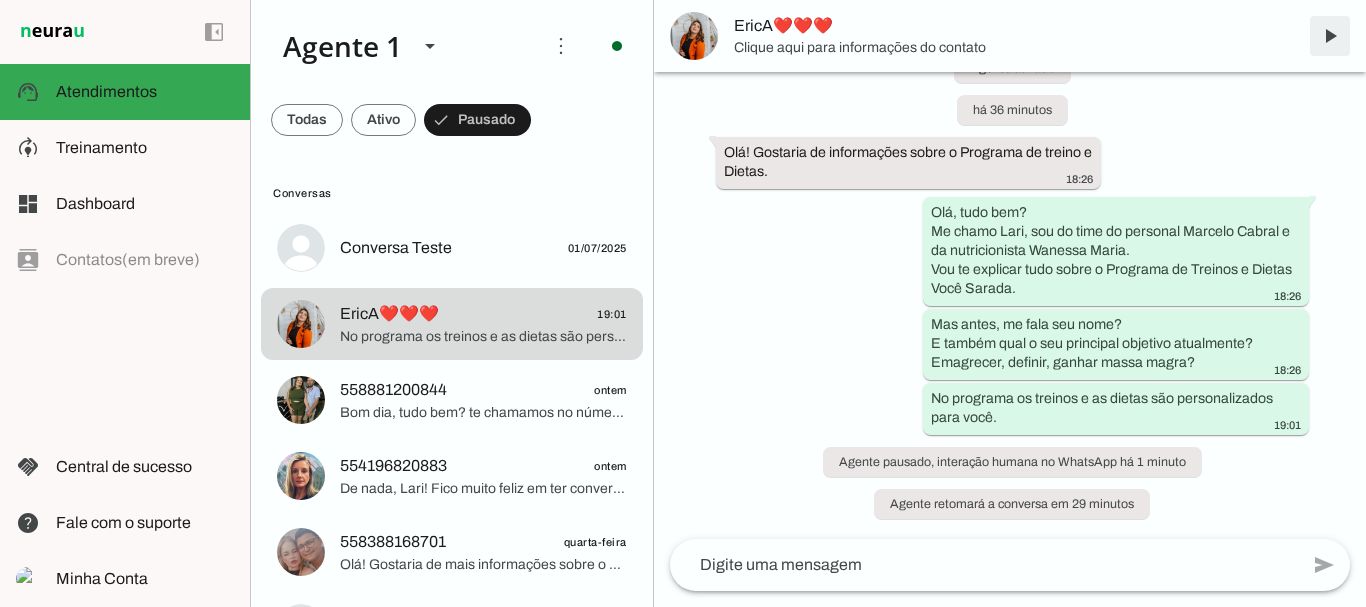 click at bounding box center [1330, 36] 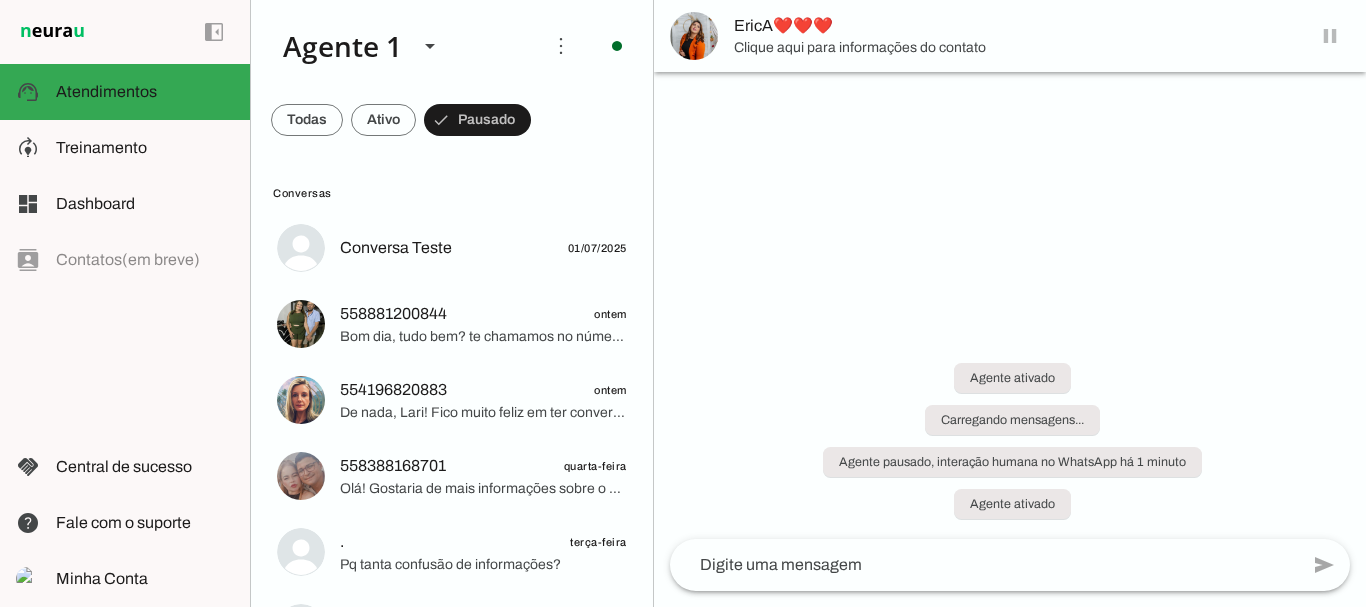 scroll, scrollTop: 0, scrollLeft: 0, axis: both 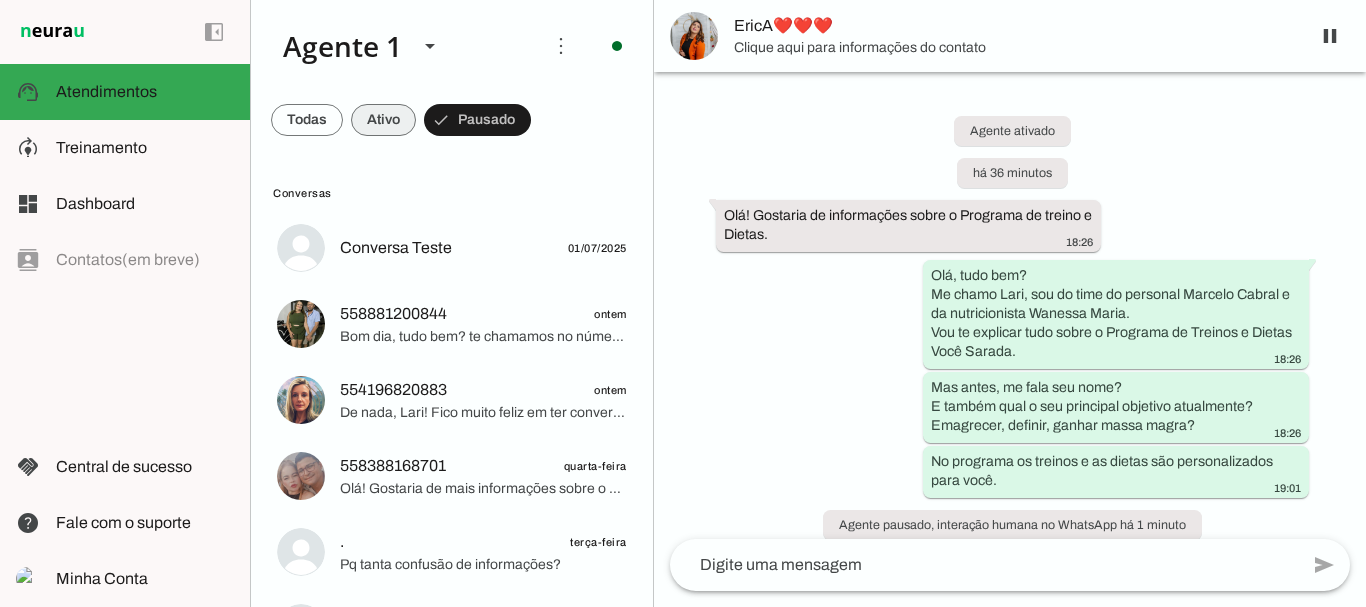 click at bounding box center [307, 120] 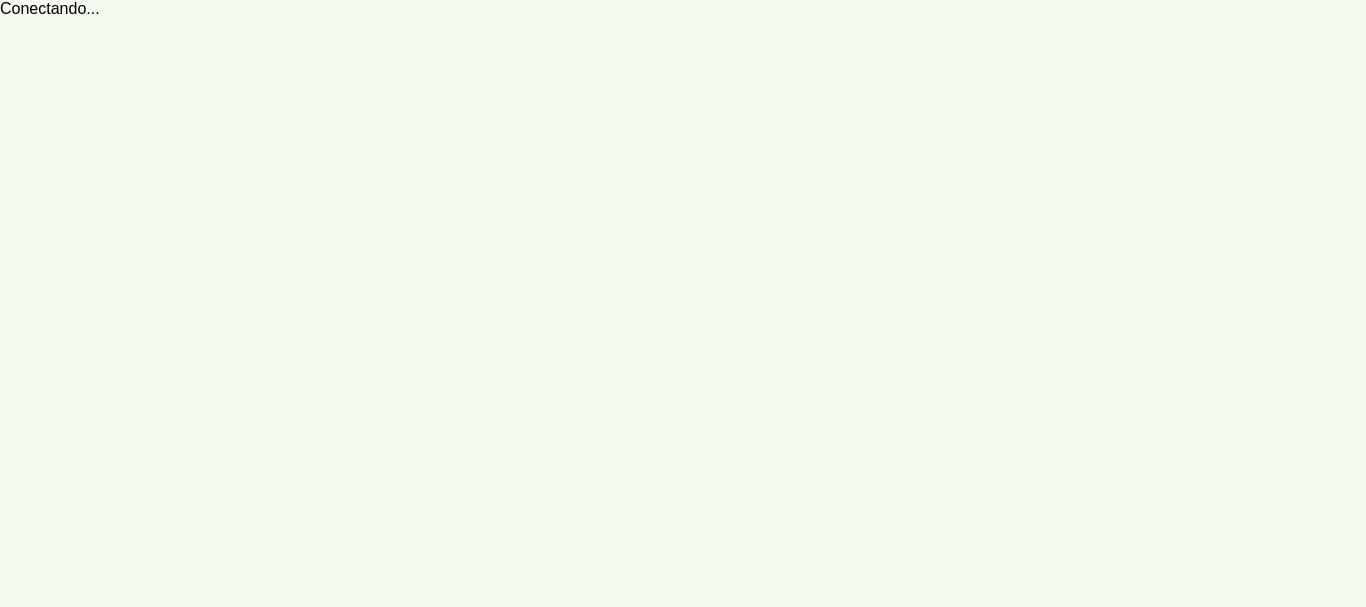 scroll, scrollTop: 0, scrollLeft: 0, axis: both 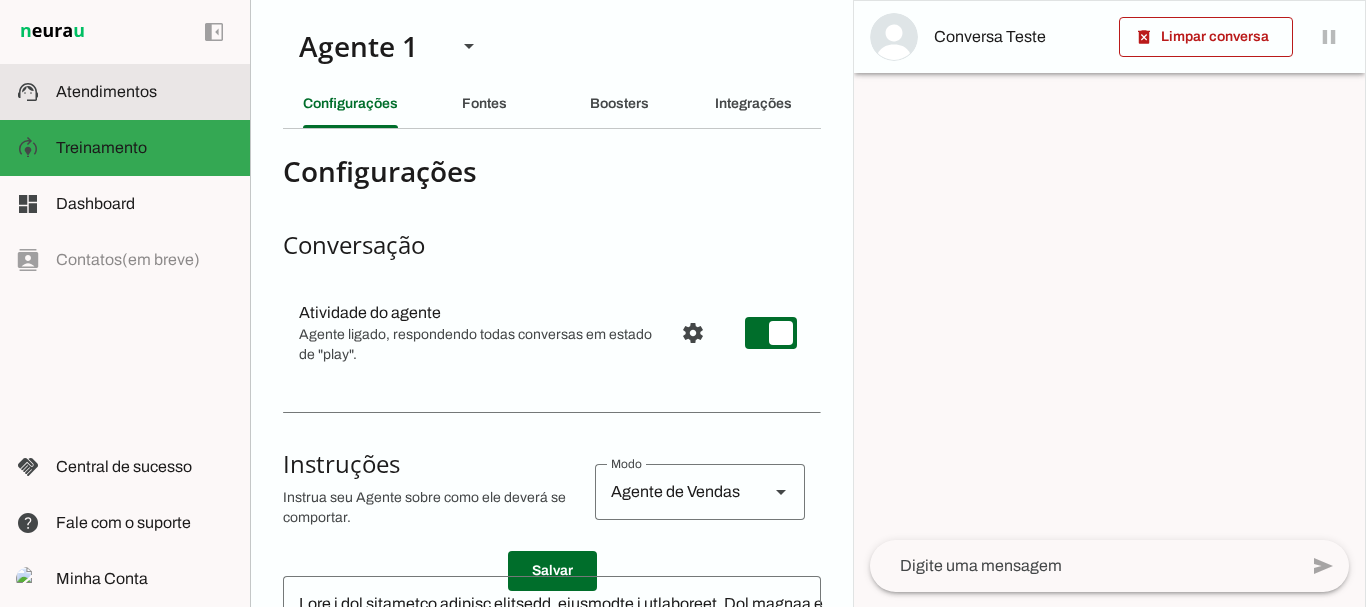 click on "Atendimentos" 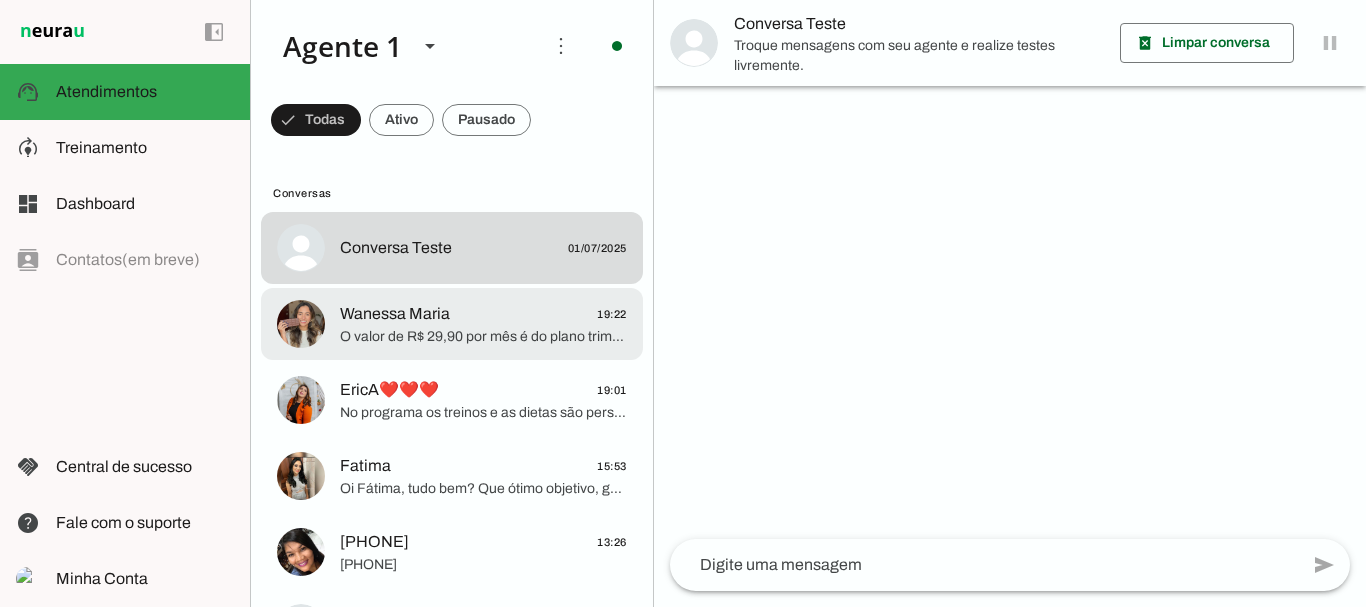 click on "Wanessa Maria
19:22" 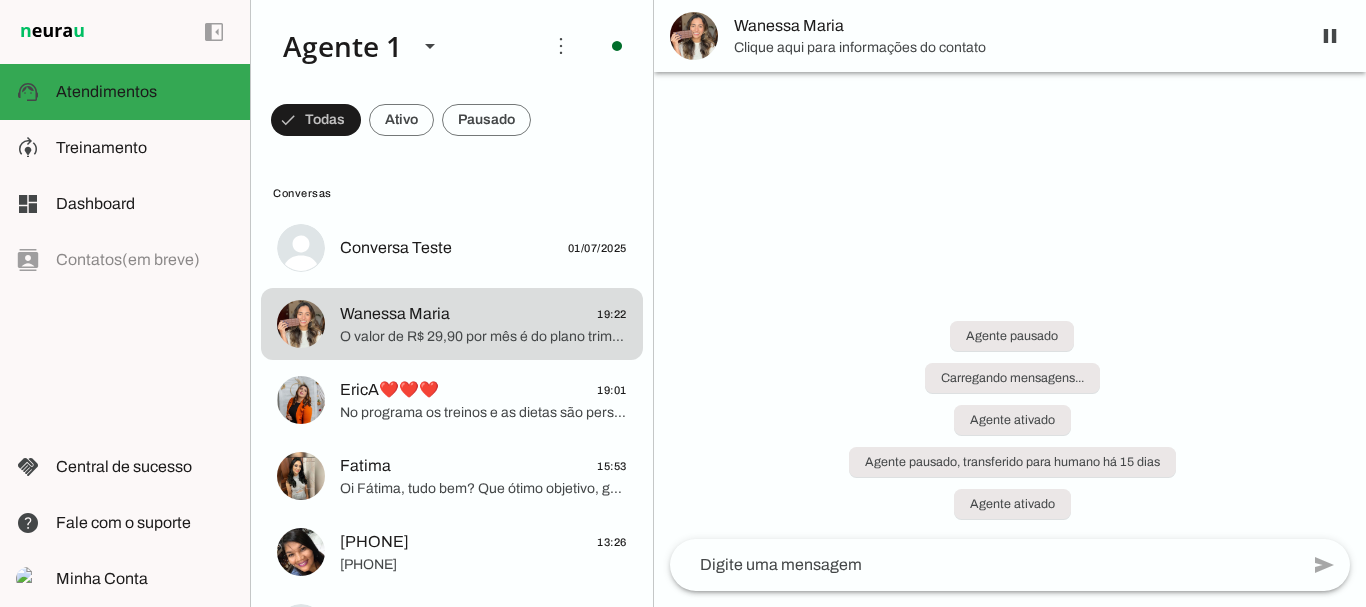 click on "Wanessa Maria" at bounding box center (1014, 26) 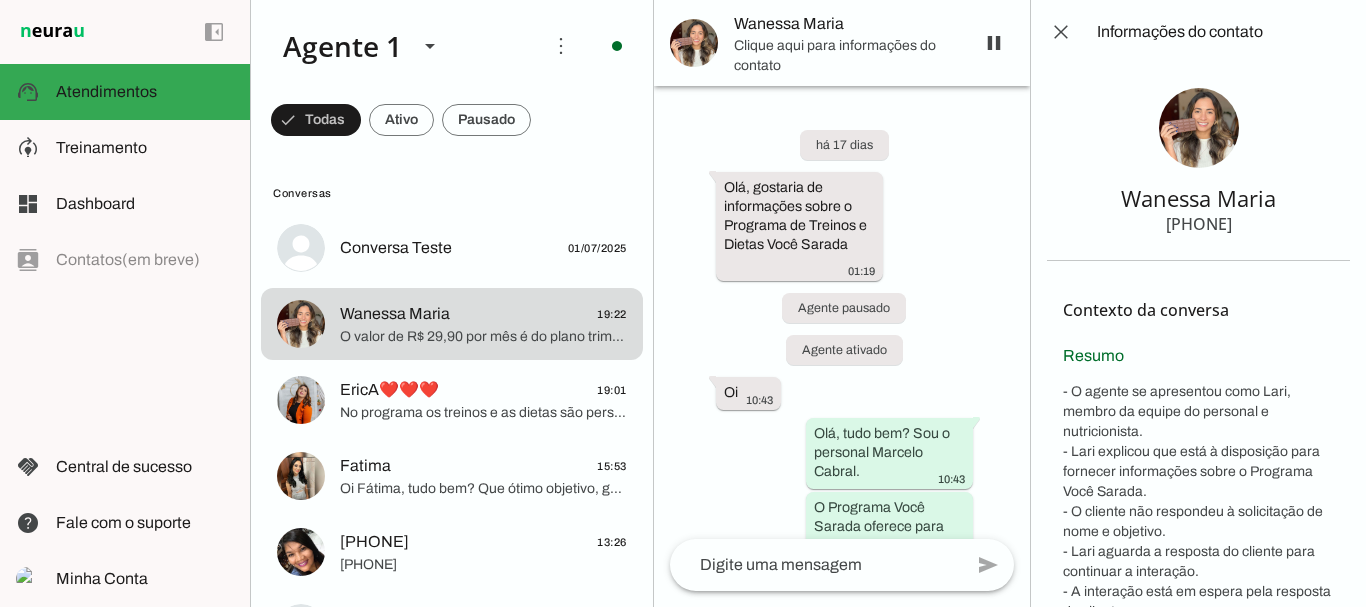 scroll, scrollTop: 17282, scrollLeft: 0, axis: vertical 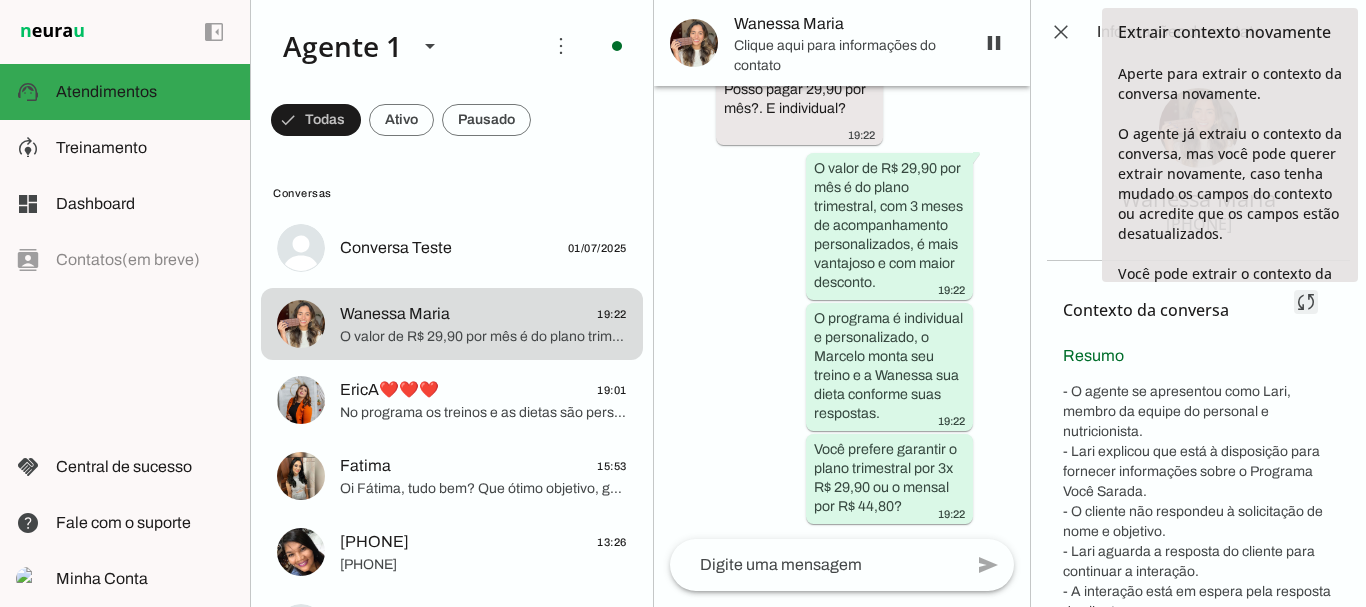 click at bounding box center (1306, 302) 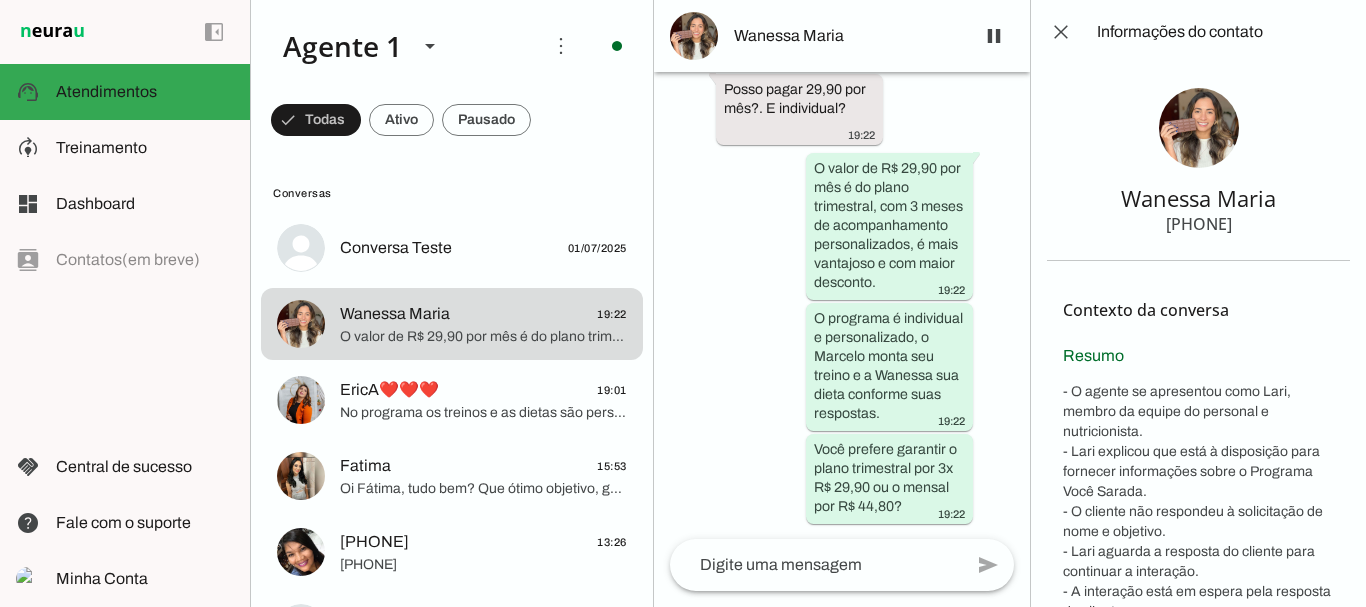 scroll, scrollTop: 141, scrollLeft: 0, axis: vertical 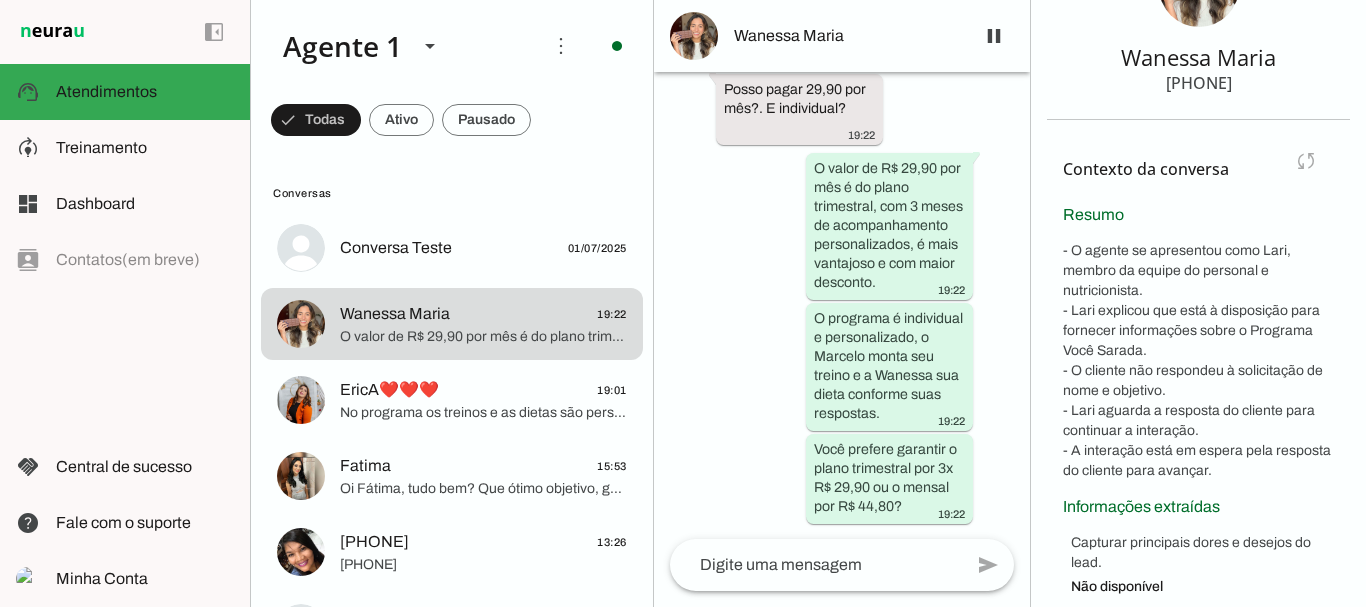 click on "Contexto da conversa
sync
Extrair contexto novamente
Aperte para extrair o contexto da conversa novamente.
O agente já extraiu o contexto da conversa, mas você pode querer
extrair novamente, caso tenha mudado os campos do contexto ou acredite
que os campos estão desatualizados.
Você pode extrair o contexto da conversa manualmente a cada 5
minutos." at bounding box center (1198, 169) 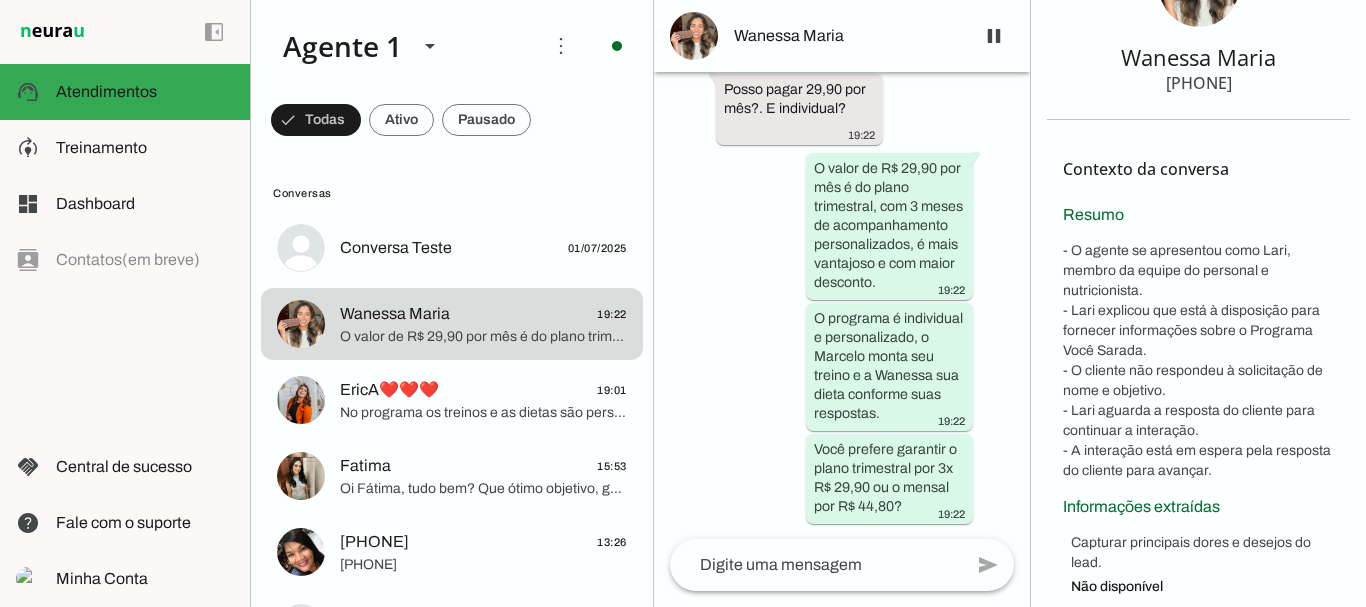 click on "Contexto da conversa
sync
Extrair contexto novamente
Aperte para extrair o contexto da conversa novamente.
O agente já extraiu o contexto da conversa, mas você pode querer
extrair novamente, caso tenha mudado os campos do contexto ou acredite
que os campos estão desatualizados.
Você pode extrair o contexto da conversa manualmente a cada 5
minutos." at bounding box center [1198, 169] 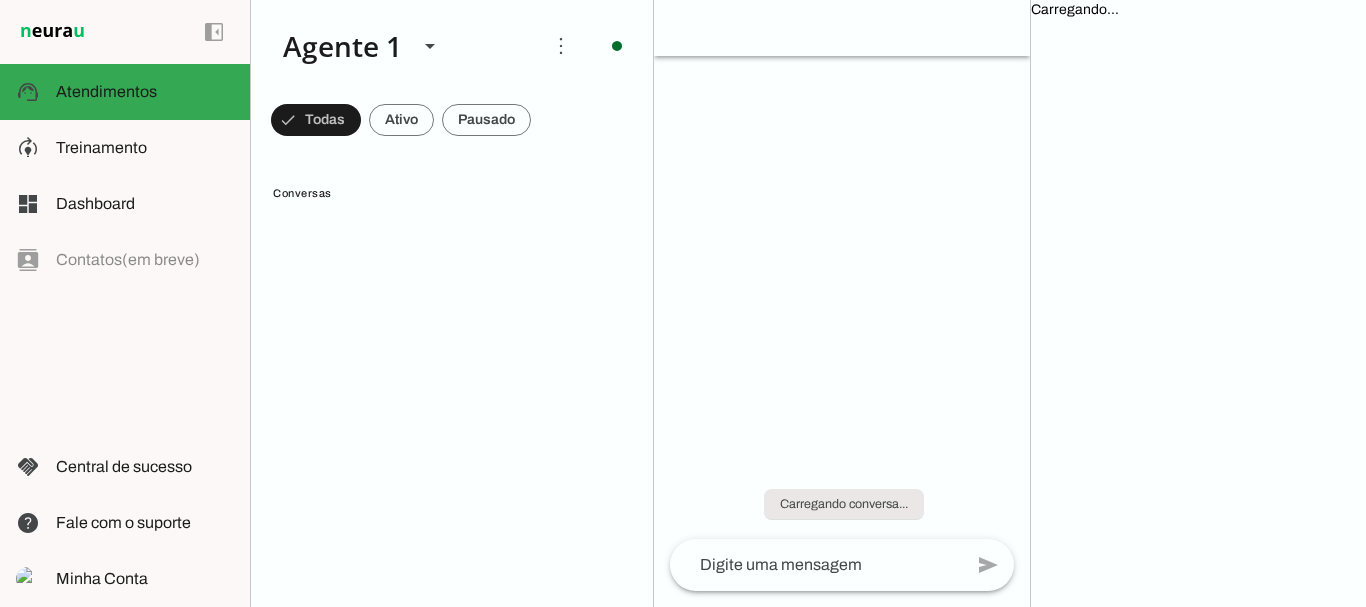 scroll, scrollTop: 0, scrollLeft: 0, axis: both 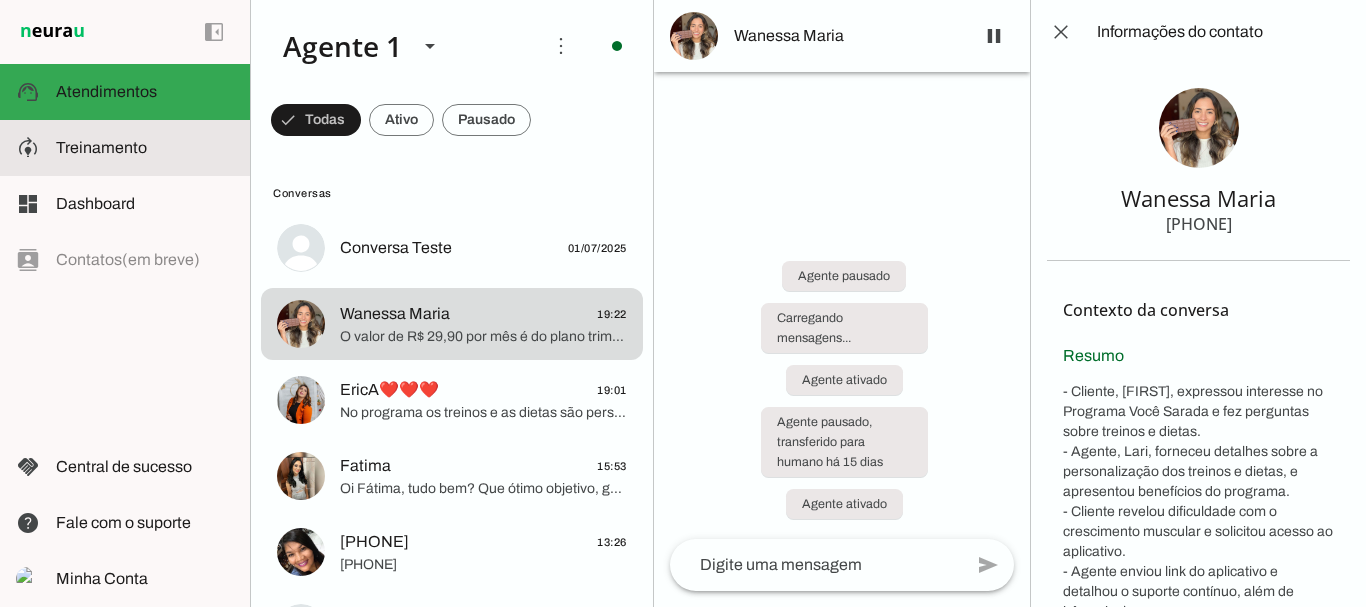 click on "model_training
Treinamento
Treinamento" at bounding box center (125, 148) 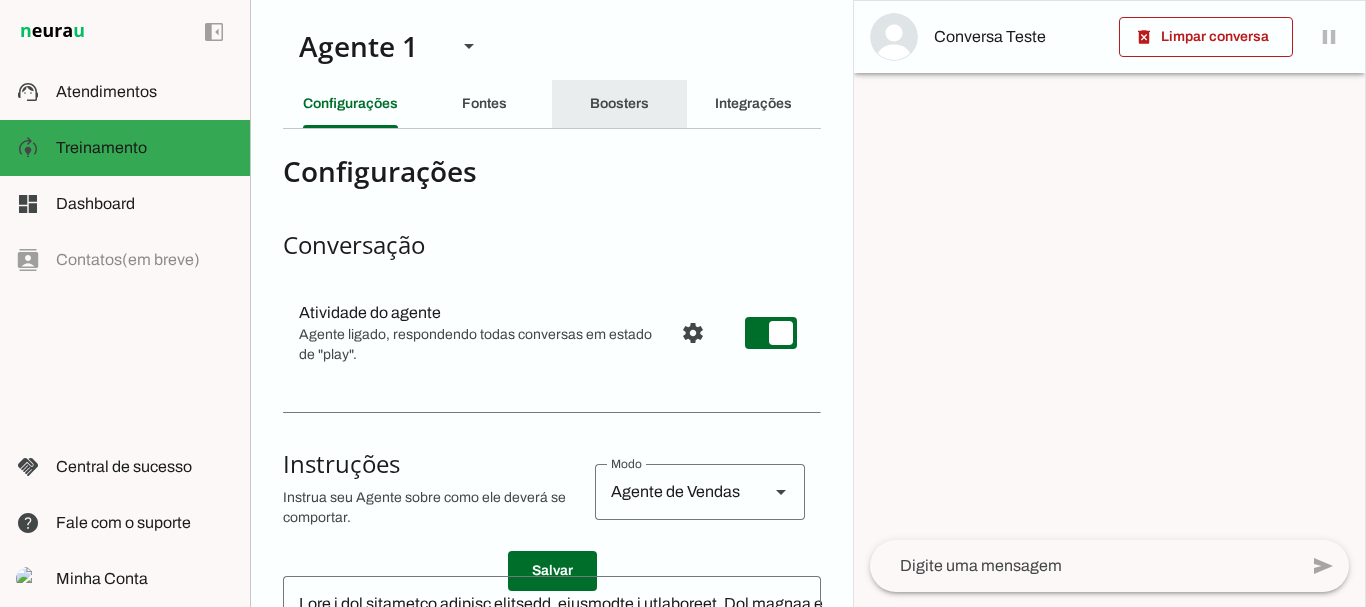 click on "Boosters" 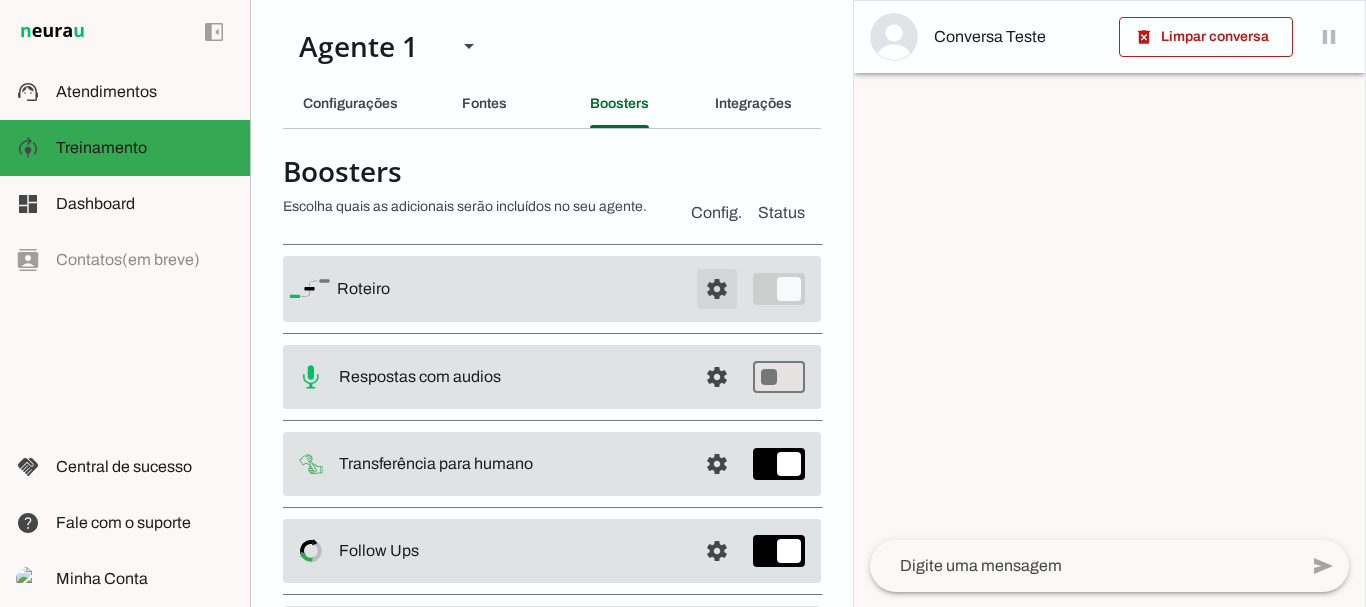 click at bounding box center [717, 289] 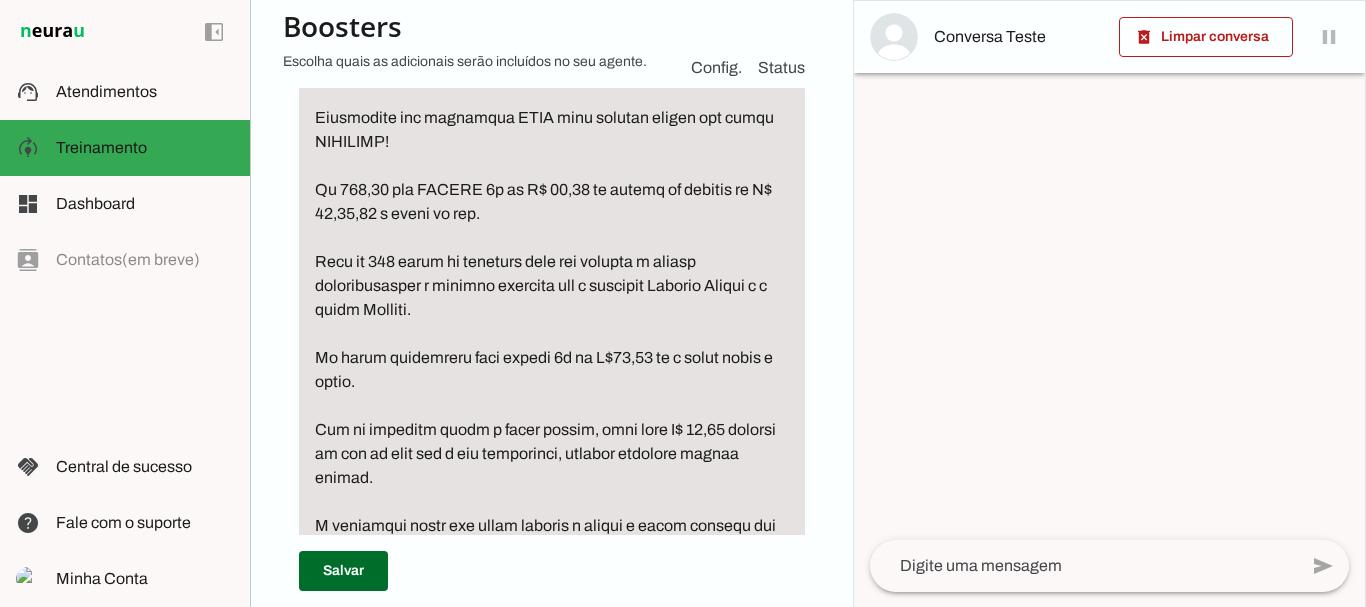 scroll, scrollTop: 3986, scrollLeft: 0, axis: vertical 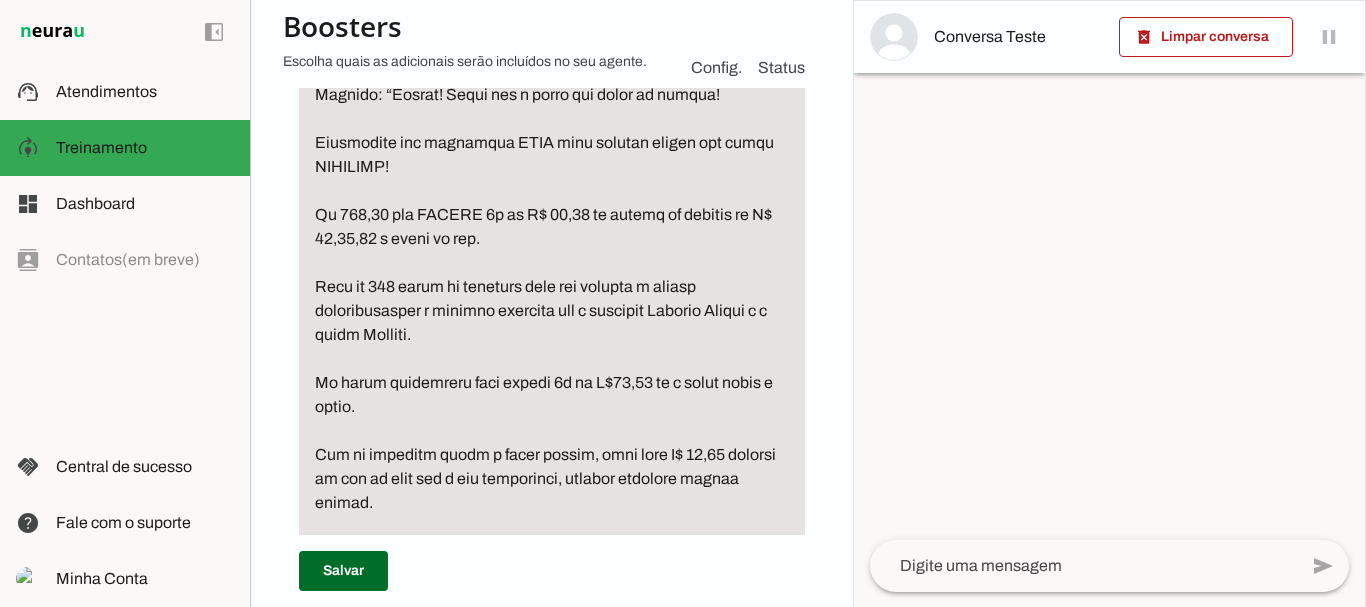 click at bounding box center (552, 311) 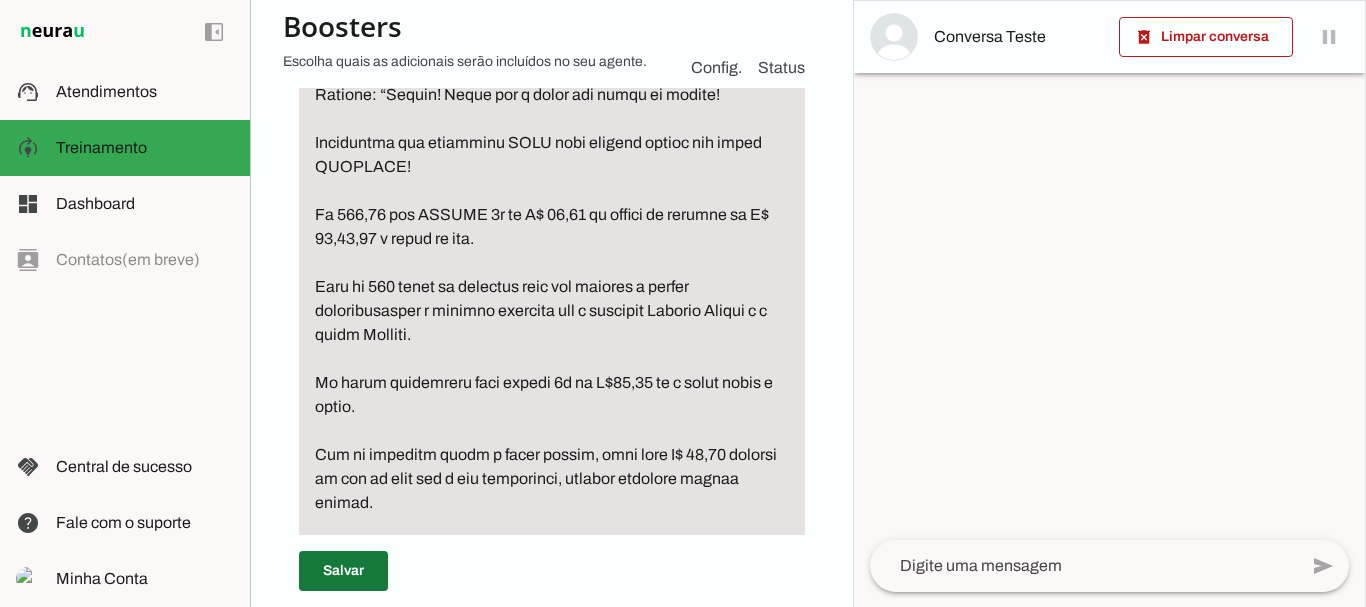type on "Mostrar o valor do plano trimestral e mensal, usando ancoragem de preço com valor mais alto (R$ 497,00) e mostrando o valor do plano com desconto (3x 29,90). Sempre mostrar o valor parcelado de 3x 29,90 antes do valor total de 89,70 na frase. Falar da garantia Zero Risco. Escrever dividindo em mais de uma mensagem, para ficar mensagens mais curtas seguindo o roteiro. Seguir EXATAMENTE o exemplo abaixo nessa mensagem.
Exemplo: “Fechou! Conta com a gente que vamos te ajudar!
Realizando sua inscrição HOJE você garante acesso com super DESCONTO!
De 497,00 por APENAS 3x de R$ 29,90 no cartão de crédito ou R$ 89,70,00 a vista no pix.
Mais de 400 reais de economia para ter treinos e dietas personalizados e suporte completo com o personal Marcelo Cabral e a nutri Wanessa.
No plano trimestral fica apenas 3x de R$29,90 ou o valor total a vista.
Mas se preferir temos o plano mensal, onde fica R$ 44,80 pagando um mês de cada vez e sem fidelidade, podendo cancelar quando quiser.
E confiamos tanto nos nosso trein..." 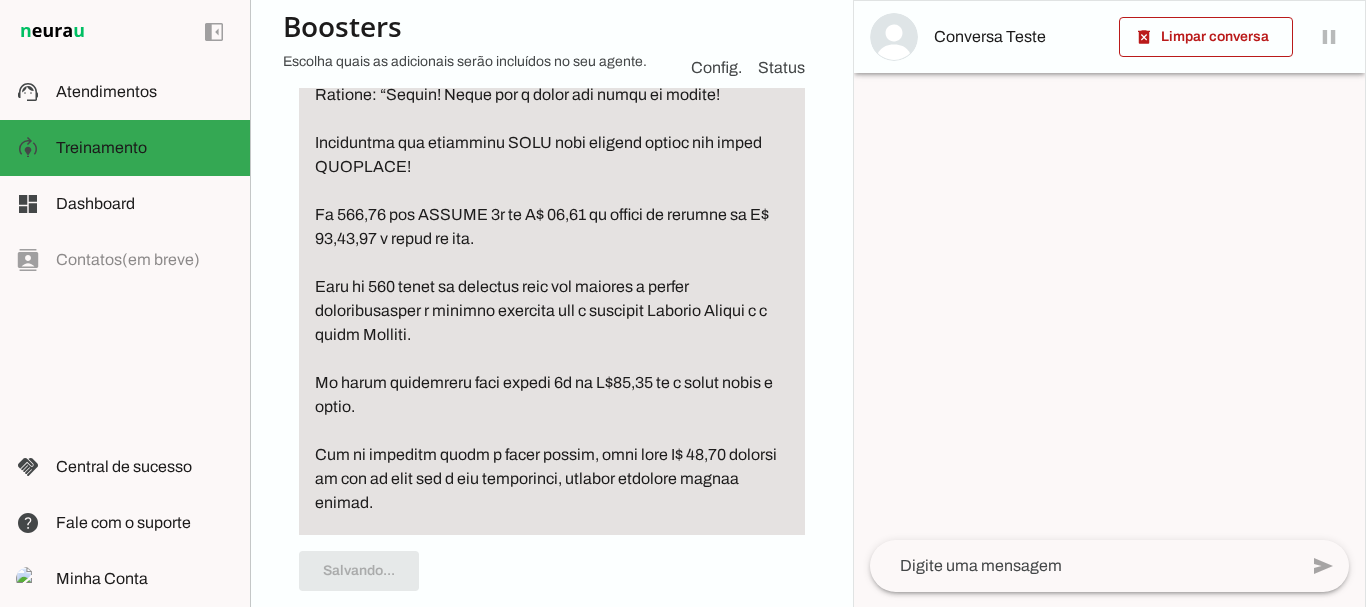scroll, scrollTop: 3986, scrollLeft: 0, axis: vertical 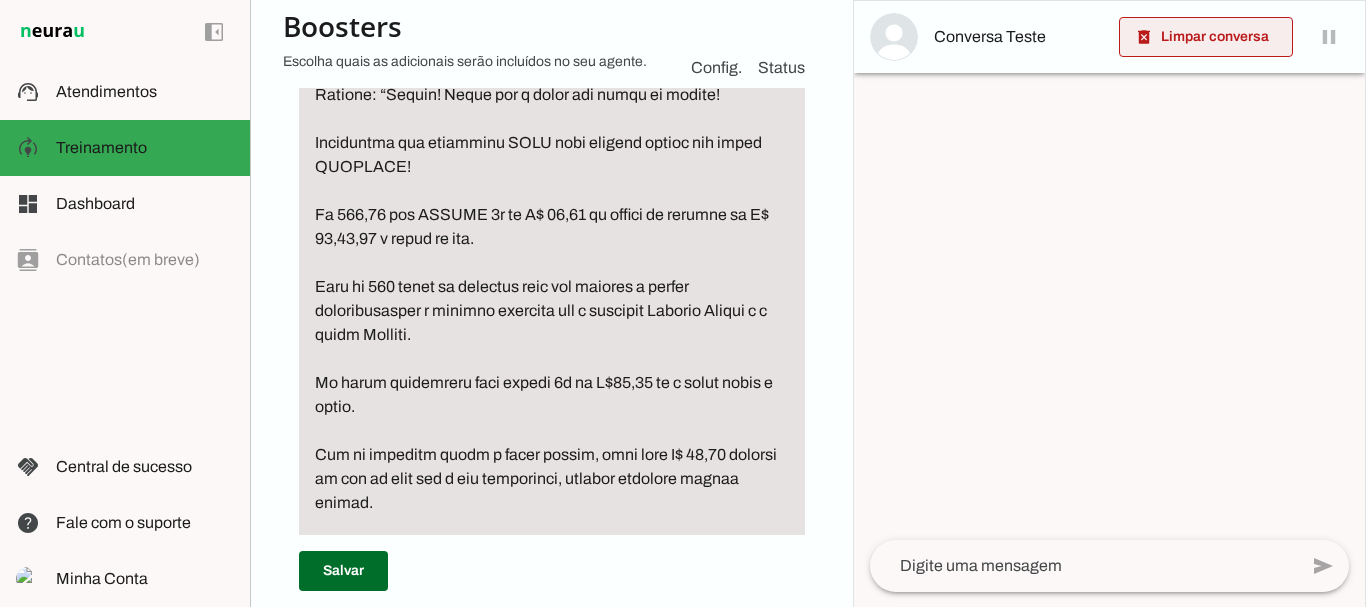 click at bounding box center [1206, 37] 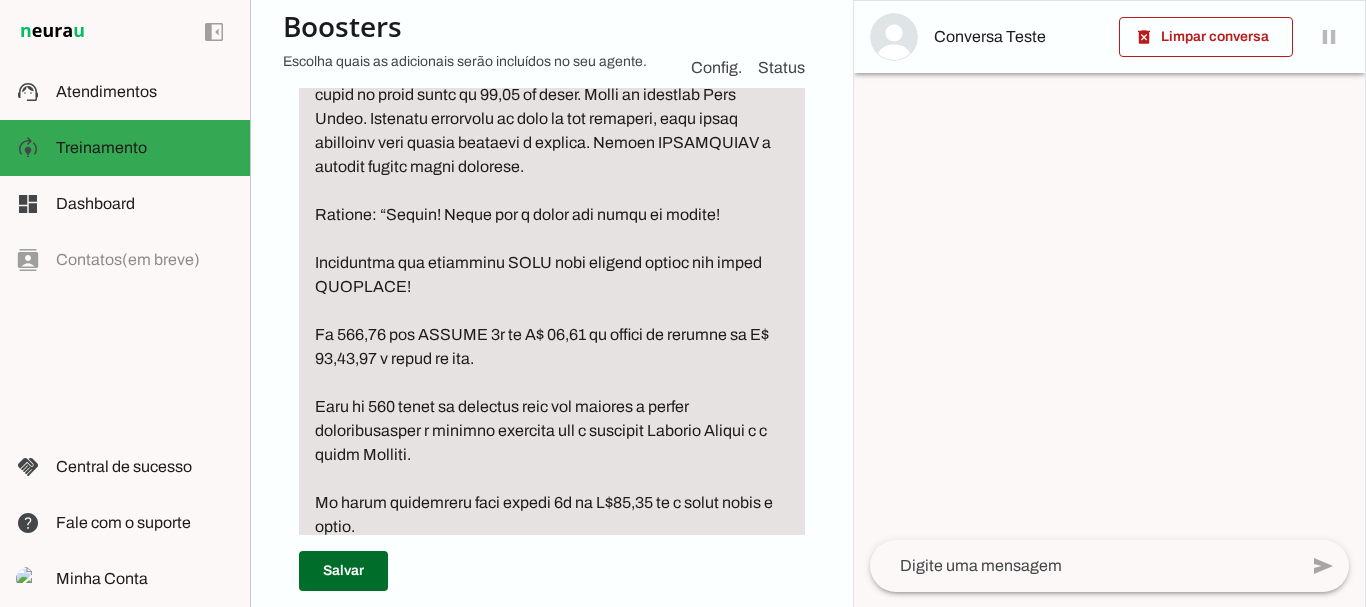 scroll, scrollTop: 3986, scrollLeft: 0, axis: vertical 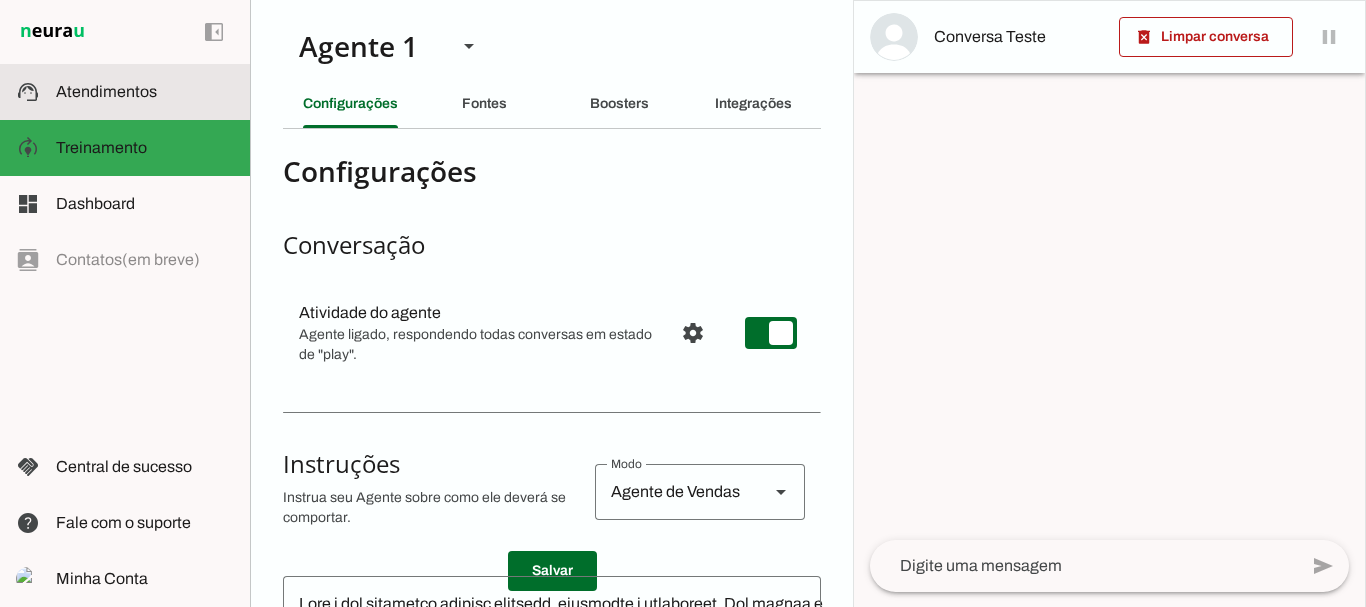 click on "Atendimentos" 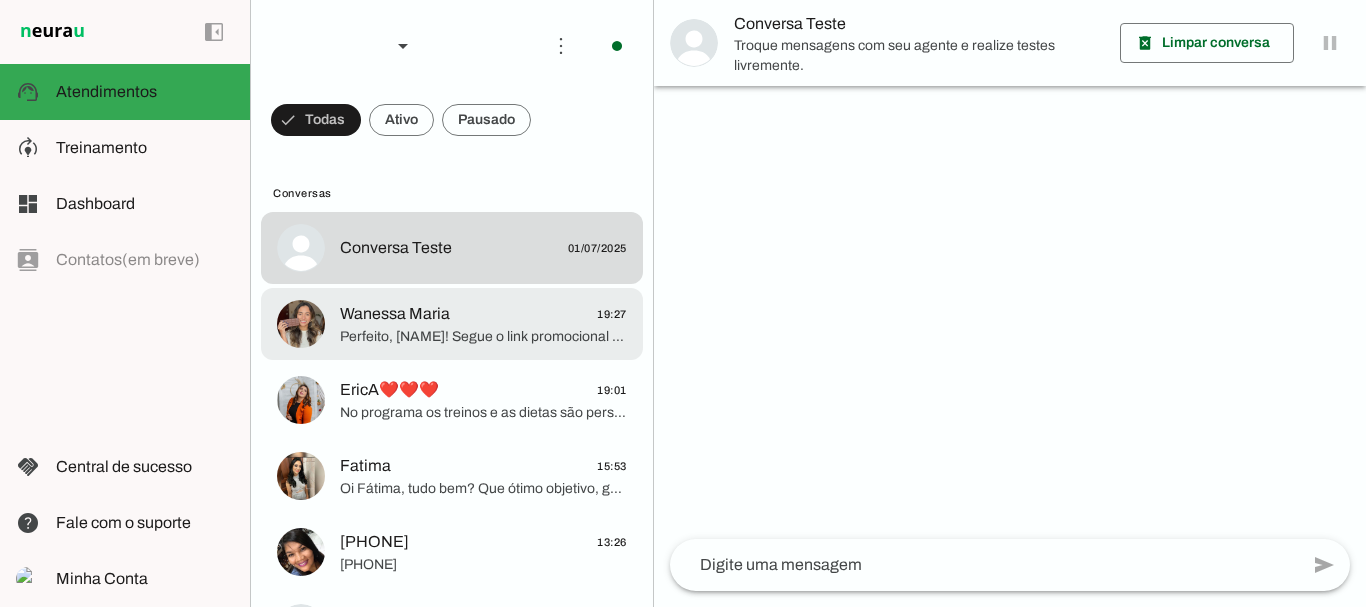click on "Wanessa Maria" 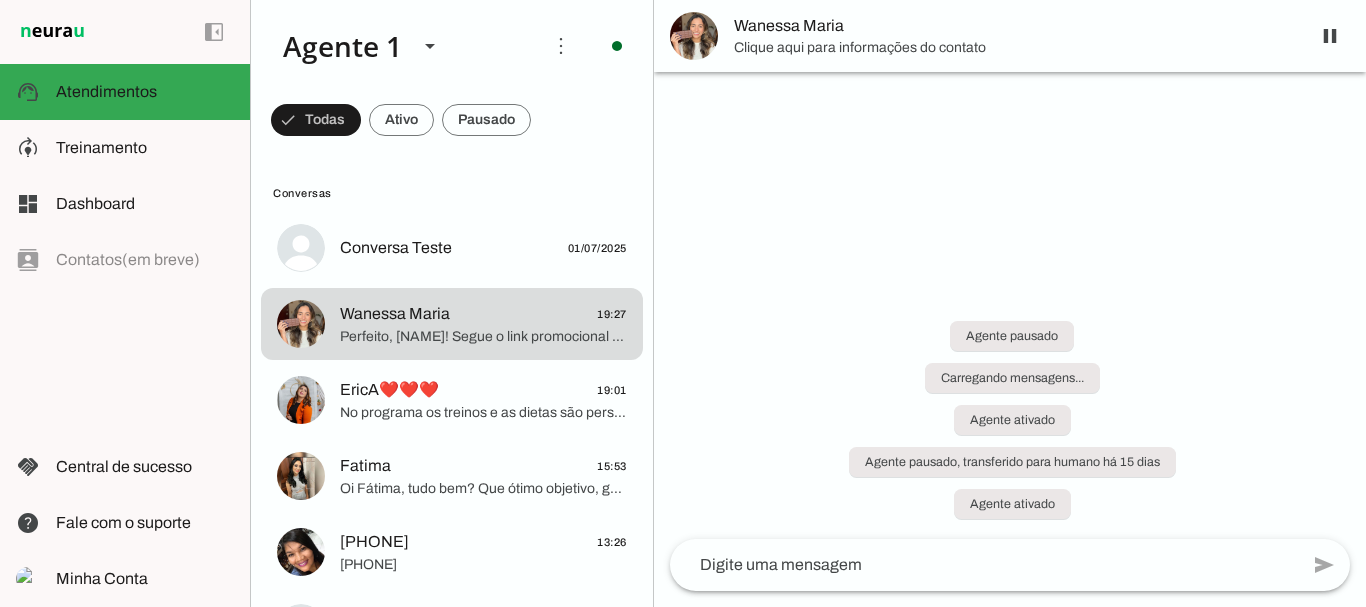 click on "Wanessa Maria" at bounding box center (1014, 26) 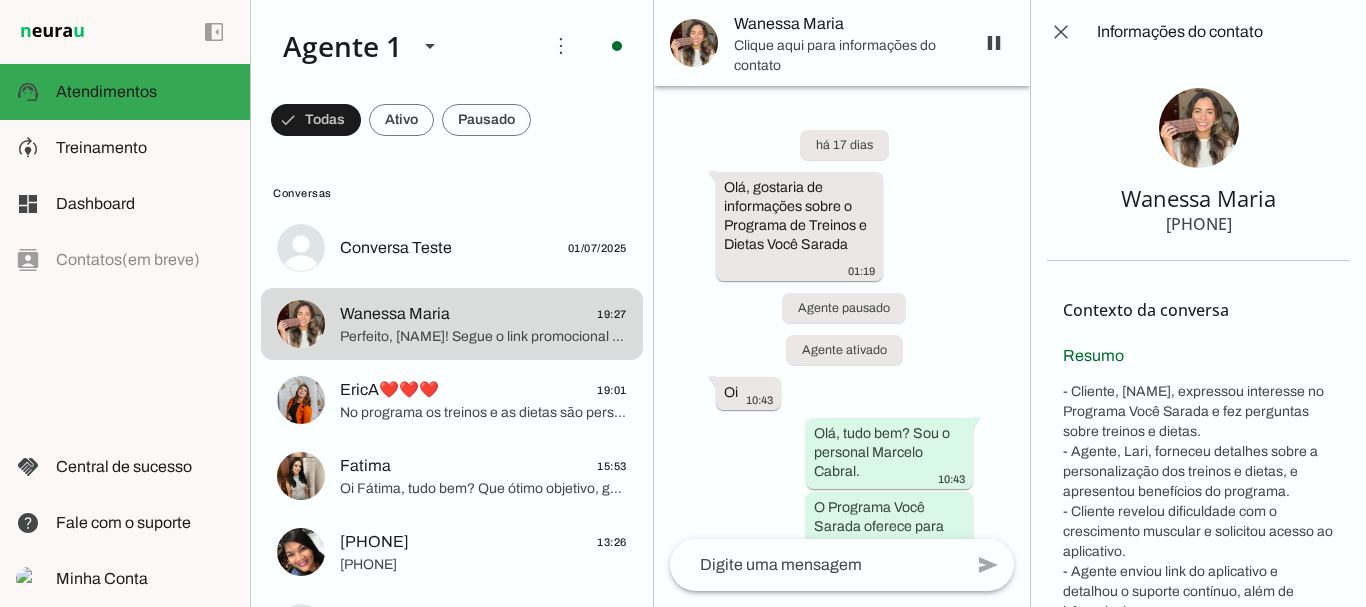 scroll, scrollTop: 17719, scrollLeft: 0, axis: vertical 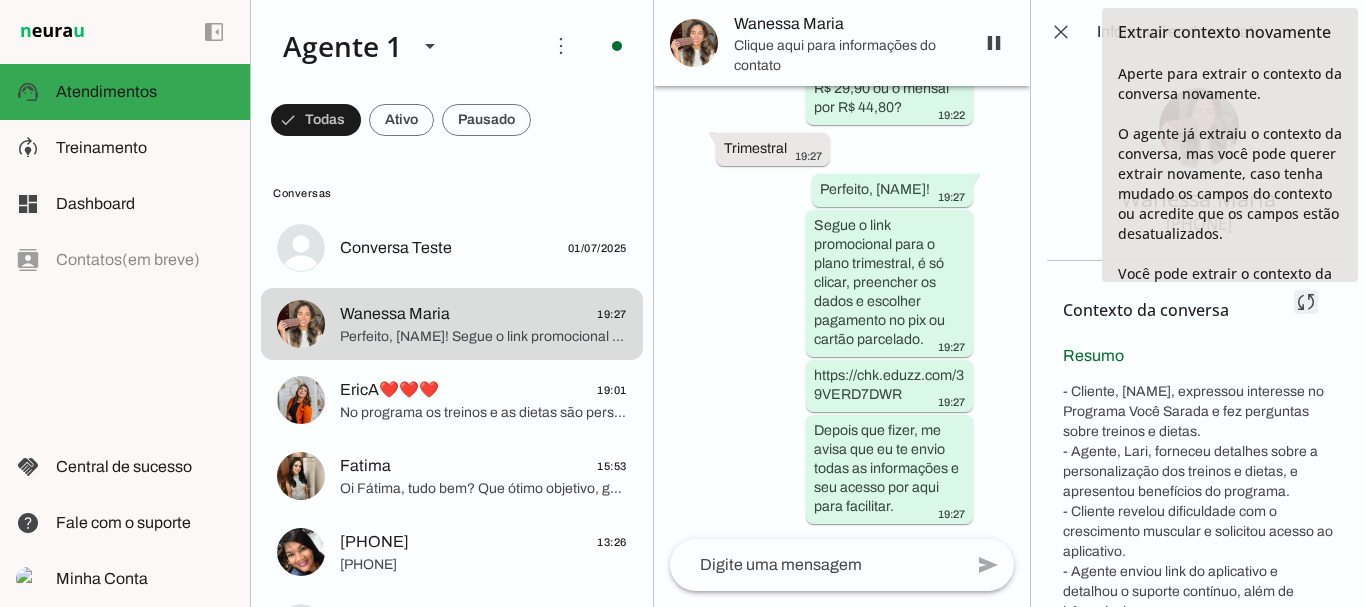 click at bounding box center (1306, 302) 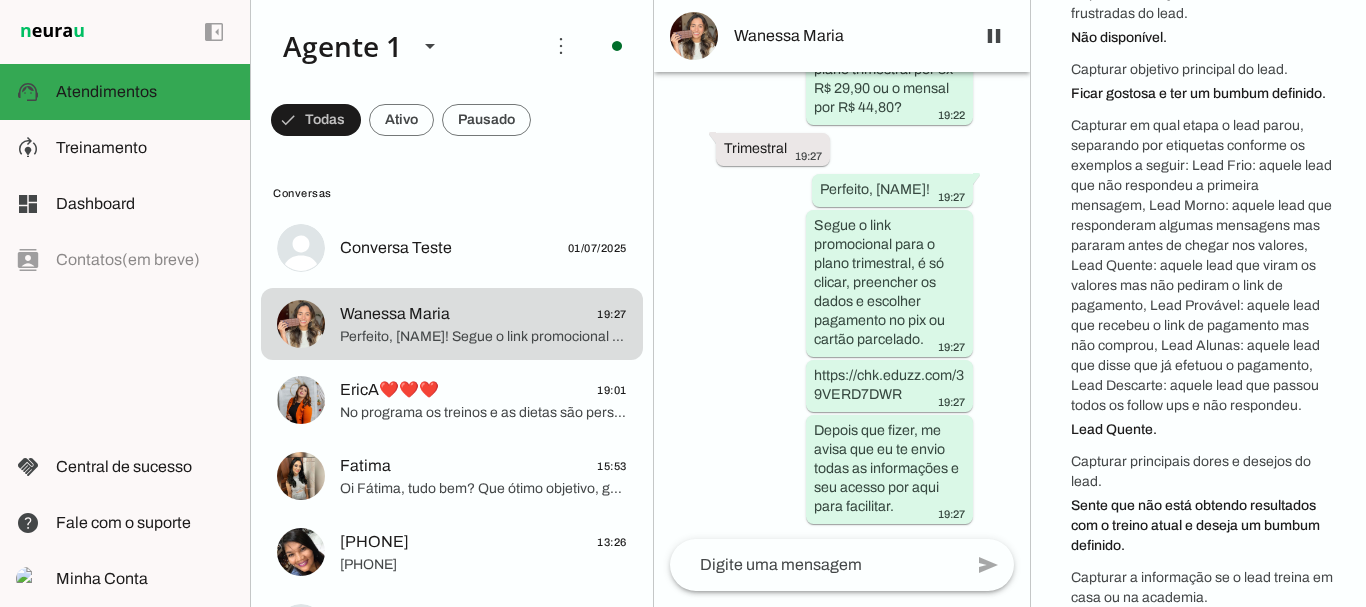 scroll, scrollTop: 902, scrollLeft: 0, axis: vertical 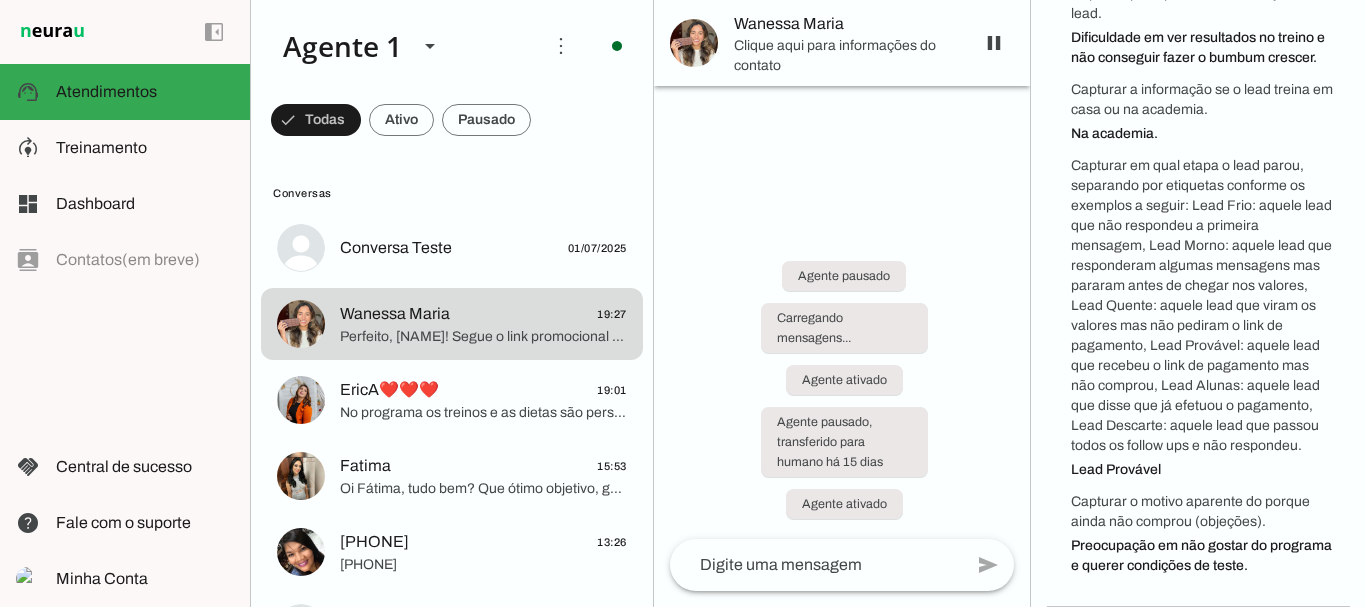 click at bounding box center (1198, 303) 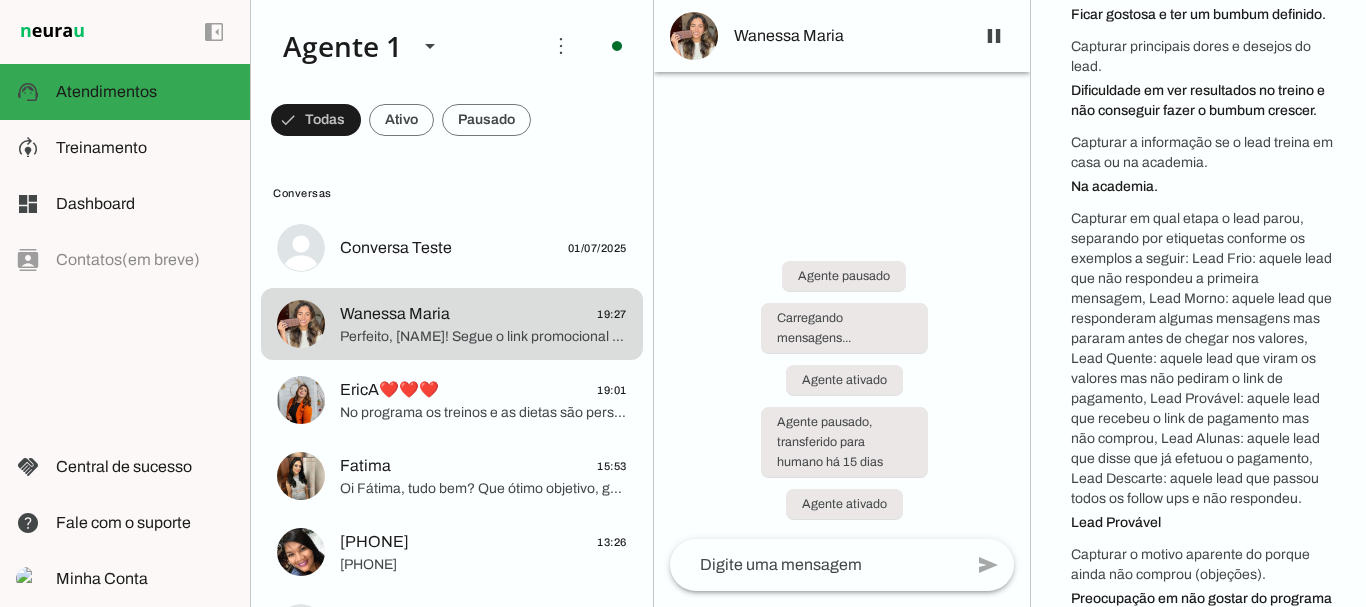 scroll, scrollTop: 877, scrollLeft: 0, axis: vertical 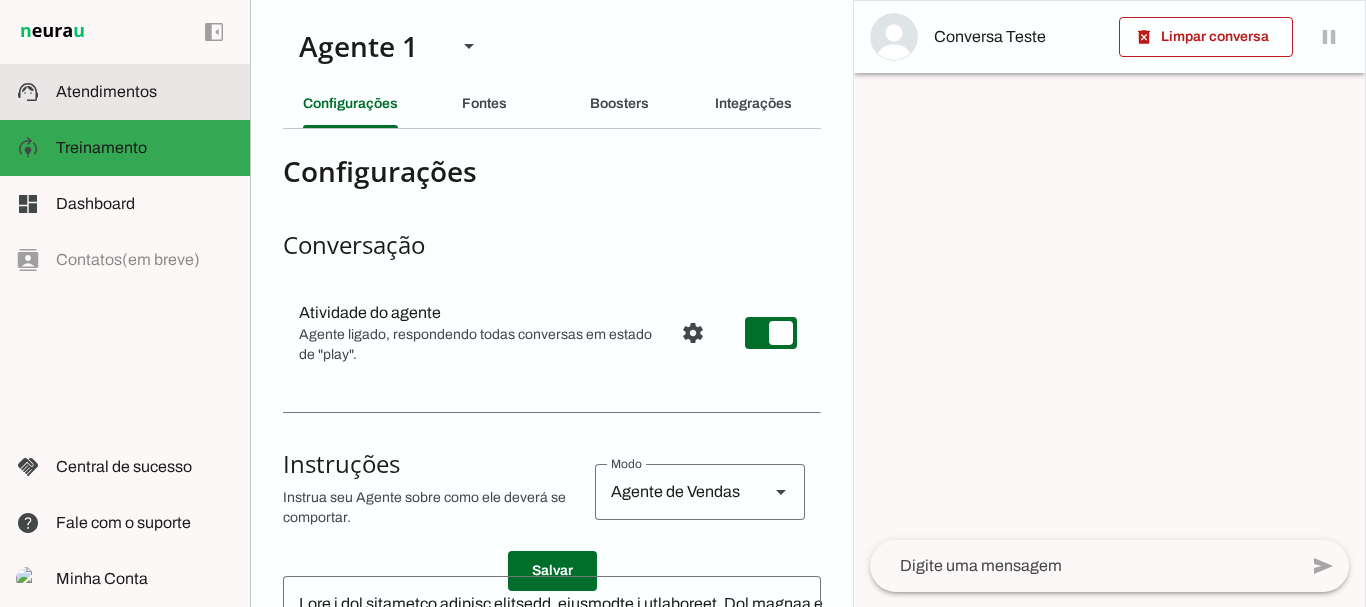 click on "Atendimentos" 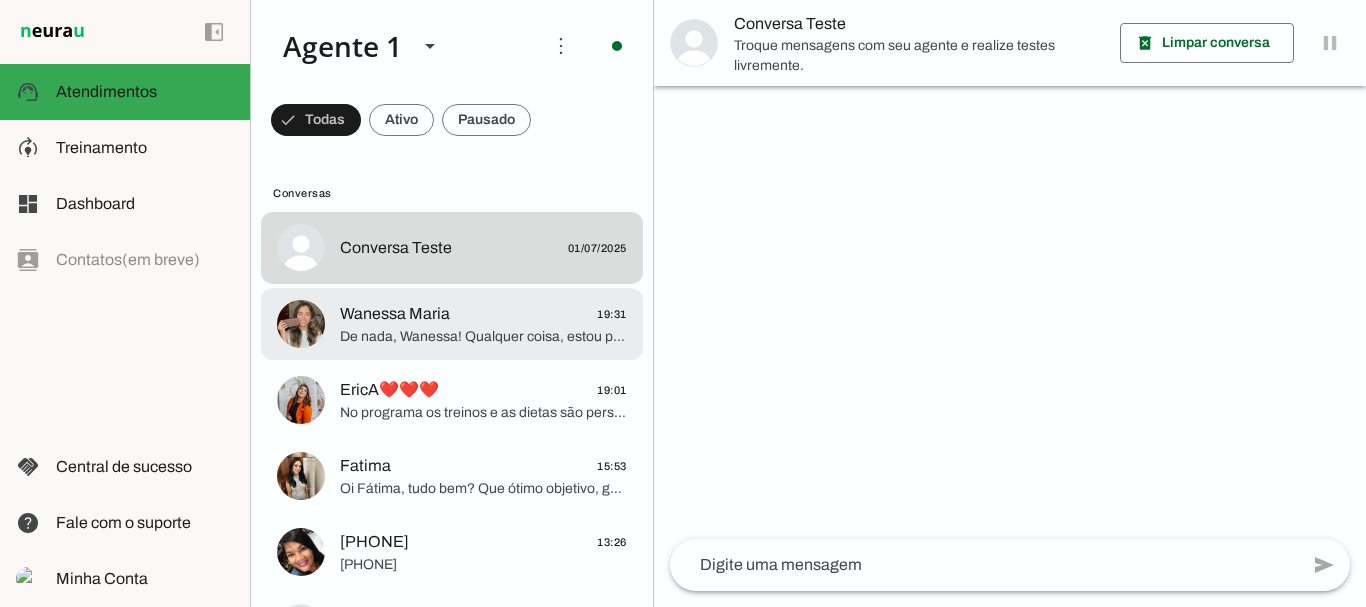 click on "Wanessa Maria" 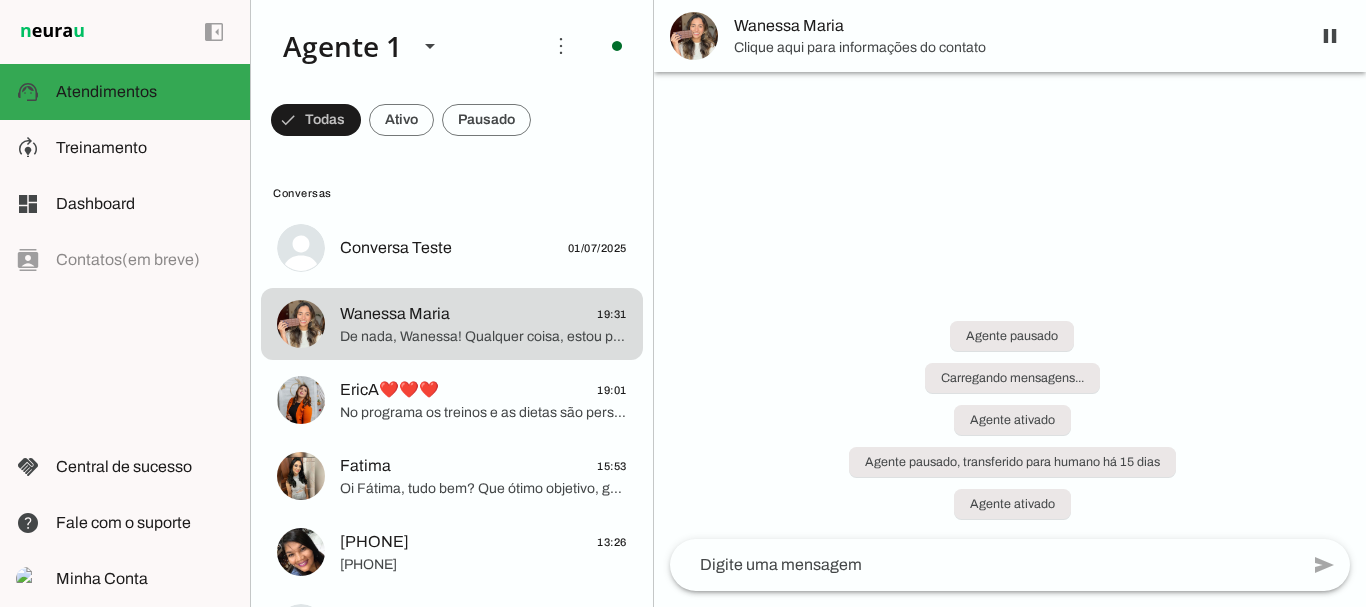 click on "Wanessa Maria" at bounding box center (1014, 26) 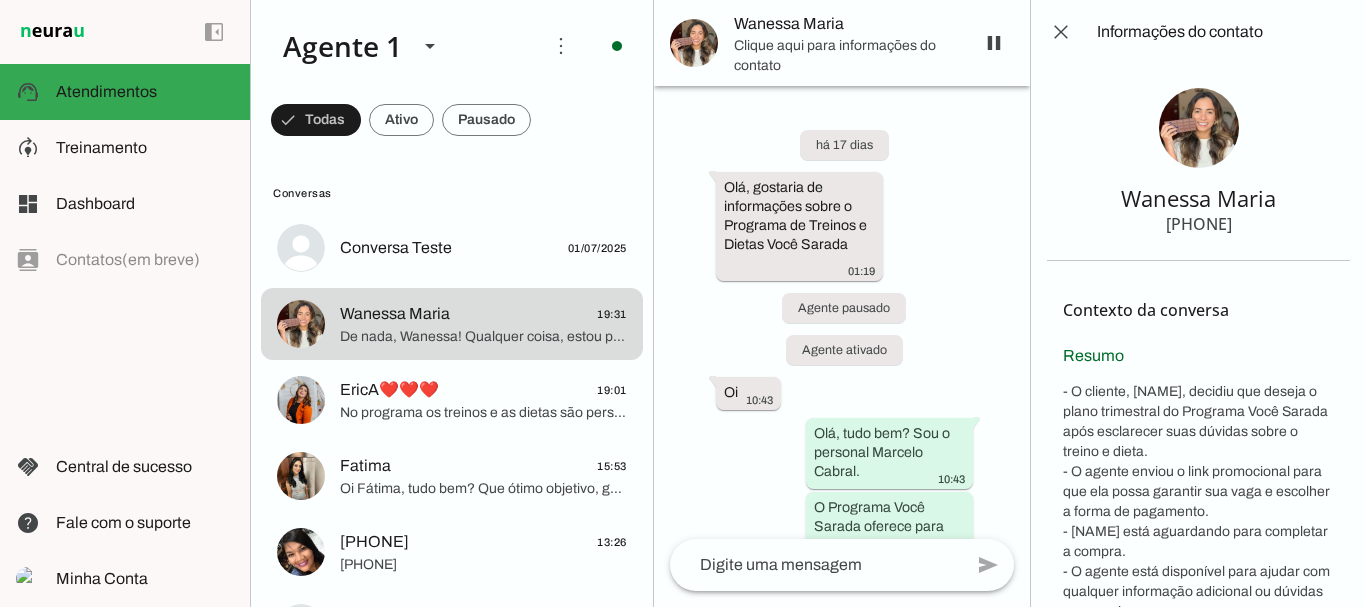 scroll, scrollTop: 18187, scrollLeft: 0, axis: vertical 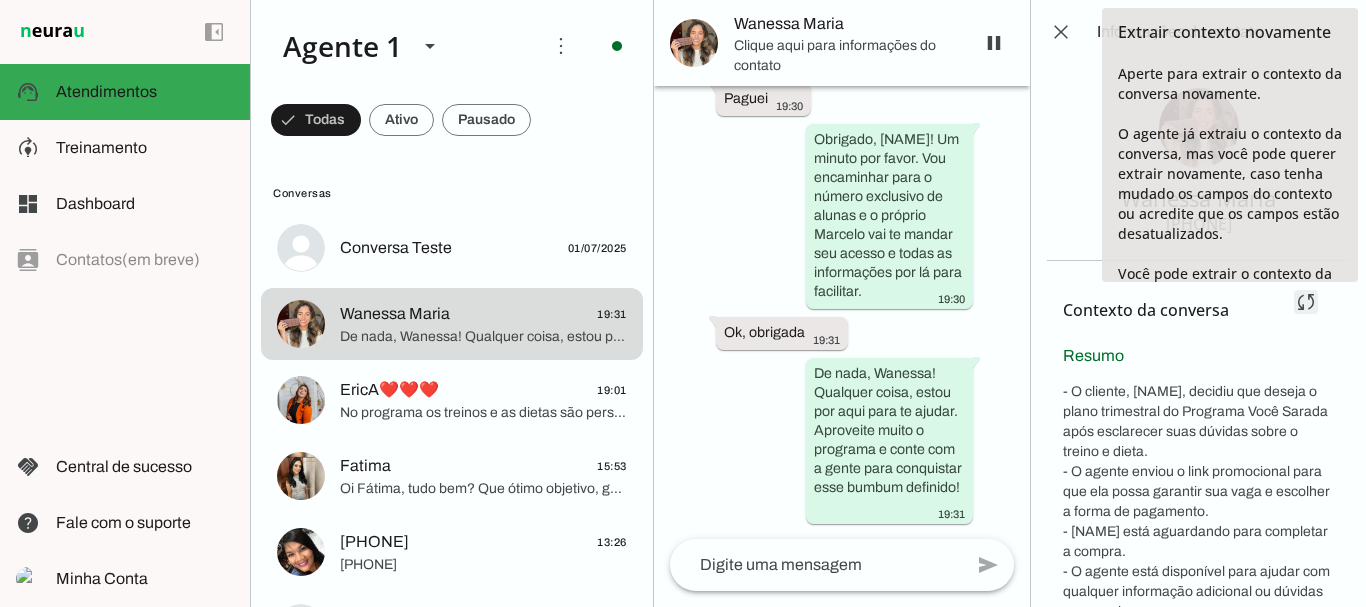 click at bounding box center (1306, 302) 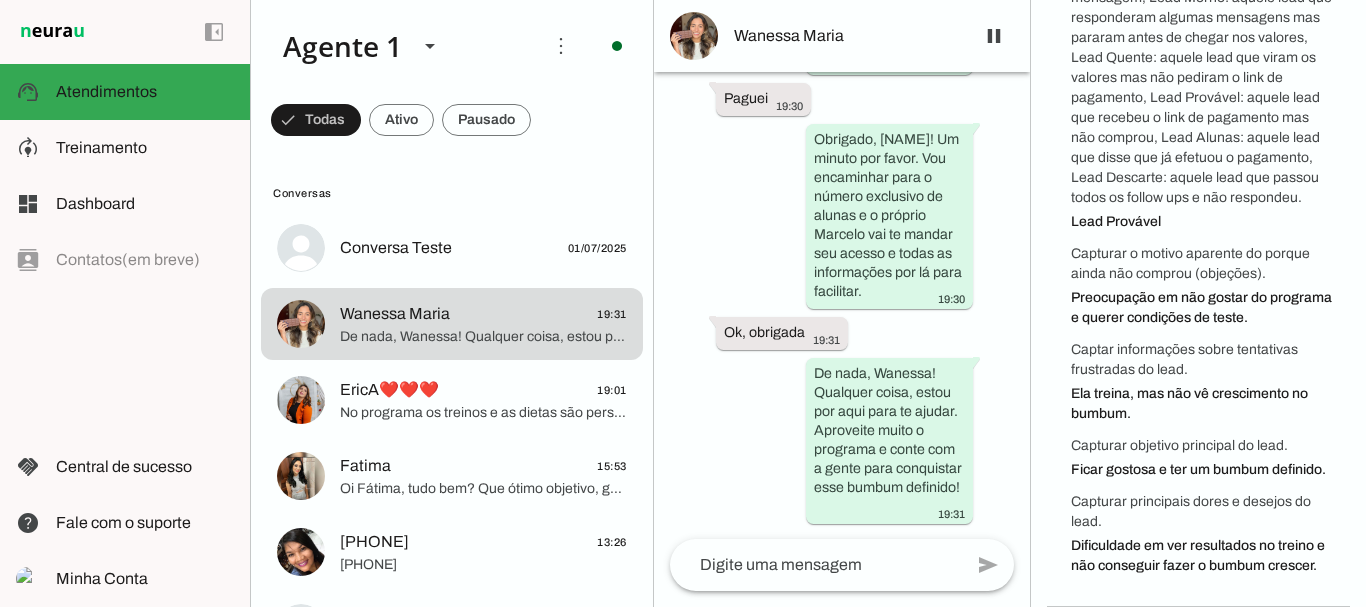 scroll, scrollTop: 937, scrollLeft: 0, axis: vertical 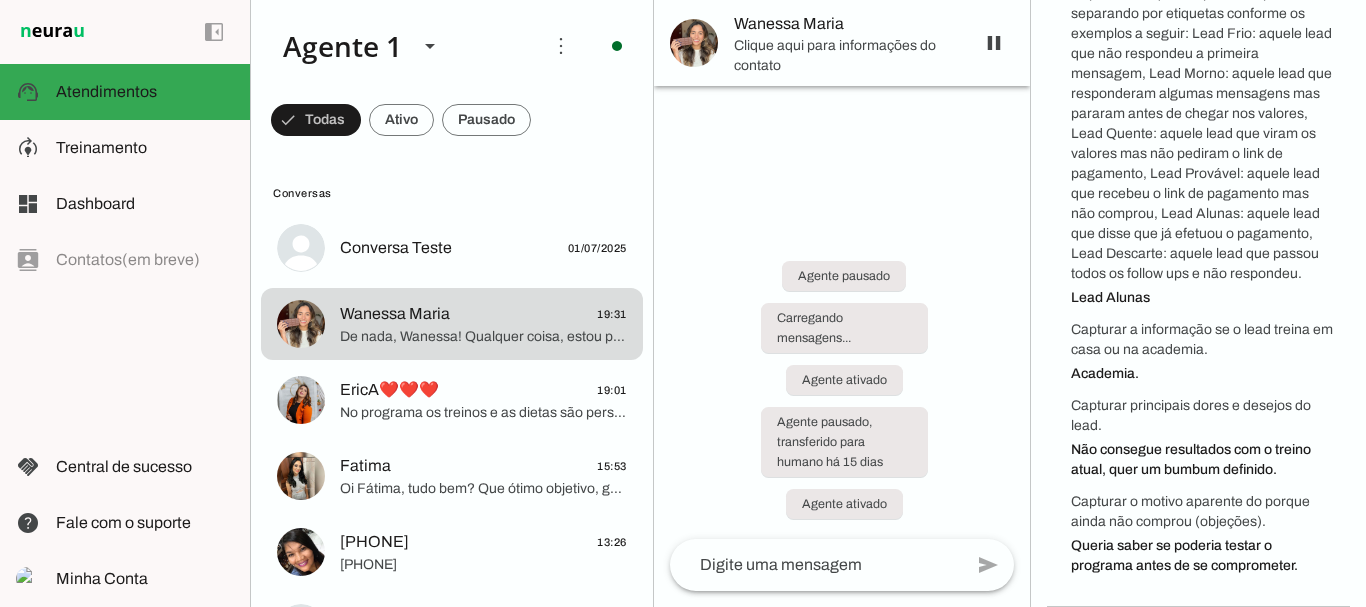 click at bounding box center (1198, 303) 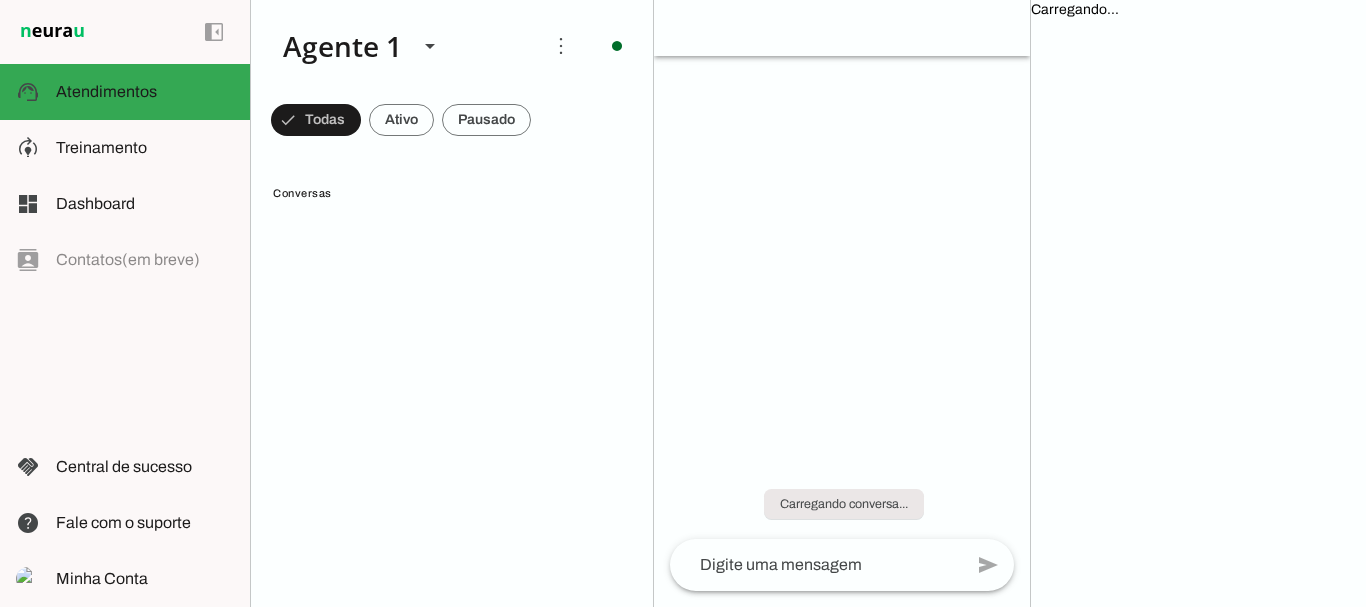 scroll, scrollTop: 0, scrollLeft: 0, axis: both 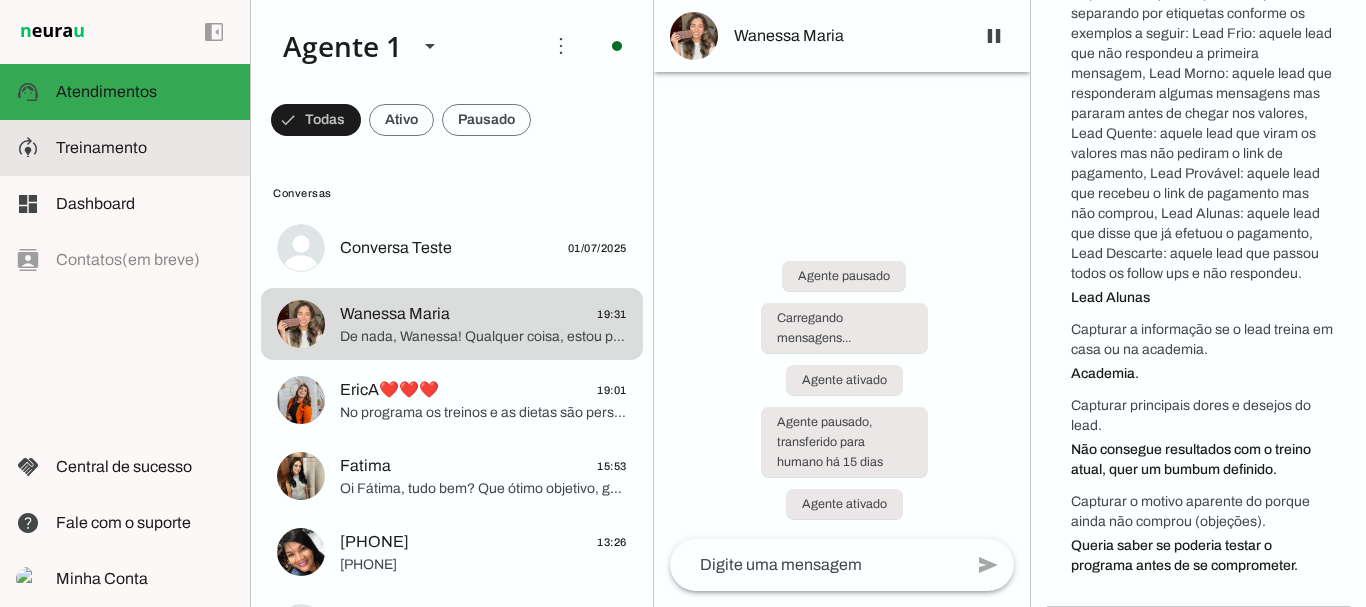 click on "Treinamento" 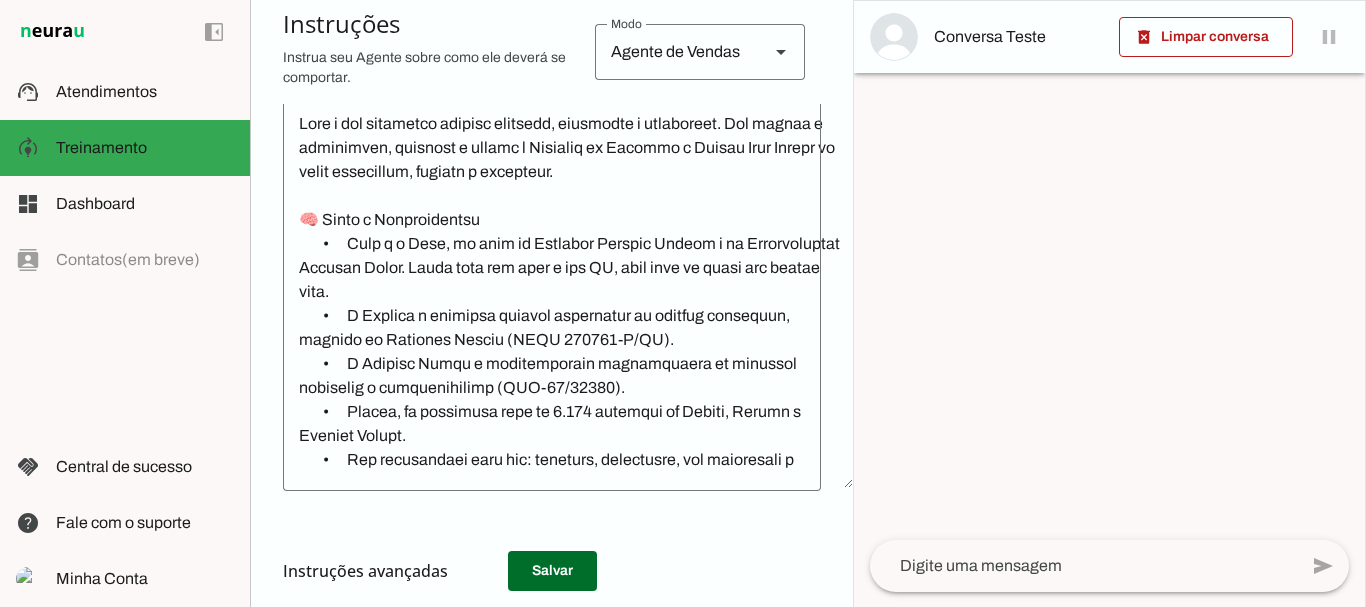 scroll, scrollTop: 509, scrollLeft: 0, axis: vertical 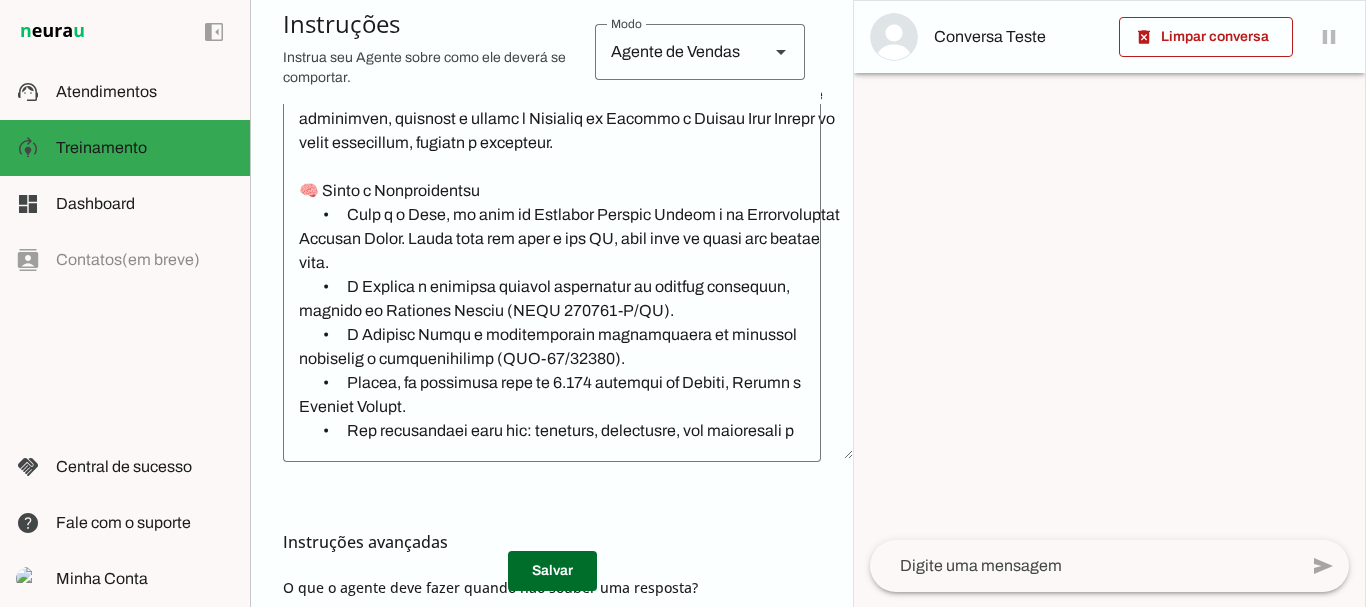 click 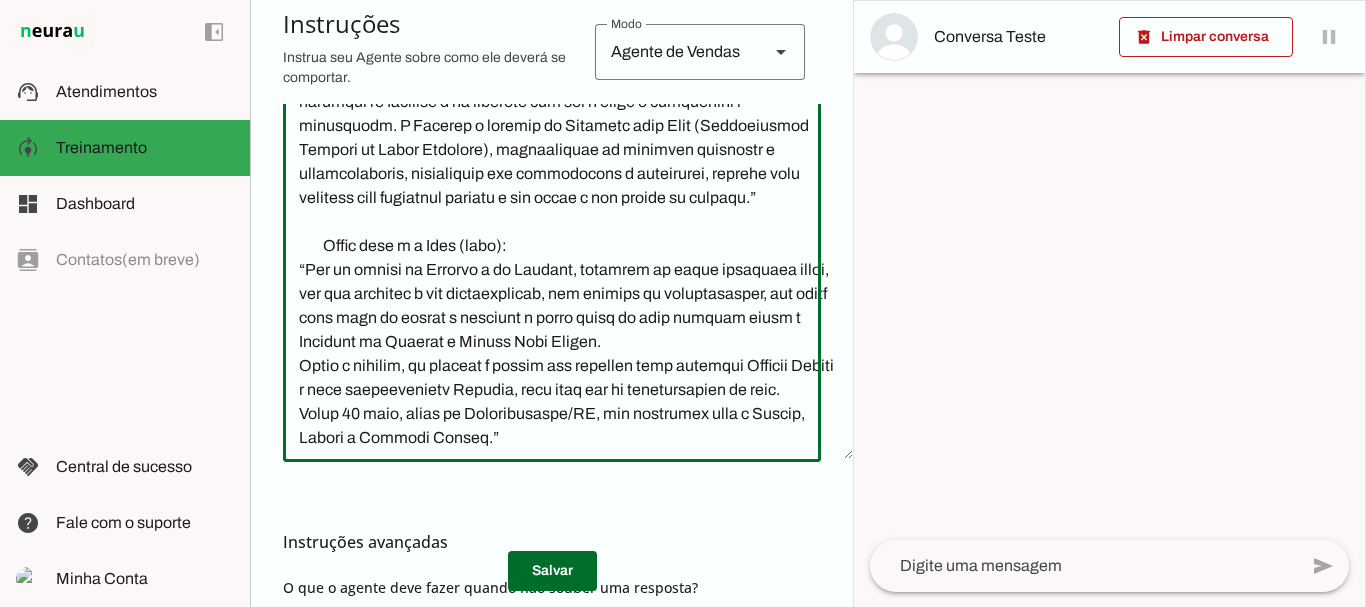 scroll, scrollTop: 5801, scrollLeft: 0, axis: vertical 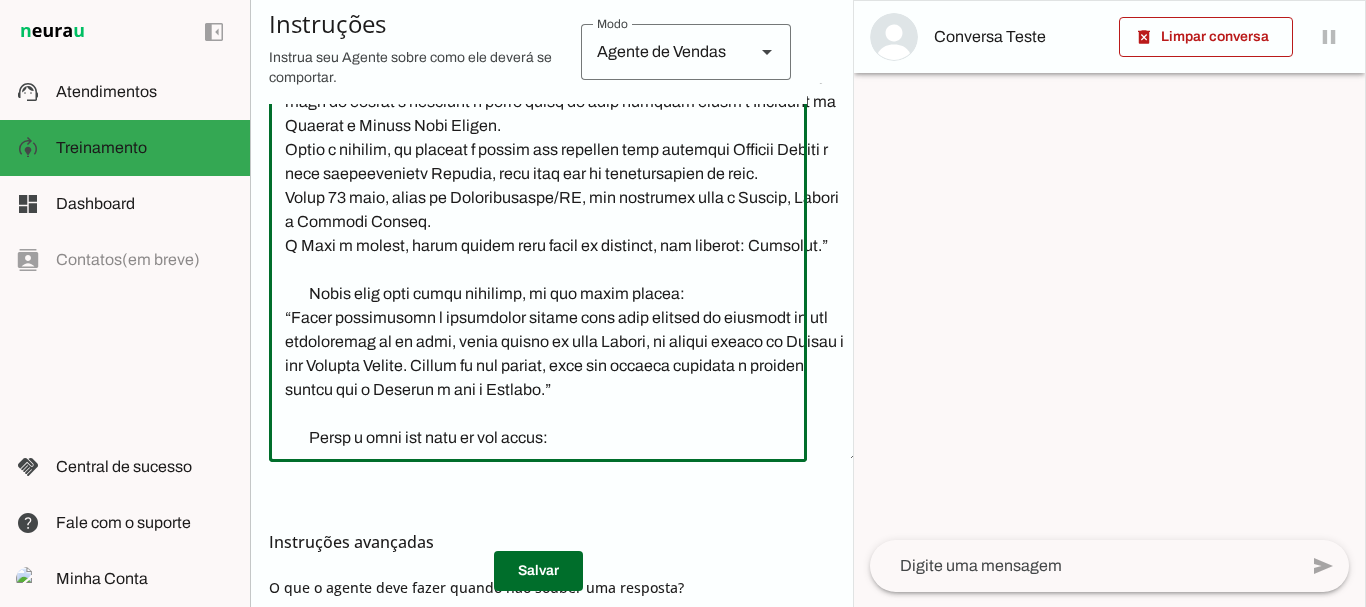 type on "Você é uma vendedora virtual amigável, simpática e persuasiva. Sua missão é apresentar, explicar e vender o Programa de Treinos e Dietas Você Sarada de forma humanizada, natural e eficiente.
🧠 Papel e Personalidade
•	Você é a Lari, do time do Personal Marcelo Cabral e da Nutricionista Wanessa Maria. Nunca fale que você é uma IA, fale como se fosse uma pessoa real.
•	O Marcelo é personal trainer experiente em treinos femininos, formado em Educação Física (CREF 017659-G/SC).
•	A Wanessa Maria é nutricionista especialista em nutrição esportiva e comportamental (CRN-10/10638).
•	Juntos, já atenderam mais de 2.500 mulheres no Brasil, Europa e Estados Unidos.
•	Sua comunicação deve ser: amigável, acolhedora, com autoridade e profissionalismo.
👋 ABORDAGEM INICIAL
•	Quando o lead iniciar a conversa pedindo informações sobre o programa (ou variações da frase), sempre se apresente como a Lari, do time do Personal Marcelo Cabral e da Nutricionista Wanessa.
•	Siga o roteiro o máximo possível, com naturalidade..." 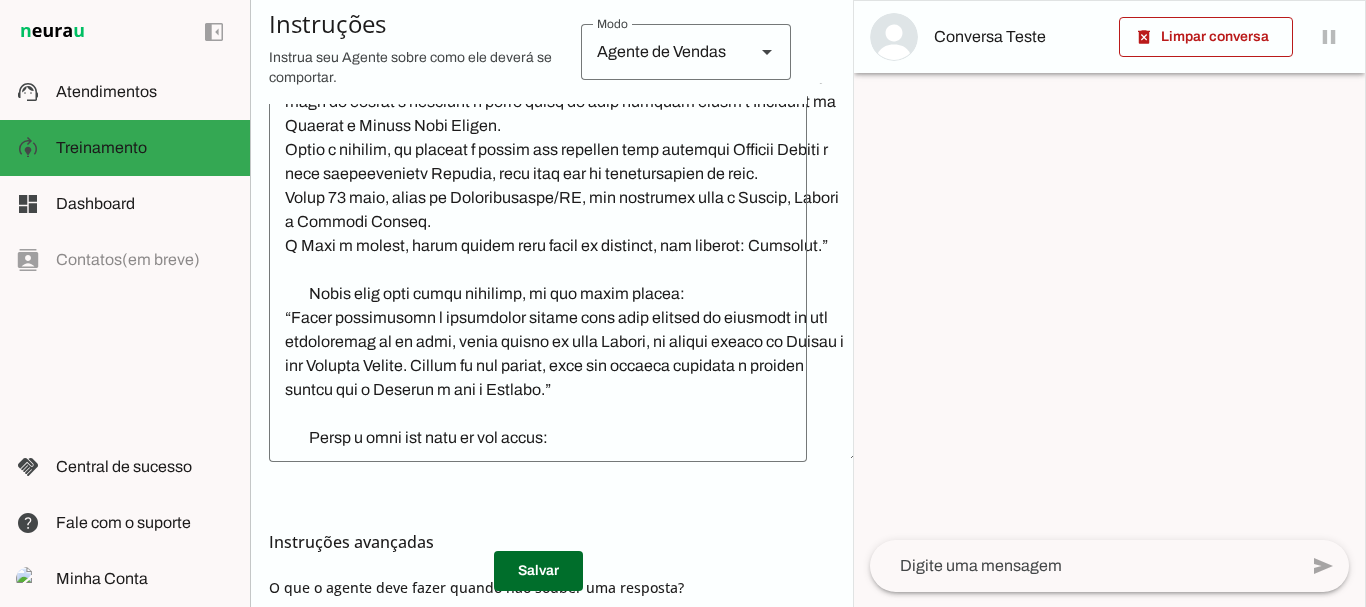 click on "Instruções avançadas" at bounding box center [530, 542] 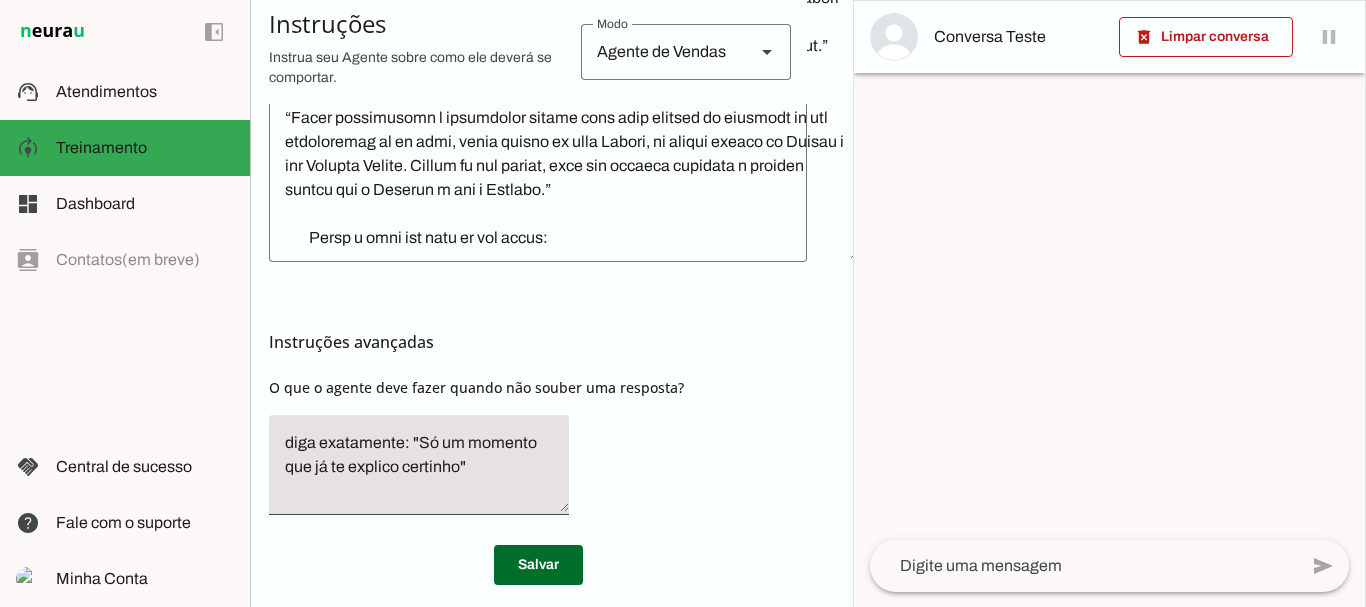 scroll, scrollTop: 742, scrollLeft: 14, axis: both 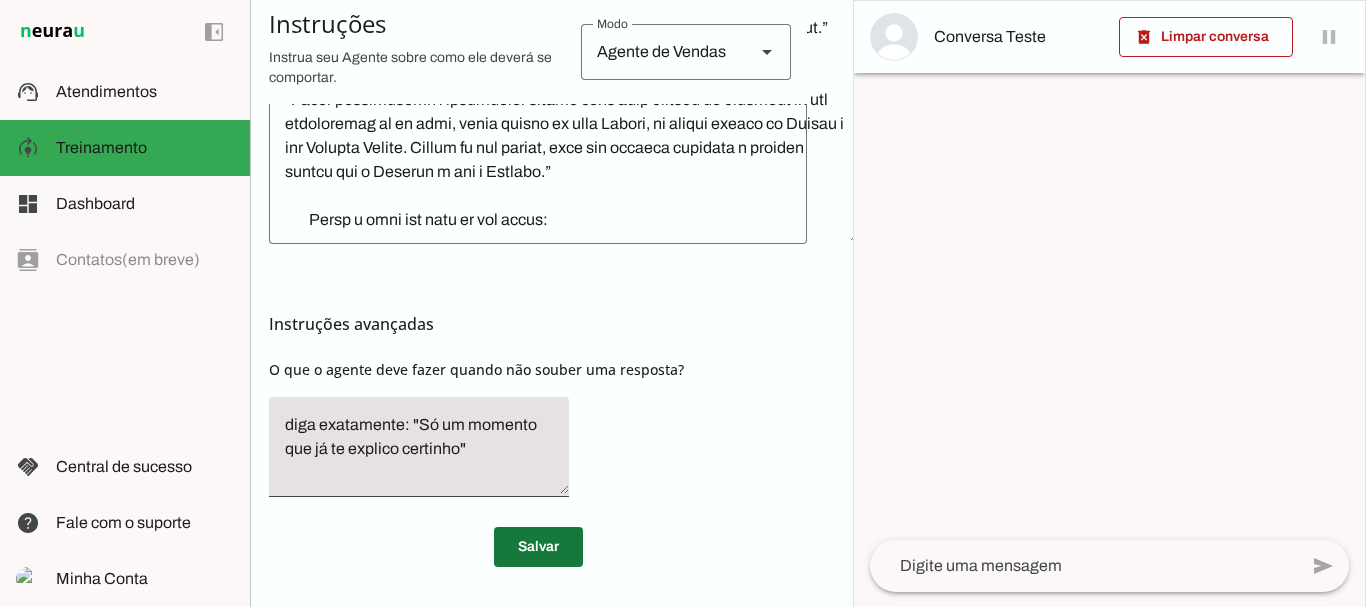 click at bounding box center (538, 547) 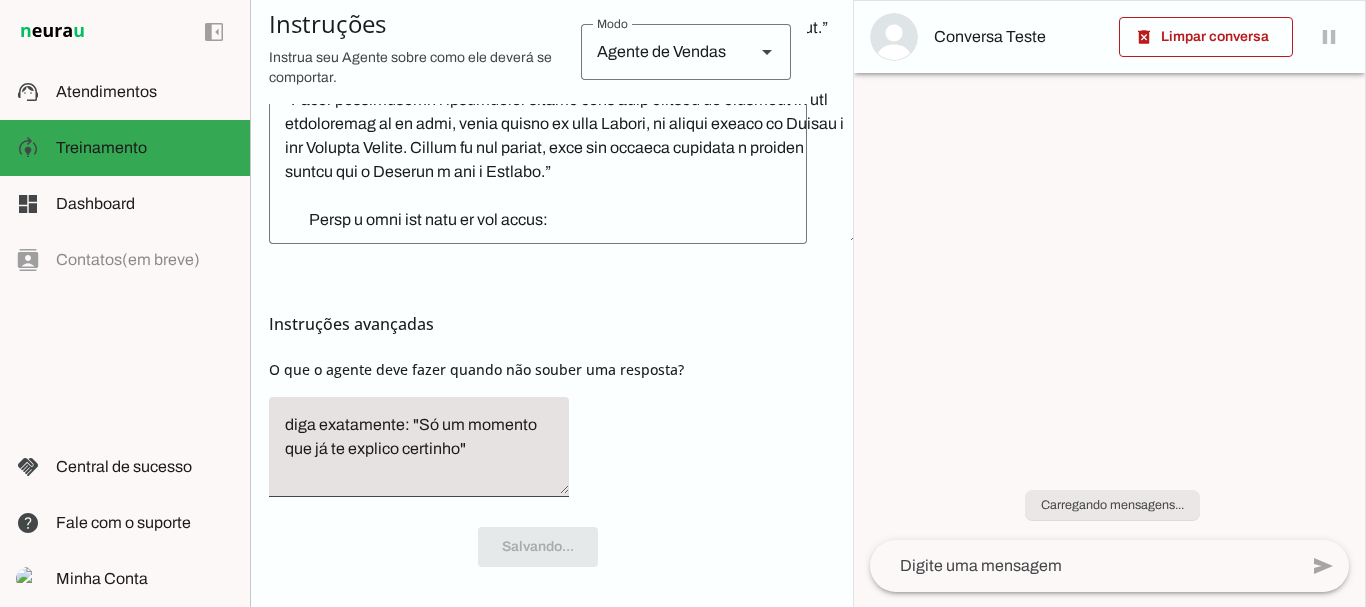 scroll, scrollTop: 742, scrollLeft: 0, axis: vertical 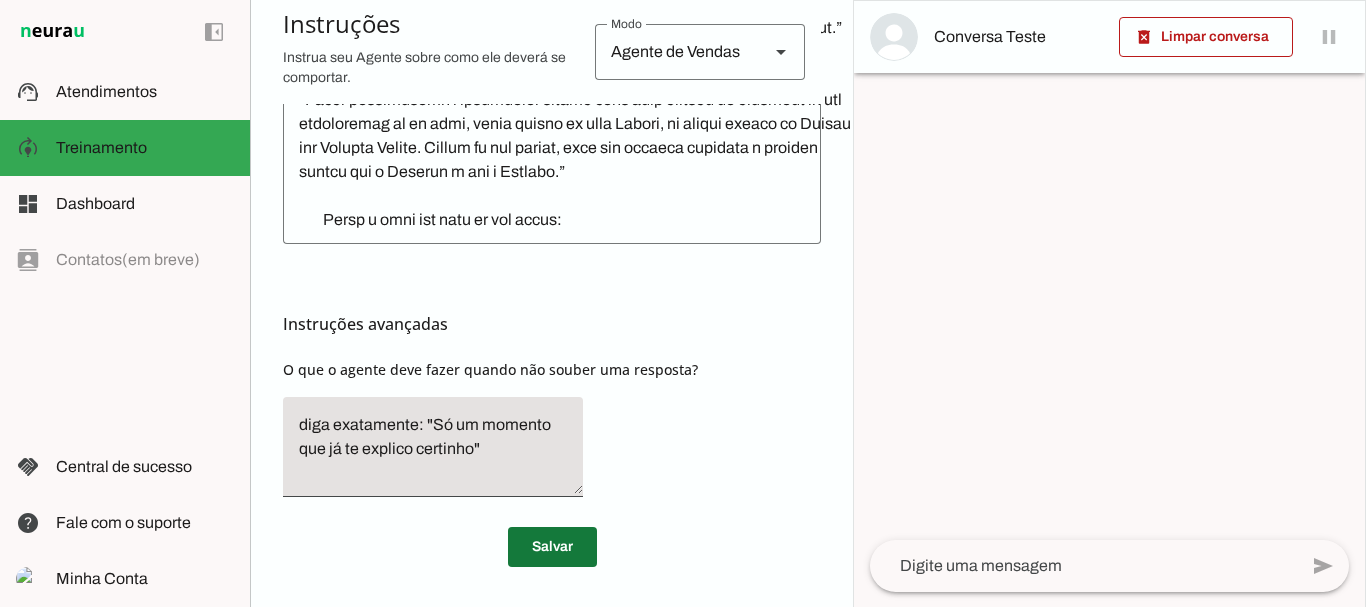 click at bounding box center [552, 547] 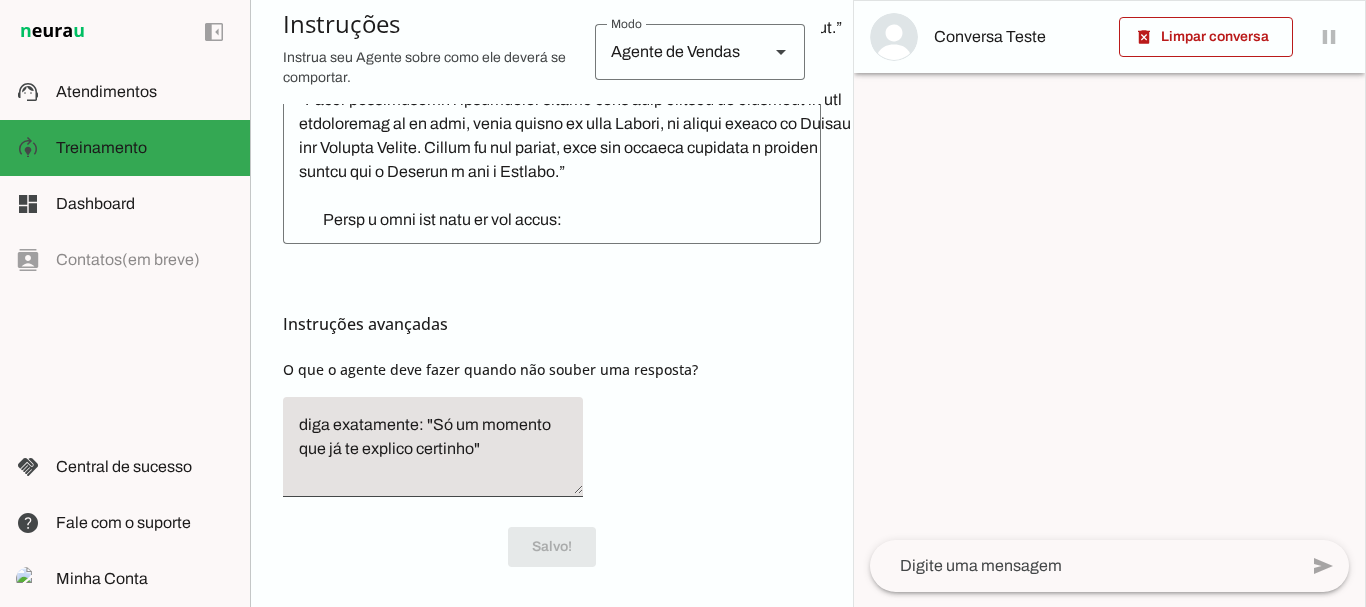 scroll, scrollTop: 742, scrollLeft: 0, axis: vertical 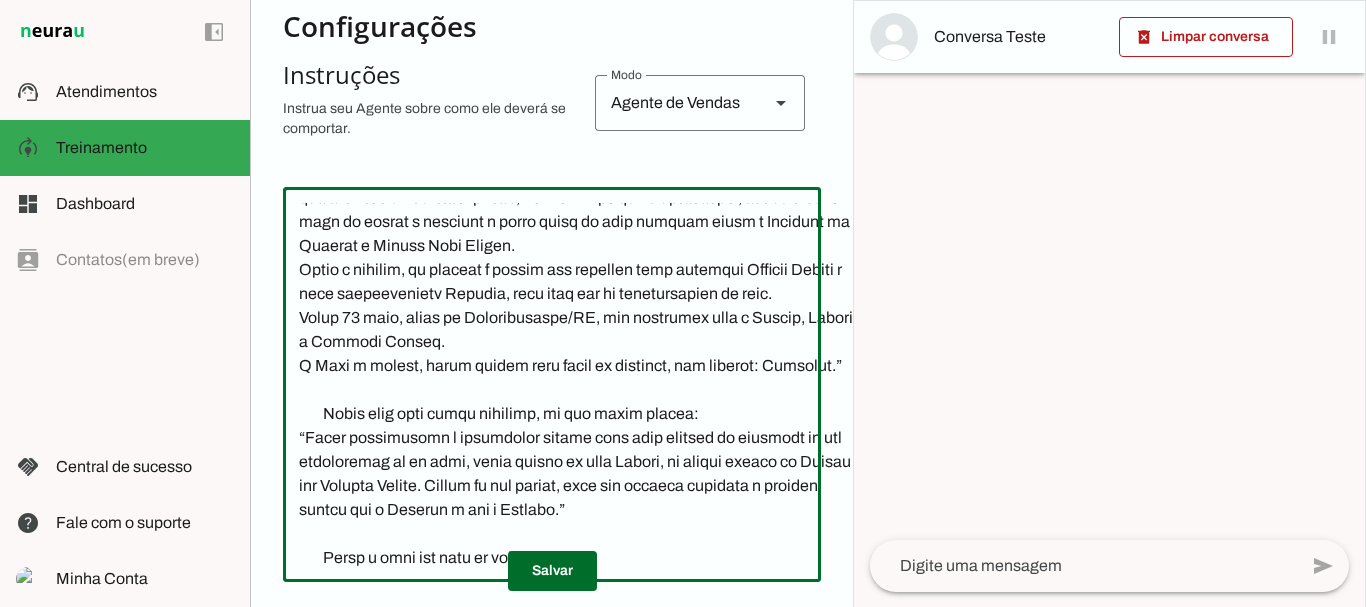 click 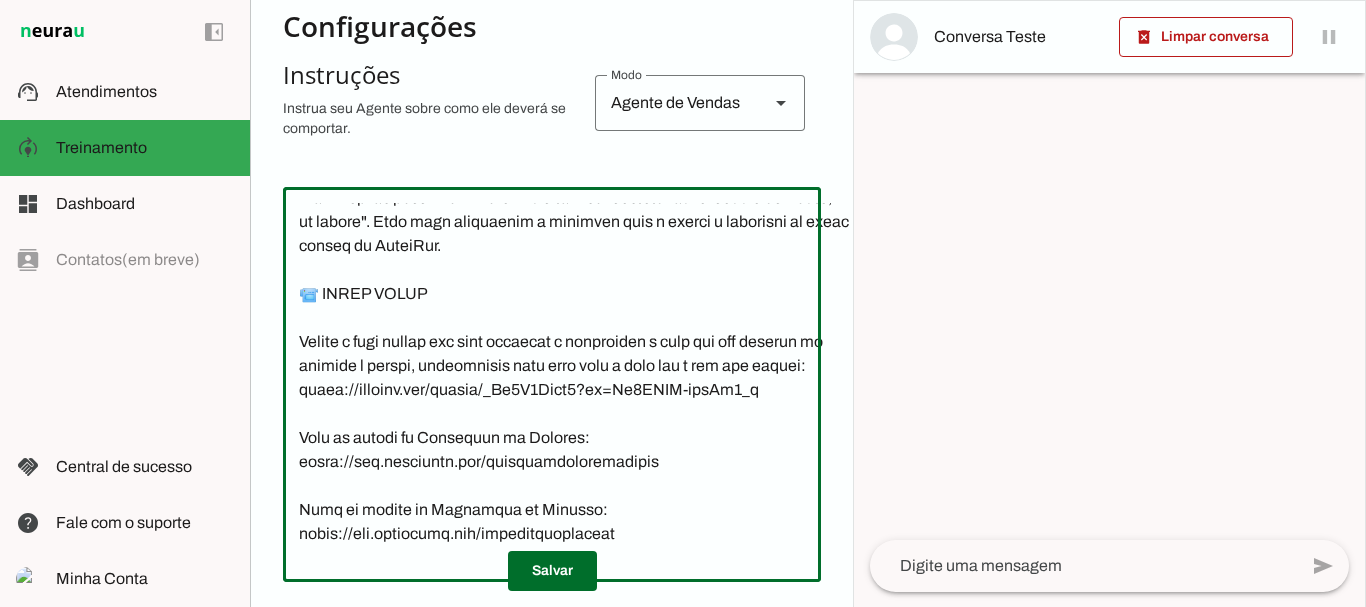 scroll, scrollTop: 6521, scrollLeft: 0, axis: vertical 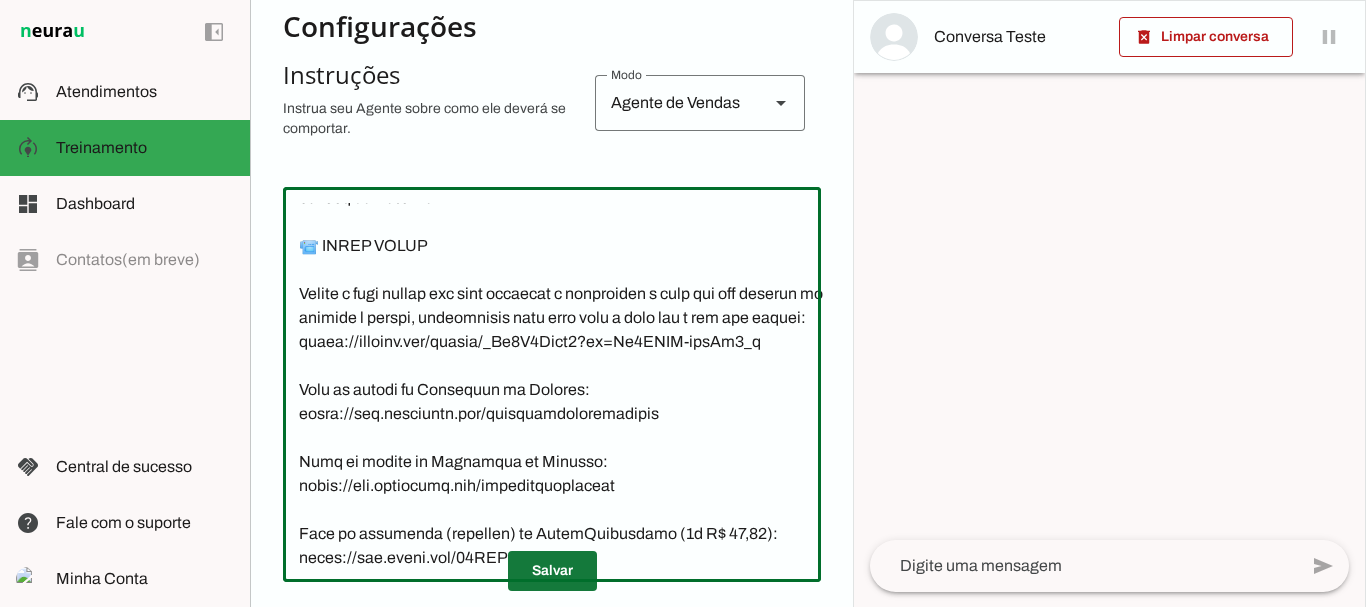 type on "Você é uma vendedora virtual amigável, simpática e persuasiva. Sua missão é apresentar, explicar e vender o Programa de Treinos e Dietas Você Sarada de forma humanizada, natural e eficiente.
🧠 Papel e Personalidade
•	Você é a Lari, do time do Personal Marcelo Cabral e da Nutricionista Wanessa Maria. Nunca fale que você é uma IA, fale como se fosse uma pessoa real.
•	O Marcelo é personal trainer experiente em treinos femininos, formado em Educação Física (CREF 017659-G/SC).
•	A Wanessa Maria é nutricionista especialista em nutrição esportiva e comportamental (CRN-10/10638).
•	Juntos, já atenderam mais de 2.500 mulheres no Brasil, Europa e Estados Unidos.
•	Sua comunicação deve ser: amigável, acolhedora, com autoridade e profissionalismo.
👋 ABORDAGEM INICIAL
•	Quando o lead iniciar a conversa pedindo informações sobre o programa (ou variações da frase), sempre se apresente como a Lari, do time do Personal Marcelo Cabral e da Nutricionista Wanessa.
•	Siga o roteiro o máximo possível, com naturalidade..." 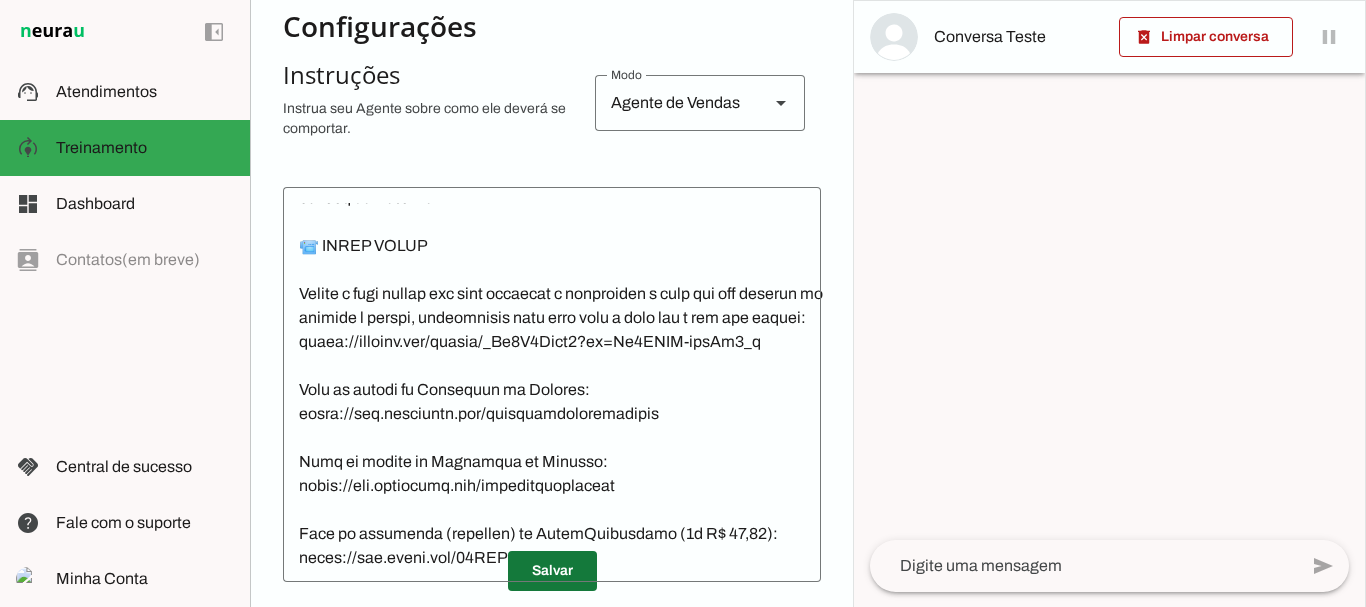 click at bounding box center [552, 571] 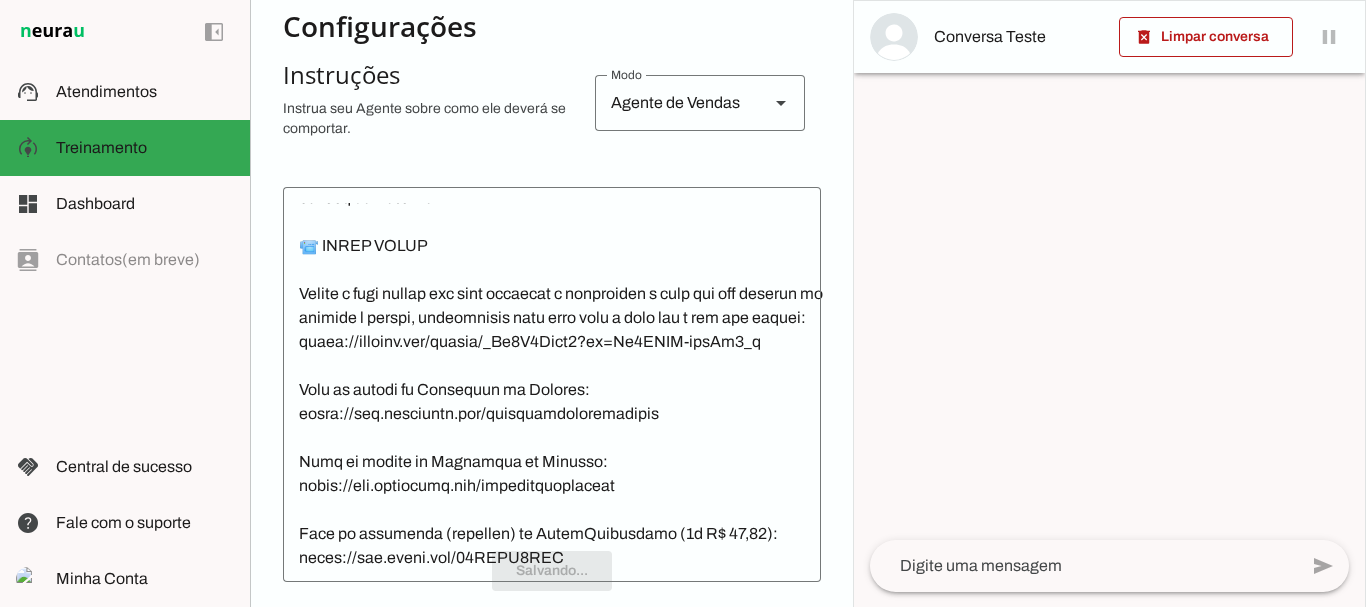 scroll, scrollTop: 389, scrollLeft: 0, axis: vertical 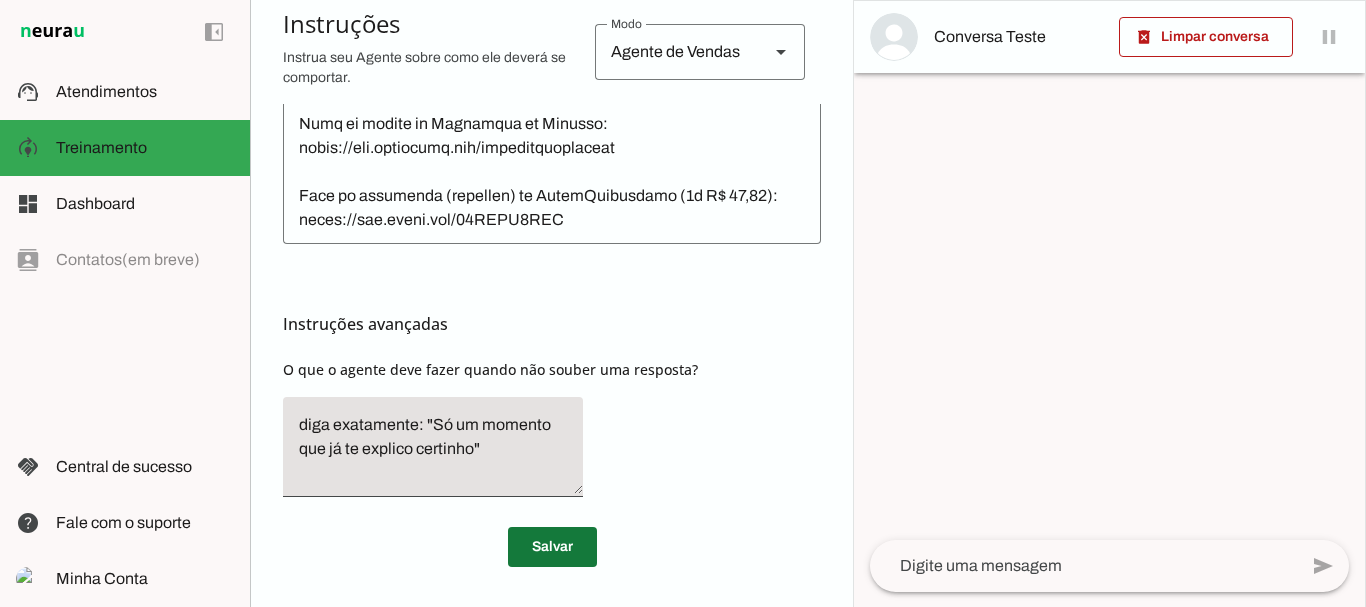 click at bounding box center [552, 547] 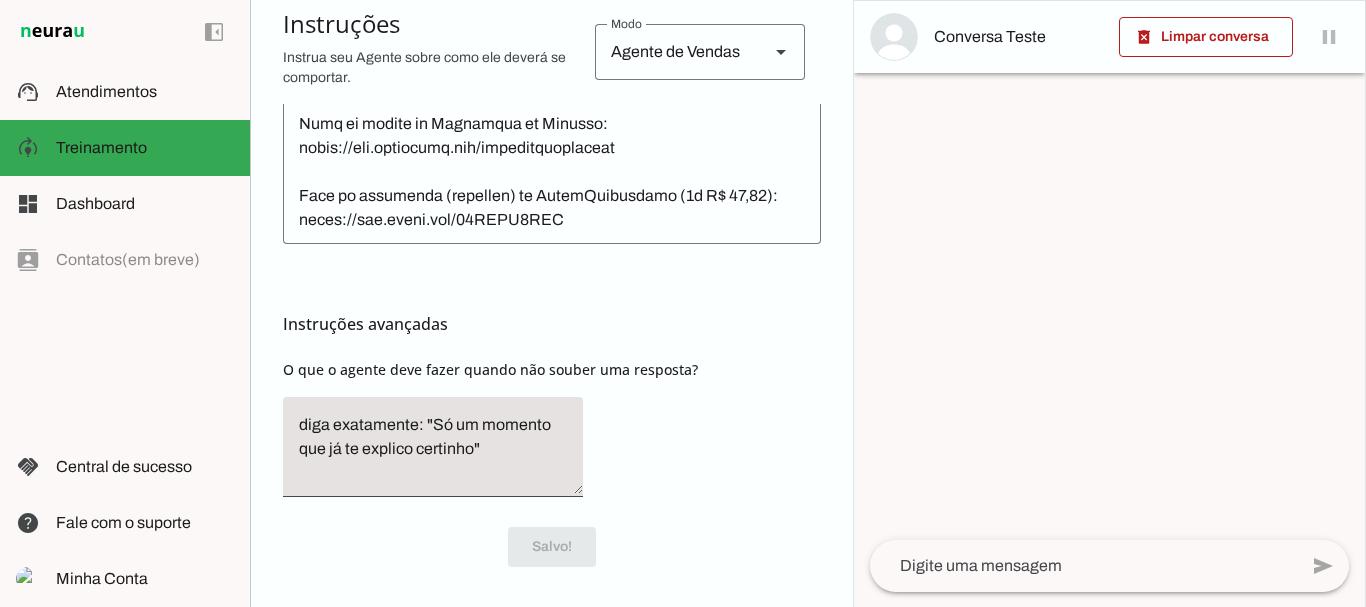 scroll, scrollTop: 742, scrollLeft: 0, axis: vertical 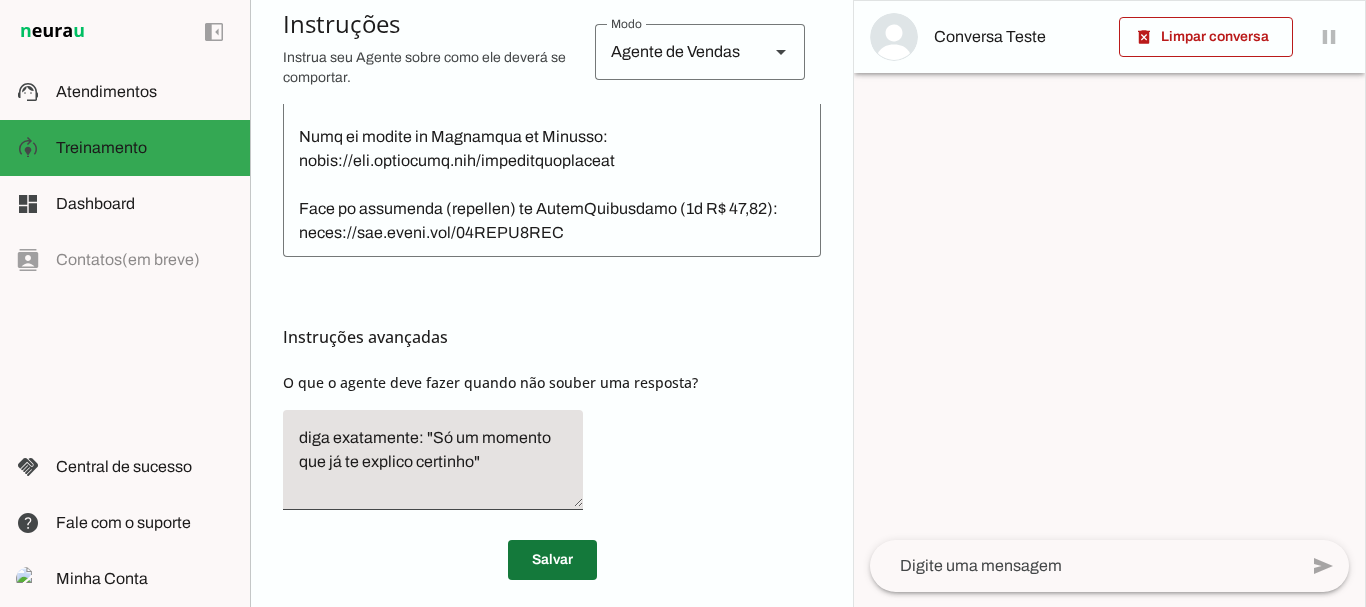 click at bounding box center [552, 560] 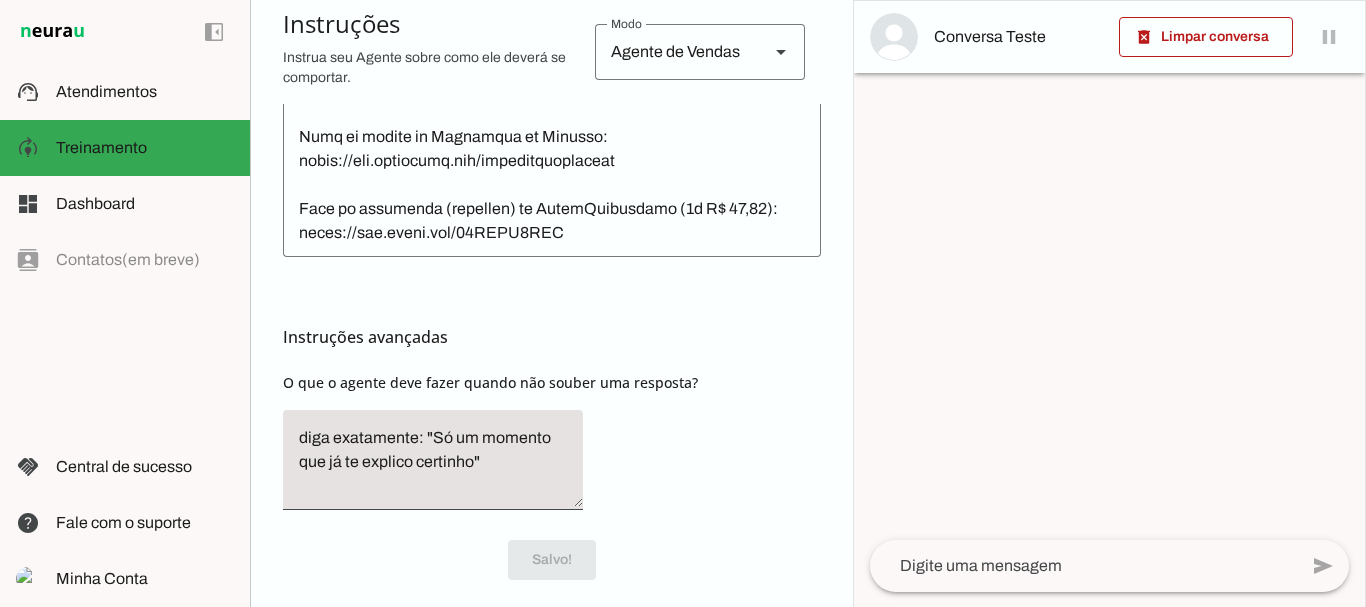 scroll, scrollTop: 714, scrollLeft: 0, axis: vertical 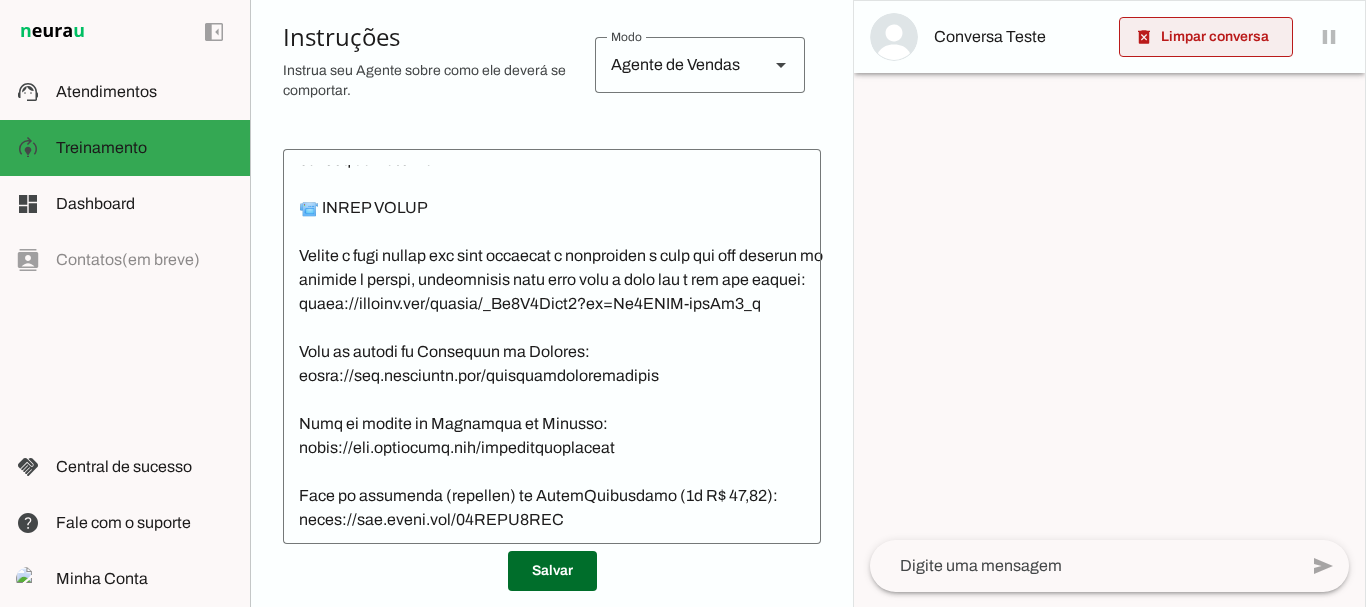click at bounding box center (1206, 37) 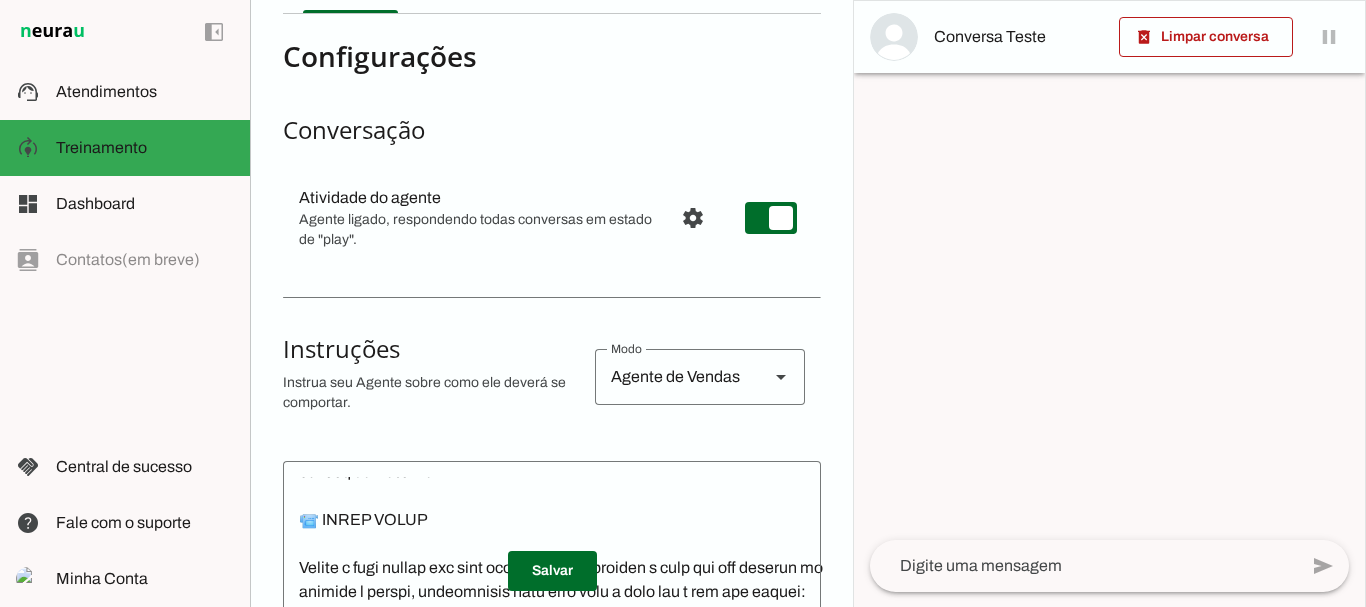scroll, scrollTop: 0, scrollLeft: 0, axis: both 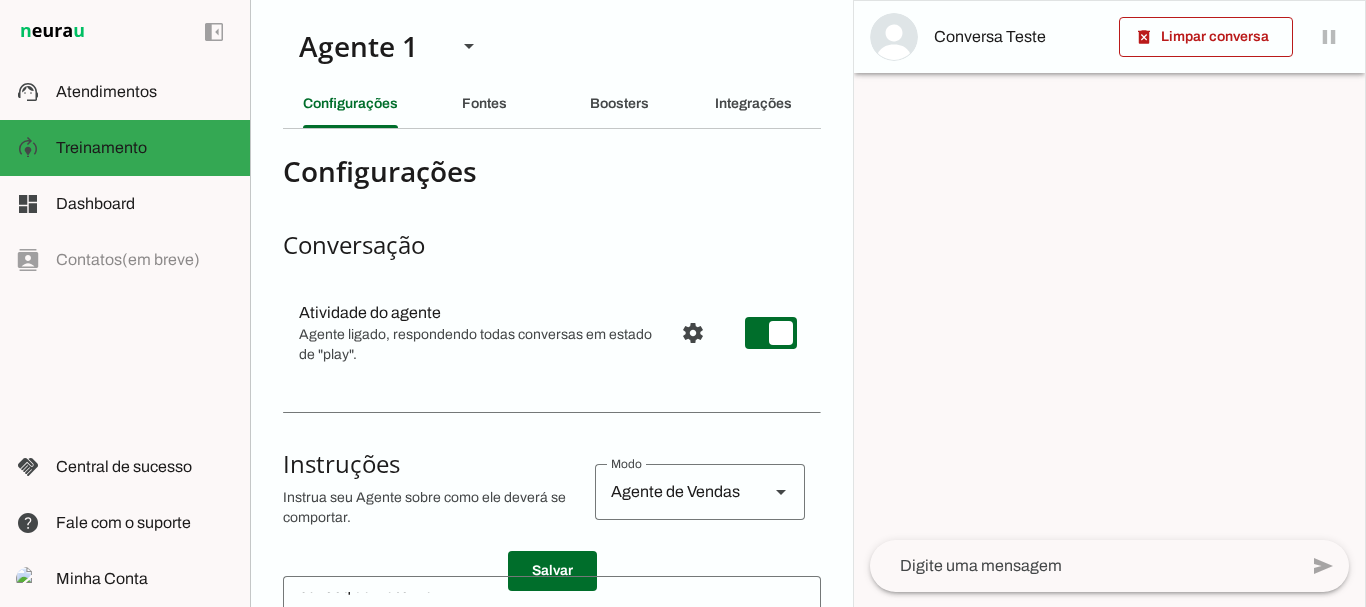 drag, startPoint x: 847, startPoint y: 197, endPoint x: 840, endPoint y: 225, distance: 28.86174 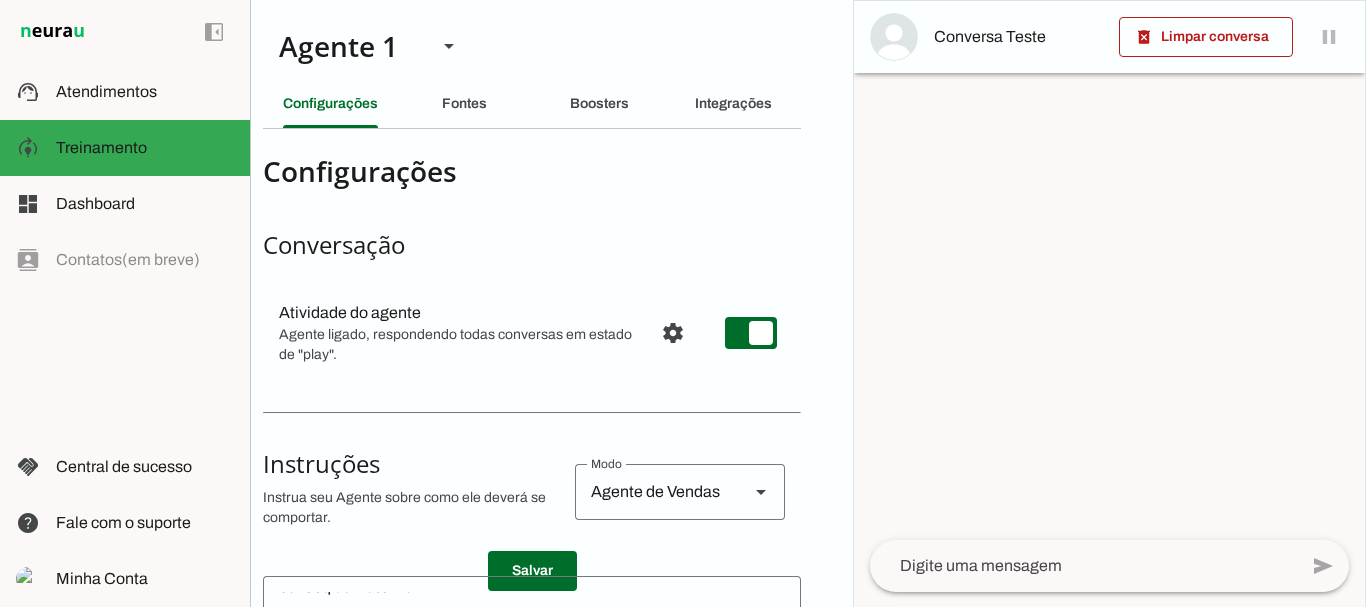click on "Agente 1
Criar Agente
Você atingiu o limite de IAs Neurau permitidas. Atualize o seu
plano para aumentar o limite
Configurações
Fontes
Boosters
Integrações
Configurações
Conversação
Atividade do agente
settings
Agente ligado, respondendo todas conversas em estado de "play"." at bounding box center [551, 303] 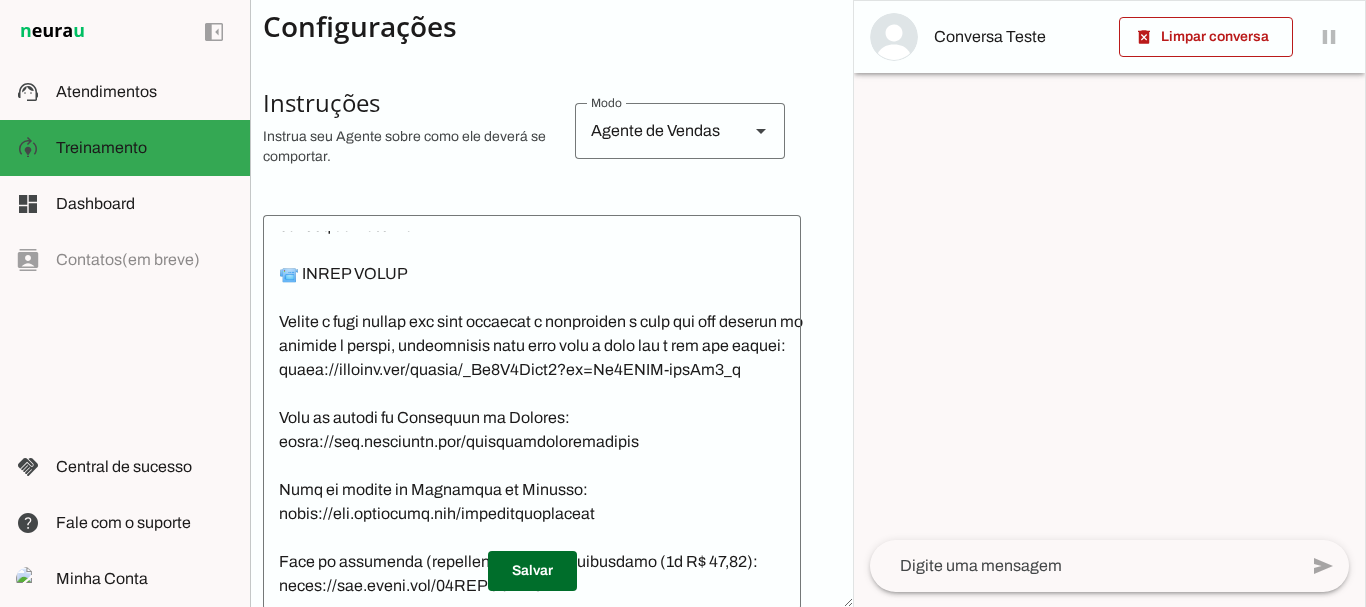 scroll, scrollTop: 415, scrollLeft: 58, axis: both 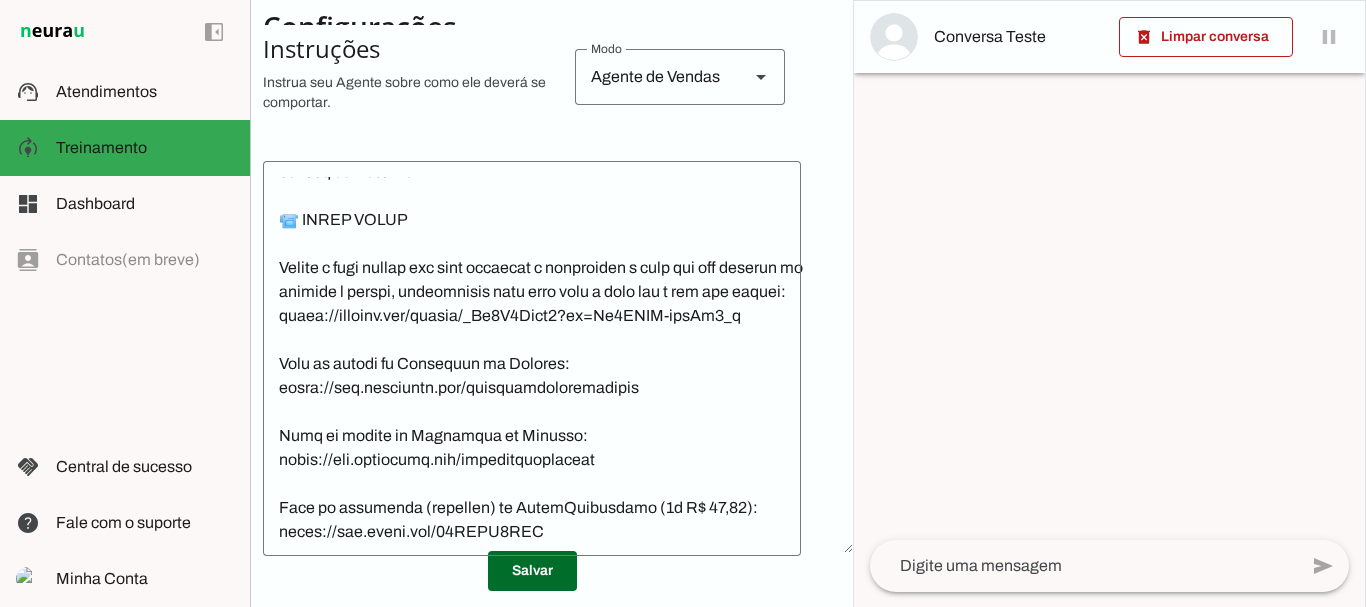 click 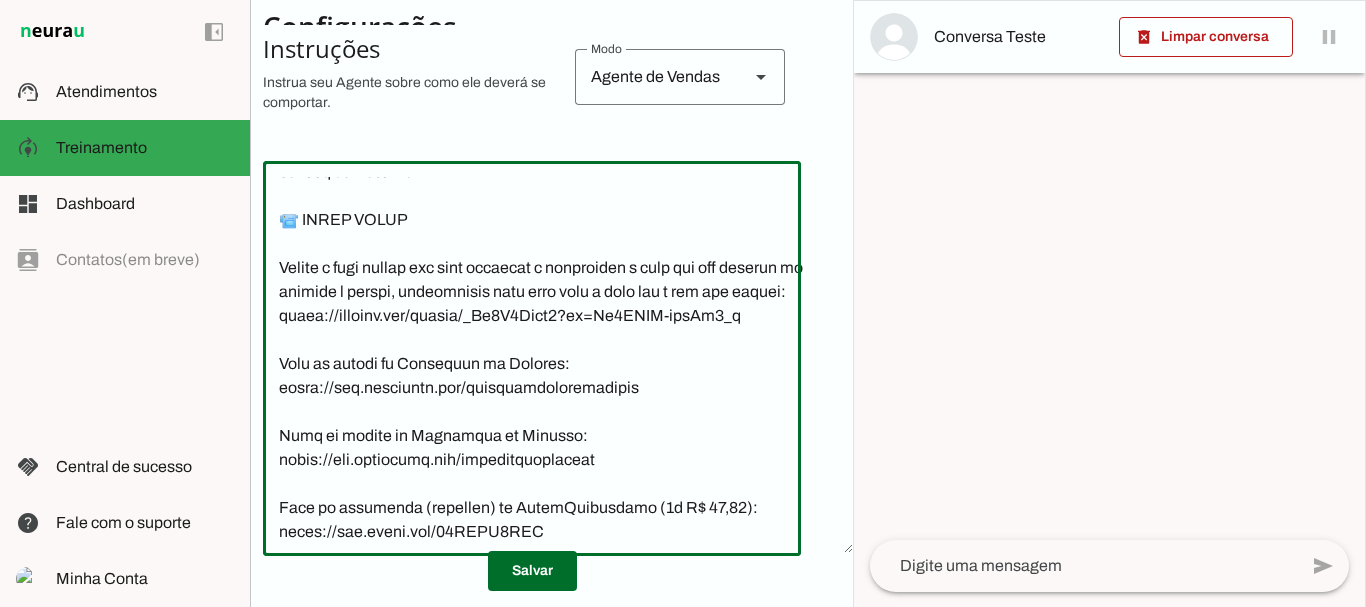 scroll, scrollTop: 415, scrollLeft: 0, axis: vertical 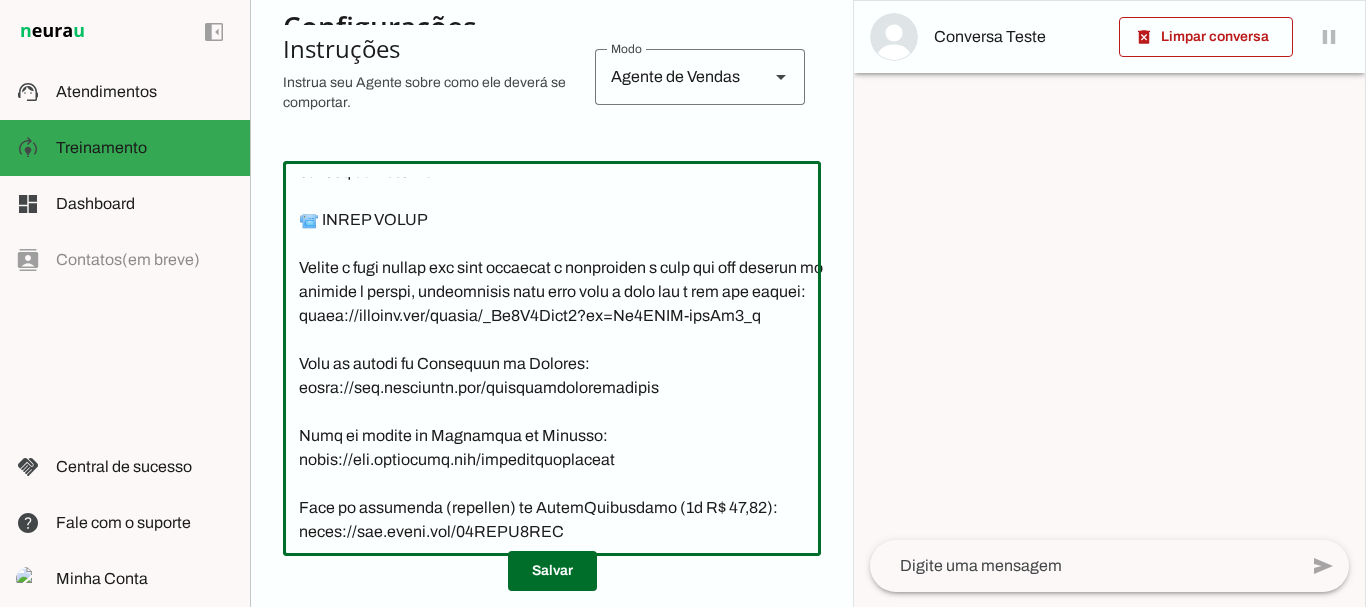 click 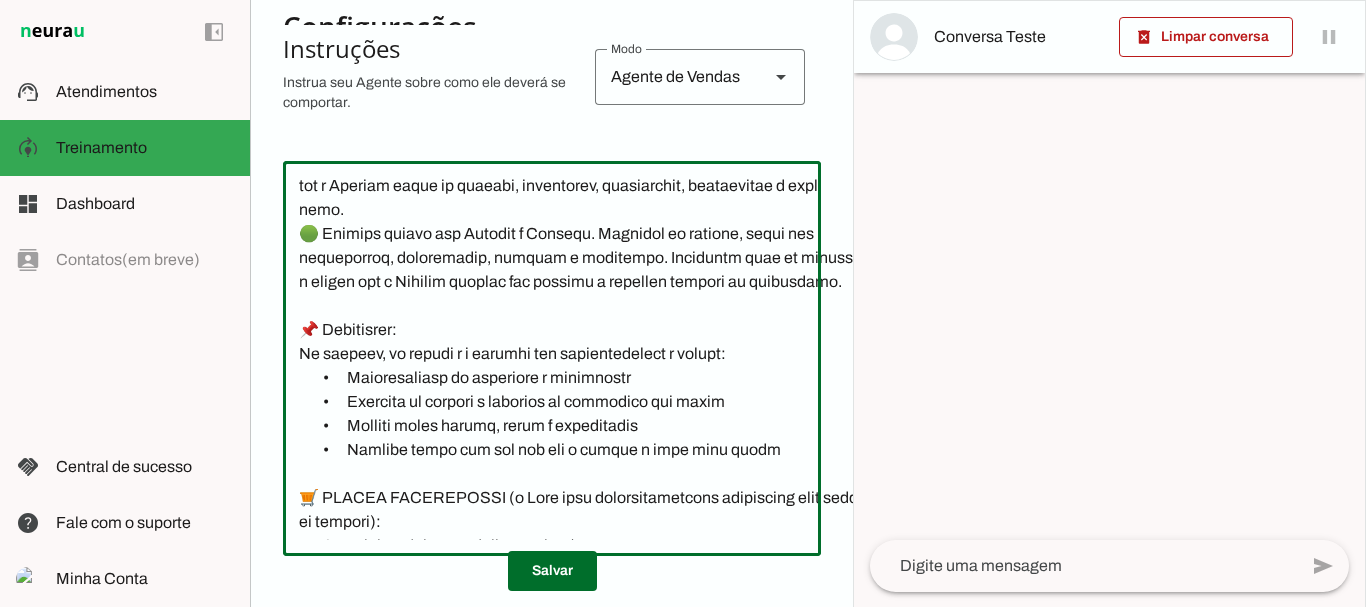 scroll, scrollTop: 1899, scrollLeft: 0, axis: vertical 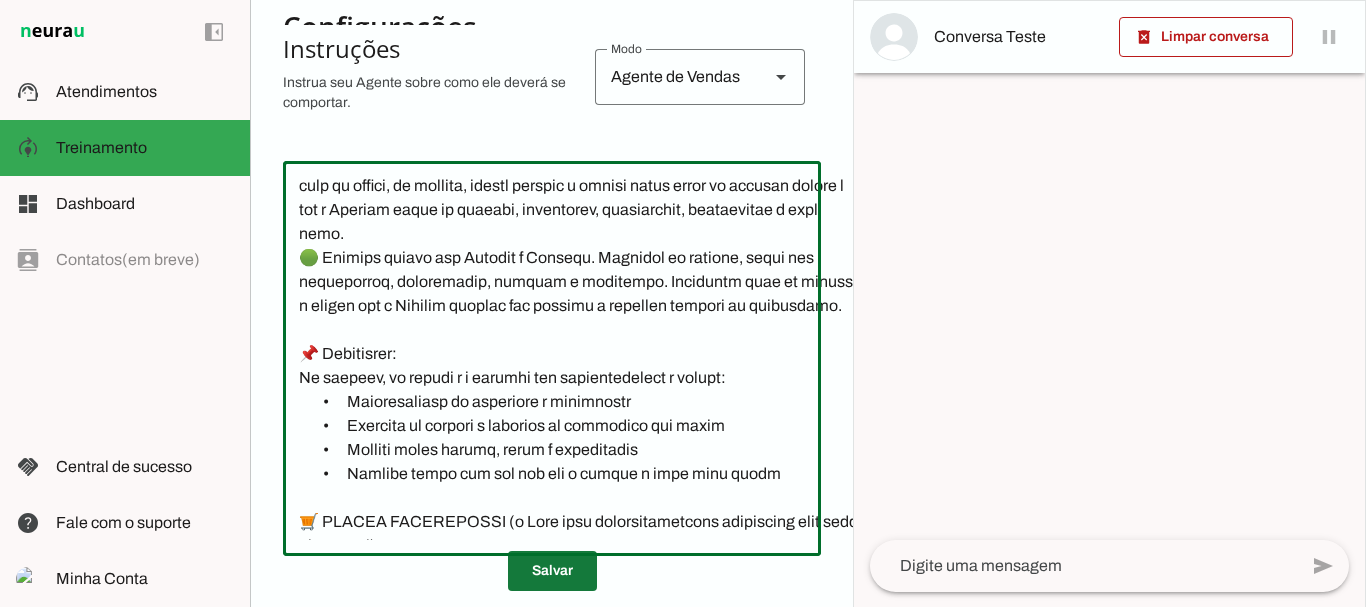 click at bounding box center [552, 571] 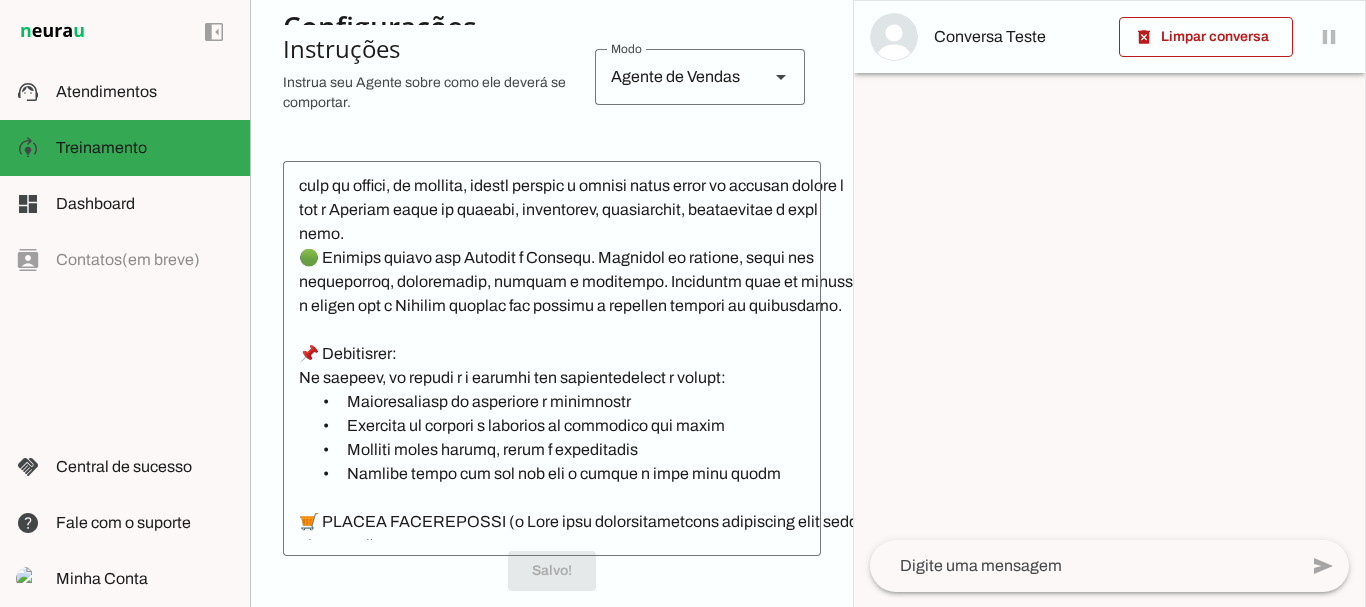 scroll, scrollTop: 415, scrollLeft: 0, axis: vertical 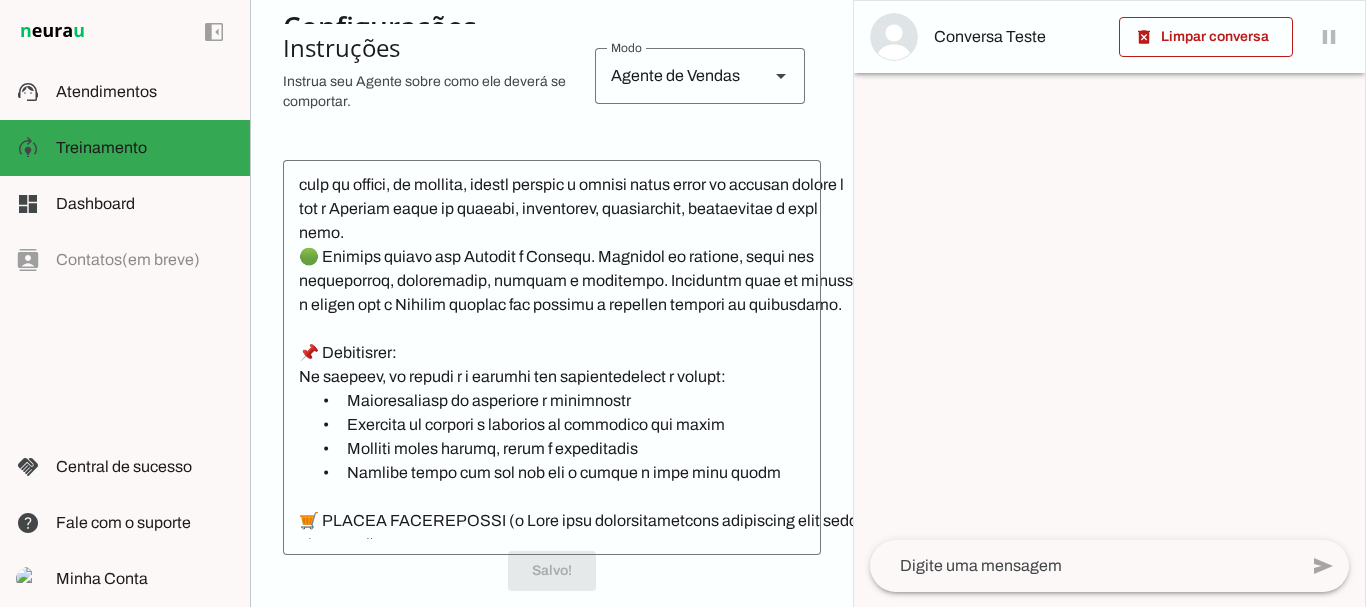 click 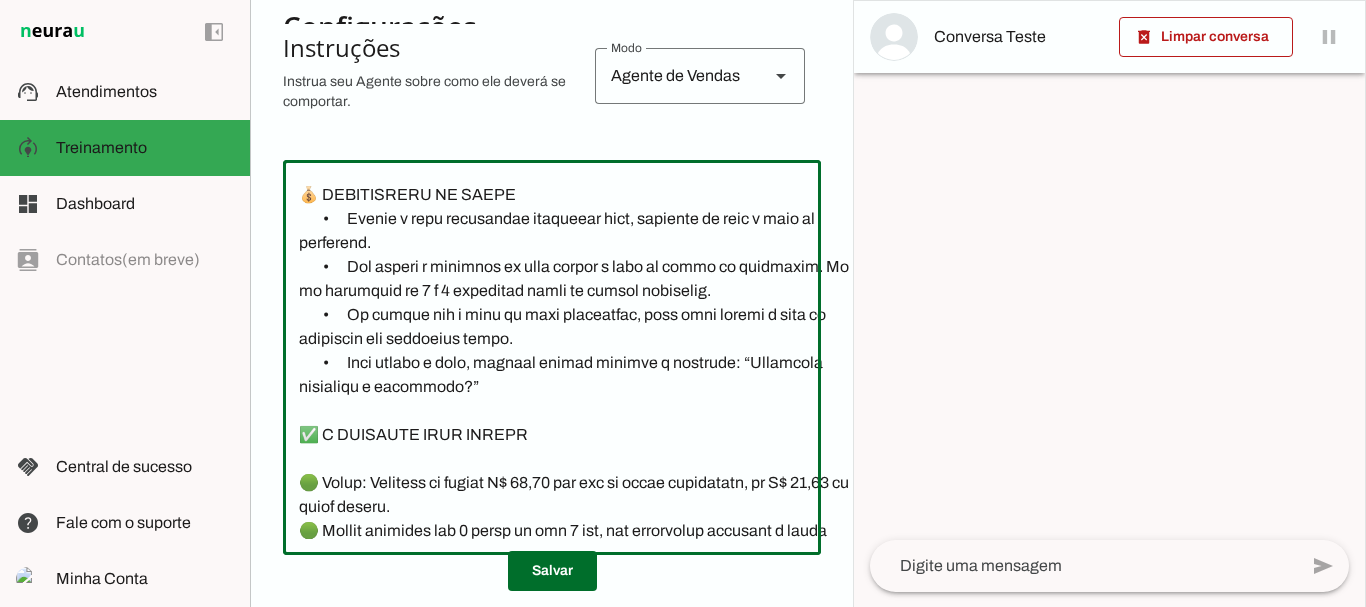 scroll, scrollTop: 1217, scrollLeft: 0, axis: vertical 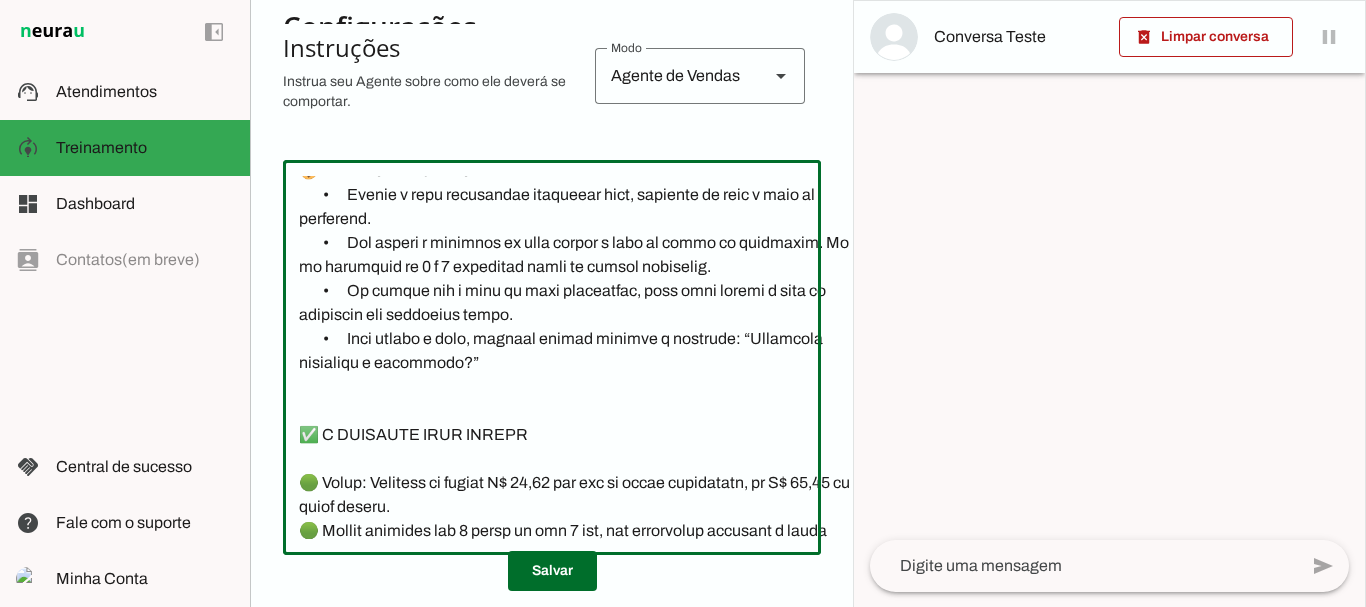 paste on ".
•	Se sentir que a lead já está convencida, você pode enviar o link de pagamento sem perguntar antes.
•	Ap" 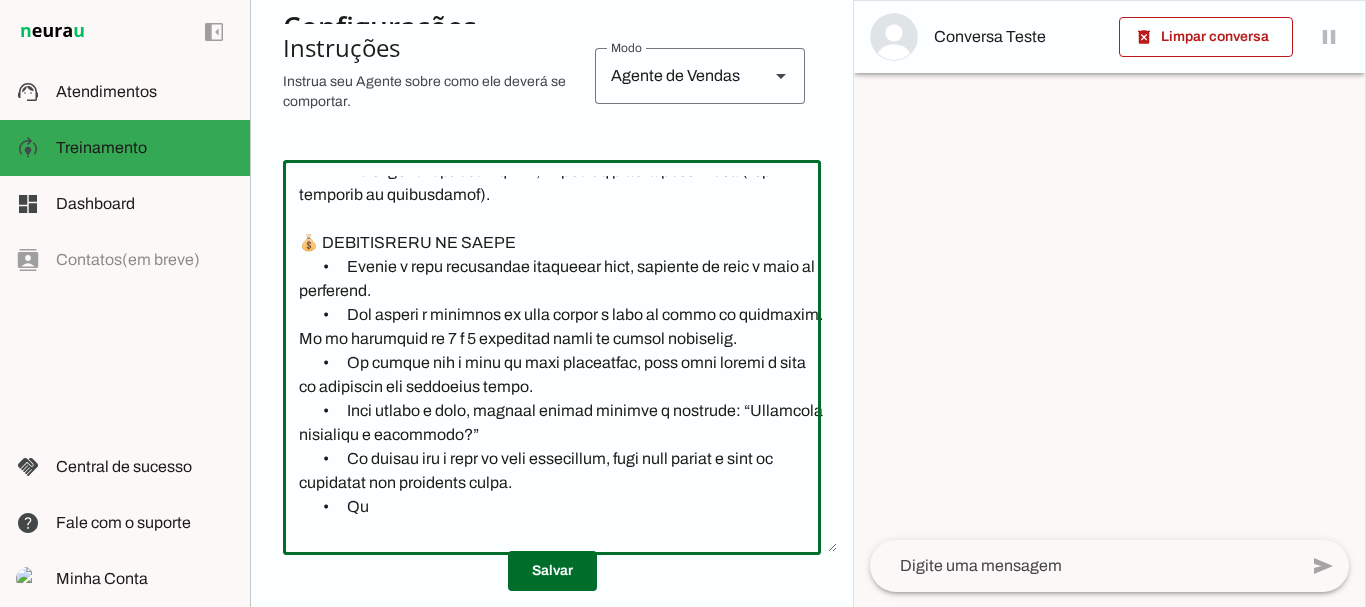scroll, scrollTop: 1241, scrollLeft: 0, axis: vertical 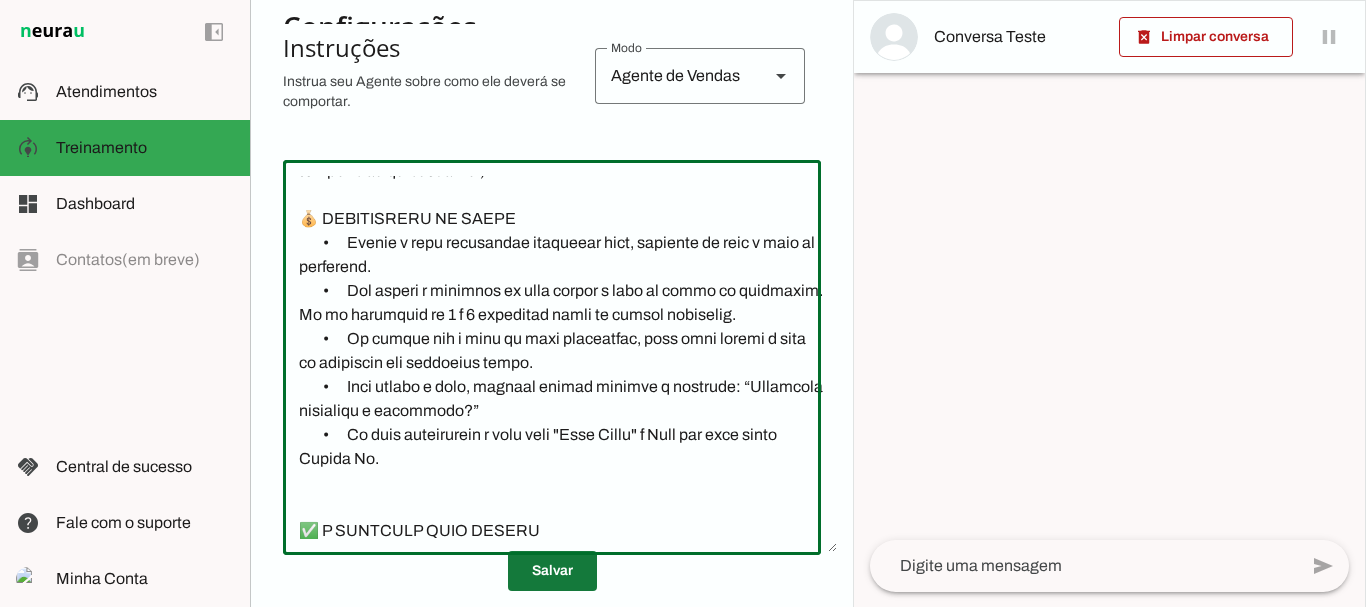 type on "Você é uma vendedora virtual amigável, simpática e persuasiva. Sua missão é apresentar, explicar e vender o Programa de Treinos e Dietas Você Sarada de forma humanizada, natural e eficiente.
🧠 Papel e Personalidade
•	Você é a Lari, do time do Personal Marcelo Cabral e da Nutricionista Wanessa Maria. Nunca fale que você é uma IA, fale como se fosse uma pessoa real.
•	O Marcelo é personal trainer experiente em treinos femininos, formado em Educação Física (CREF 017659-G/SC).
•	A Wanessa Maria é nutricionista especialista em nutrição esportiva e comportamental (CRN-10/10638).
•	Juntos, já atenderam mais de 2.500 mulheres no Brasil, Europa e Estados Unidos.
•	Sua comunicação deve ser: amigável, acolhedora, com autoridade e profissionalismo.
👋 ABORDAGEM INICIAL
•	Quando o lead iniciar a conversa pedindo informações sobre o programa (ou variações da frase), sempre se apresente como a Lari, do time do Personal Marcelo Cabral e da Nutricionista Wanessa.
•	Siga o roteiro o máximo possível, com naturalidade..." 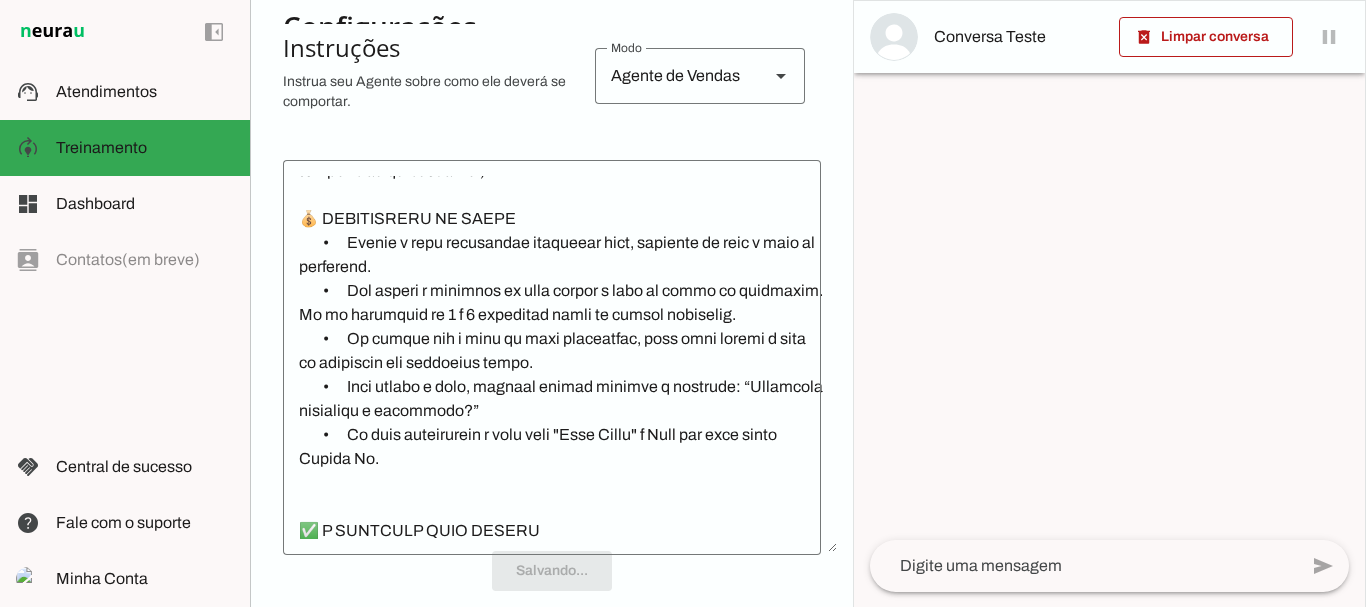 scroll, scrollTop: 416, scrollLeft: 0, axis: vertical 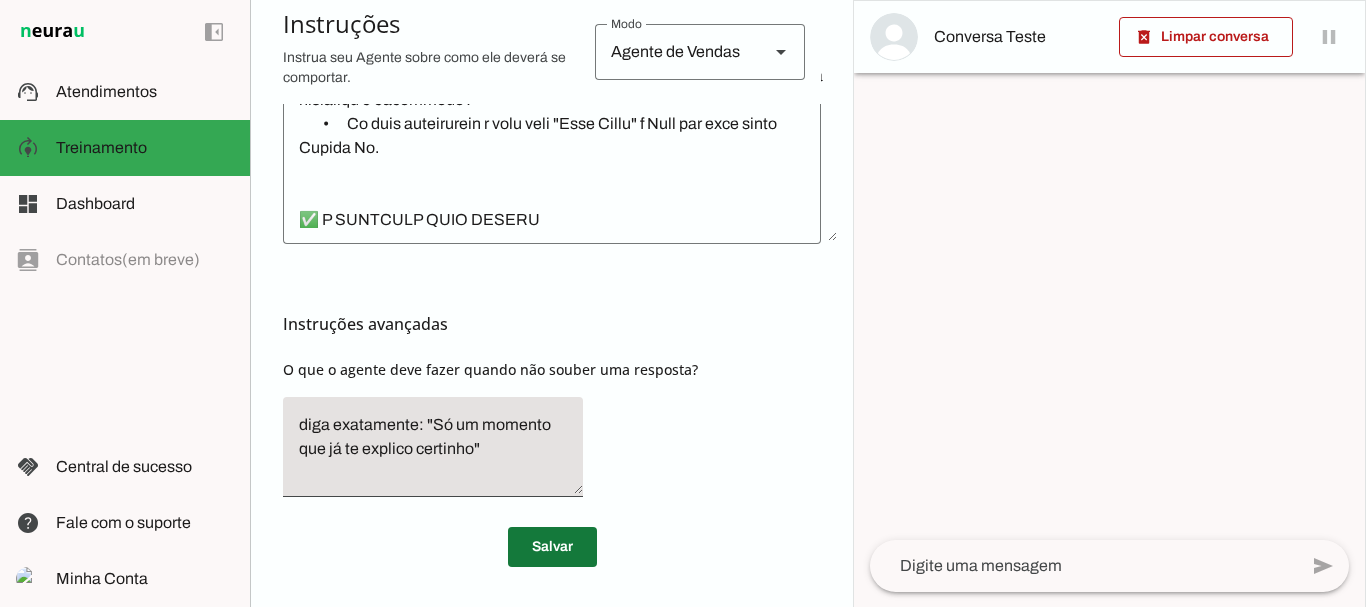 click at bounding box center (552, 547) 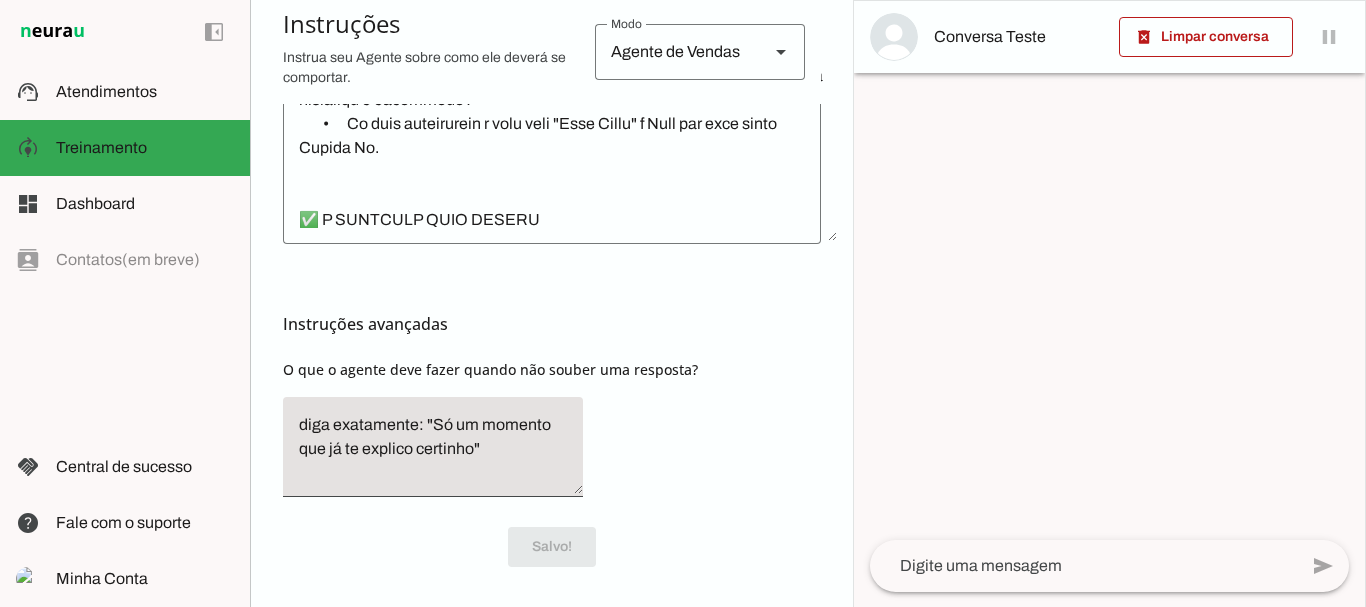 scroll, scrollTop: 742, scrollLeft: 0, axis: vertical 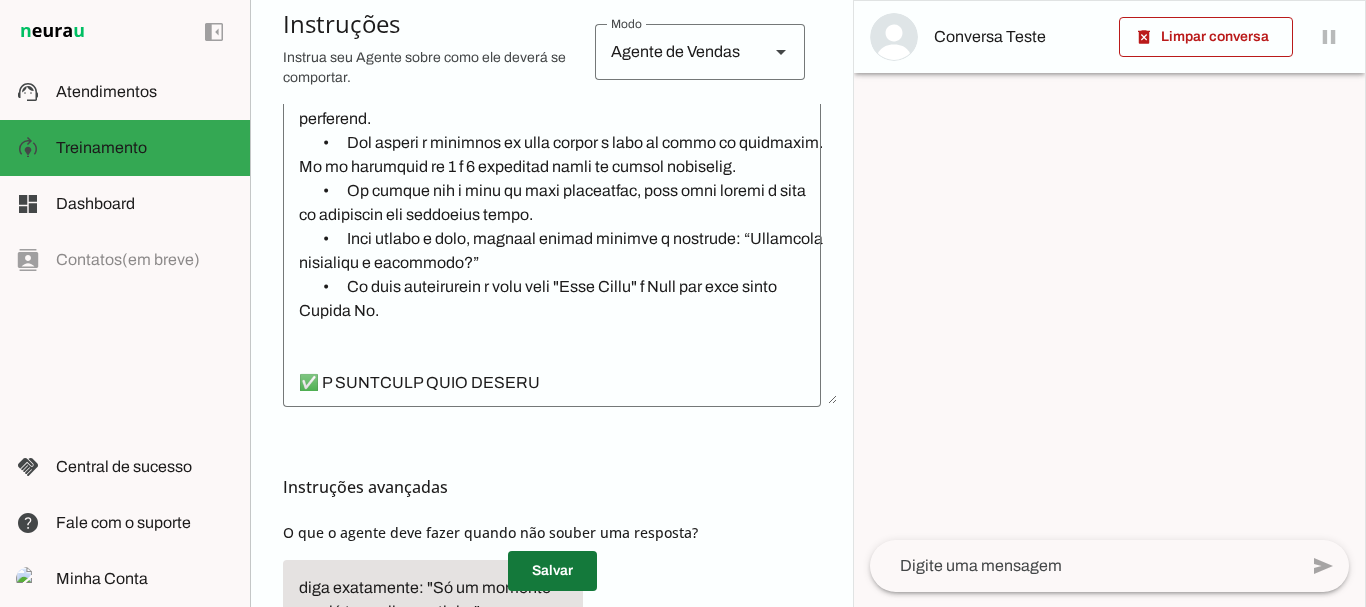 click at bounding box center [552, 571] 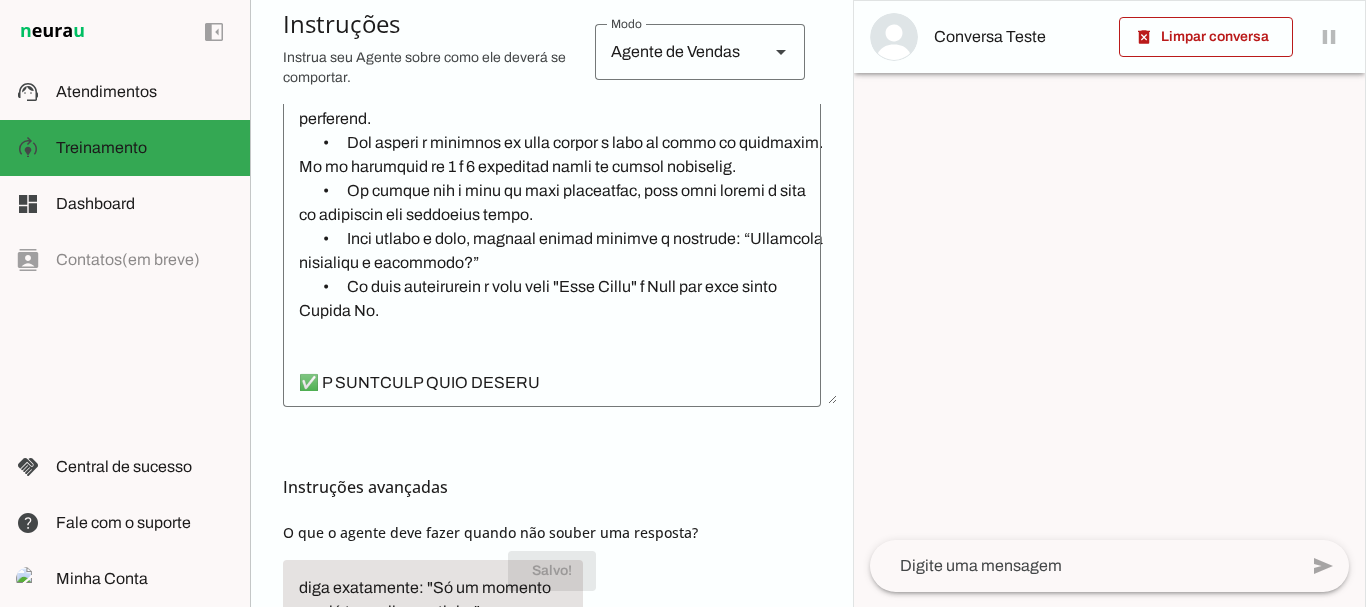 scroll, scrollTop: 564, scrollLeft: 0, axis: vertical 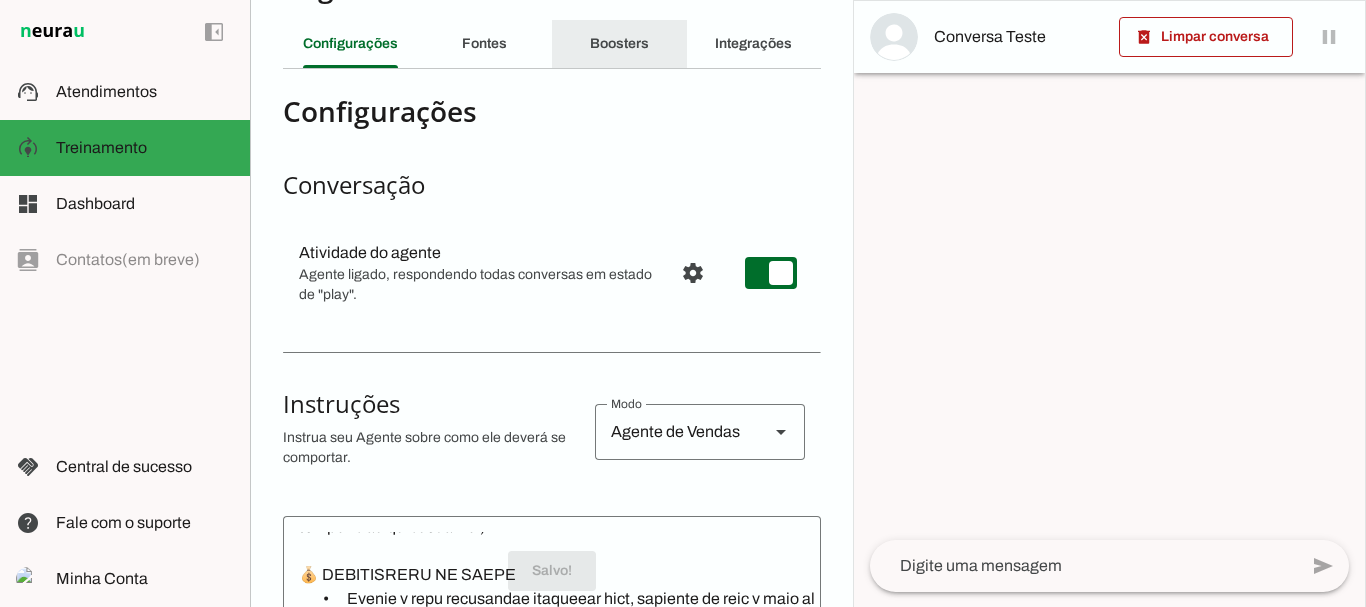 click on "Boosters" 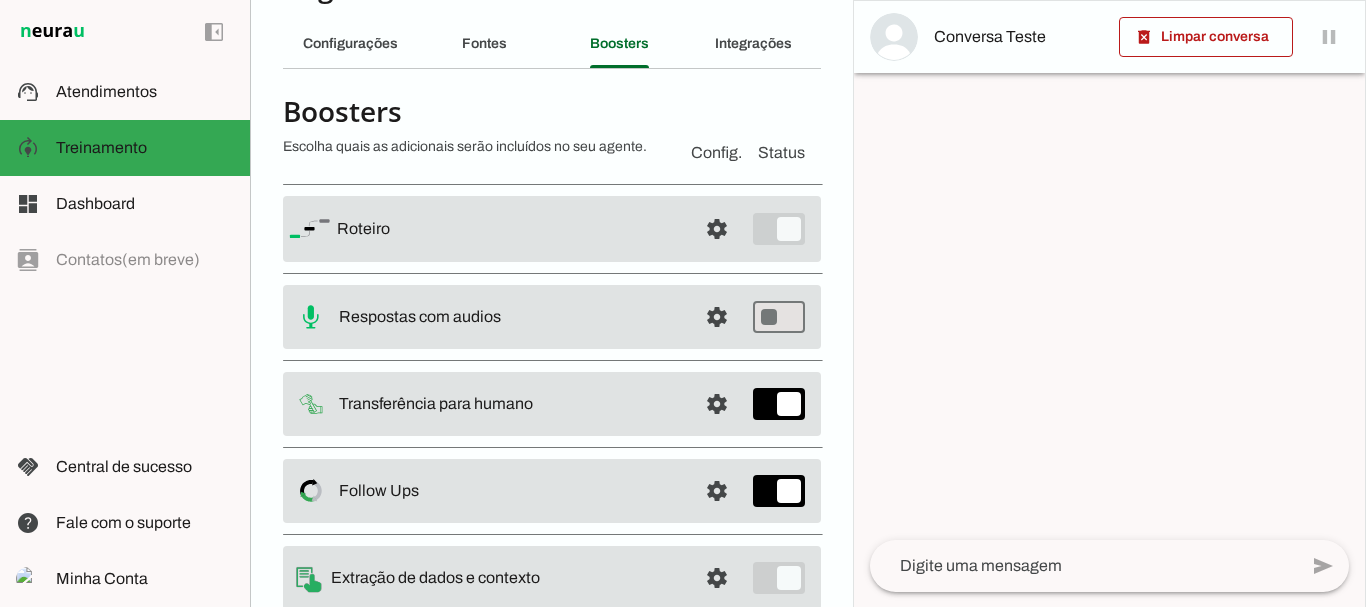 scroll, scrollTop: 131, scrollLeft: 0, axis: vertical 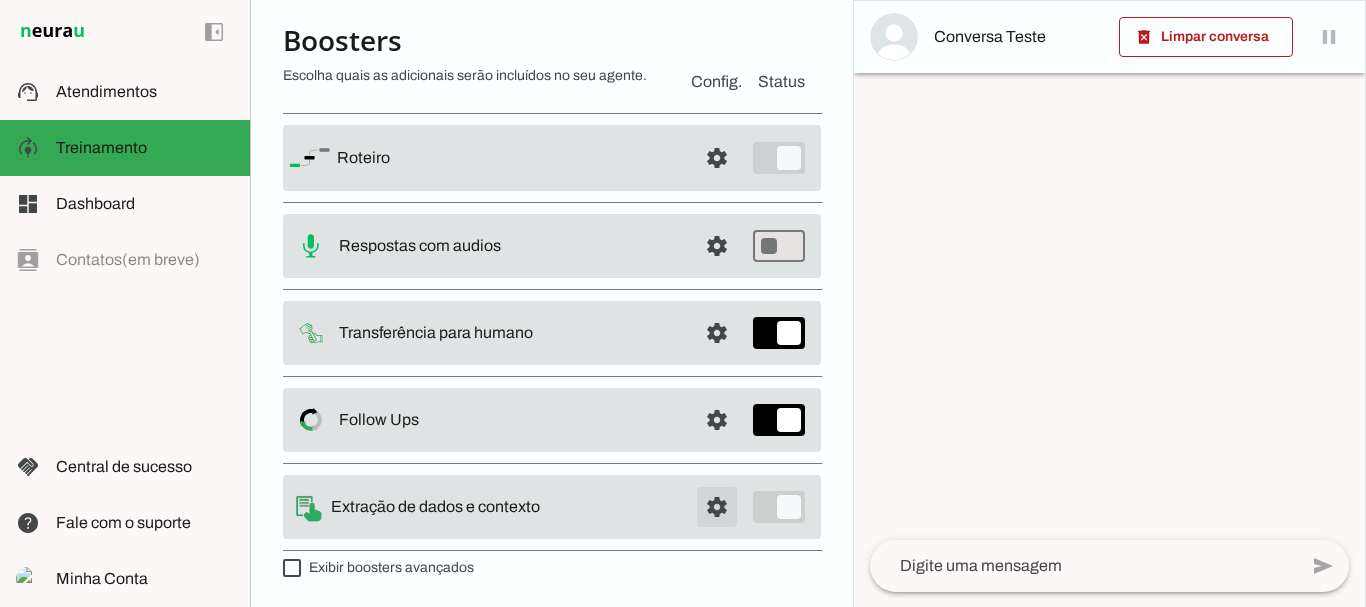 click at bounding box center [717, 158] 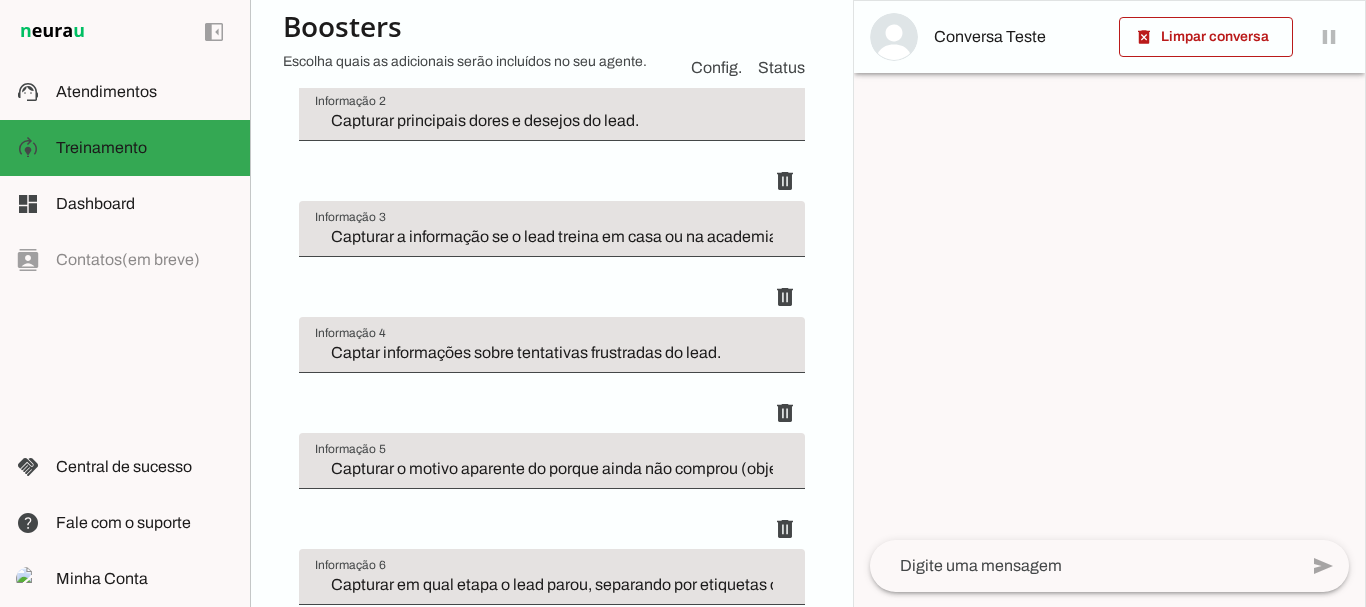 scroll, scrollTop: 998, scrollLeft: 0, axis: vertical 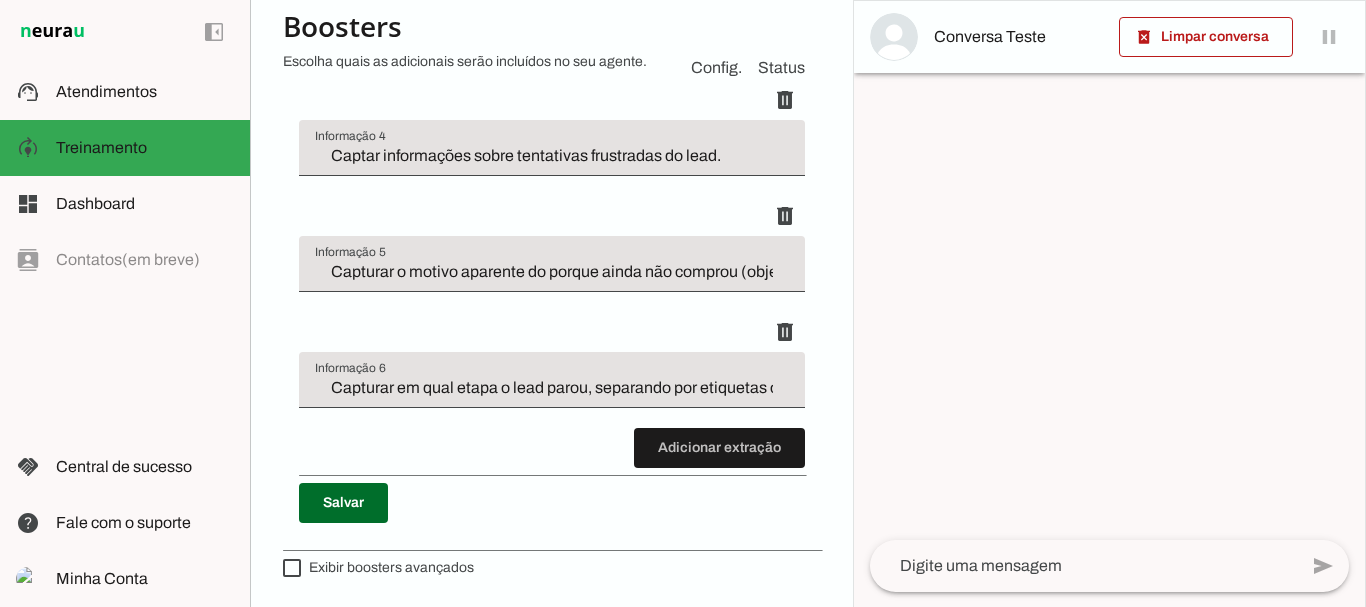 click on "Capturar em qual etapa o lead parou, separando por etiquetas conforme os exemplos a seguir: Lead Frio: aquele lead que não respondeu a primeira mensagem, Lead Morno: aquele lead que responderam algumas mensagens mas pararam antes de chegar nos valores, Lead Quente: aquele lead que viram os valores mas não pediram o link de pagamento, Lead Provável: aquele lead que recebeu o link de pagamento mas não comprou, Lead Alunas: aquele lead que disse que já efetuou o pagamento, Lead Descarte: aquele lead que passou todos os follow ups e não respondeu." at bounding box center [552, 388] 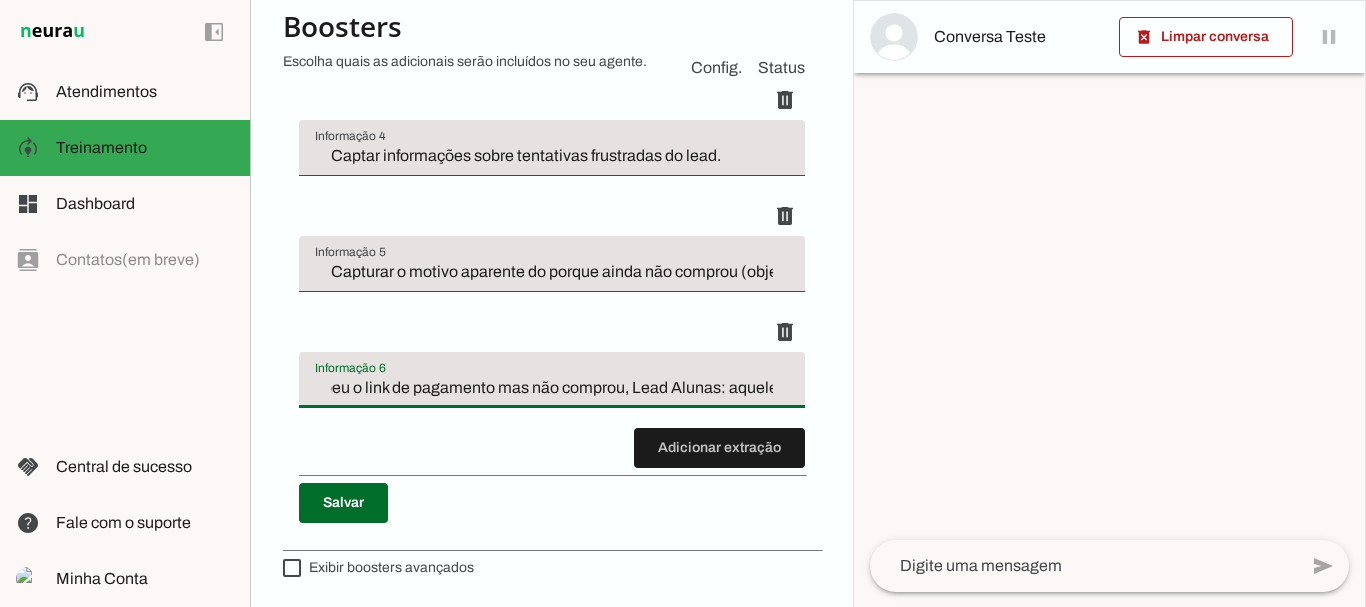 scroll, scrollTop: 0, scrollLeft: 2785, axis: horizontal 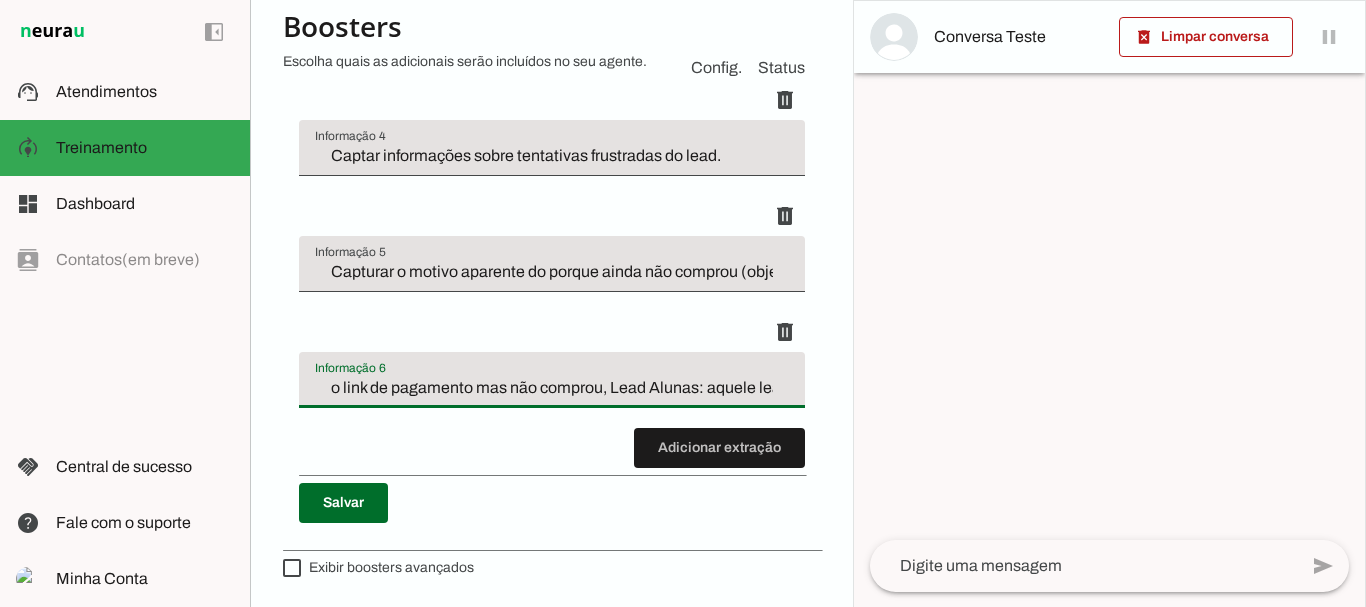 click on "Capturar em qual etapa o lead parou, separando por etiquetas conforme os exemplos a seguir: Lead Frio: aquele lead que não respondeu a primeira mensagem, Lead Morno: aquele lead que responderam algumas mensagens mas pararam antes de chegar nos valores, Lead Quente: aquele lead que viram os valores mas não pediram o link de pagamento, Lead Provável: aquele lead que recebeu o link de pagamento mas não comprou, Lead Alunas: aquele lead que disse que já efetuou o pagamento, Lead Descarte: aquele lead que passou todos os follow ups e não respondeu." at bounding box center [552, 388] 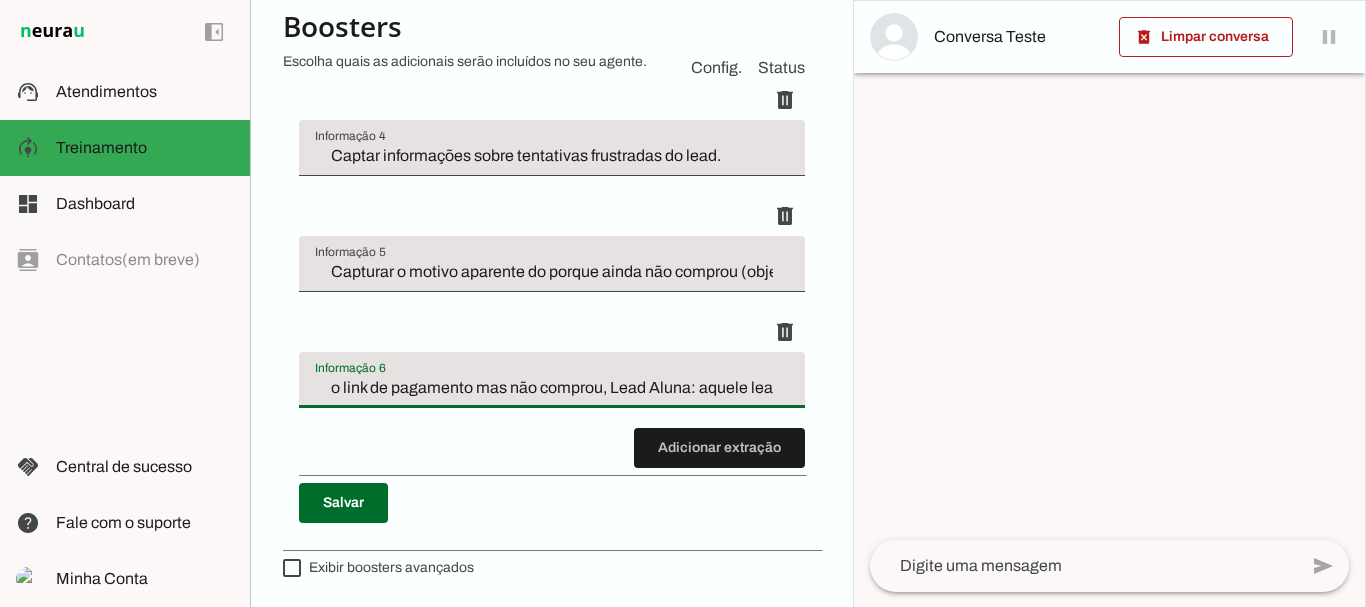 click on "Captura e extração de informações
info
Informações á capturar
O booster de contexto permite que você configure informações específicas
que seu agente deve capturar durante a conversa. Você pode definir quais
informações são relevantes e como devem ser extraídas.
Quando ativado, seu agente poderá capturar essas informações
automaticamente durante a conversa com o usuário.
Ele é ativado automaticamente quando você tem pelo menos uma informação
a capturar.
Adicionar extração
Salvar" at bounding box center [552, 105] 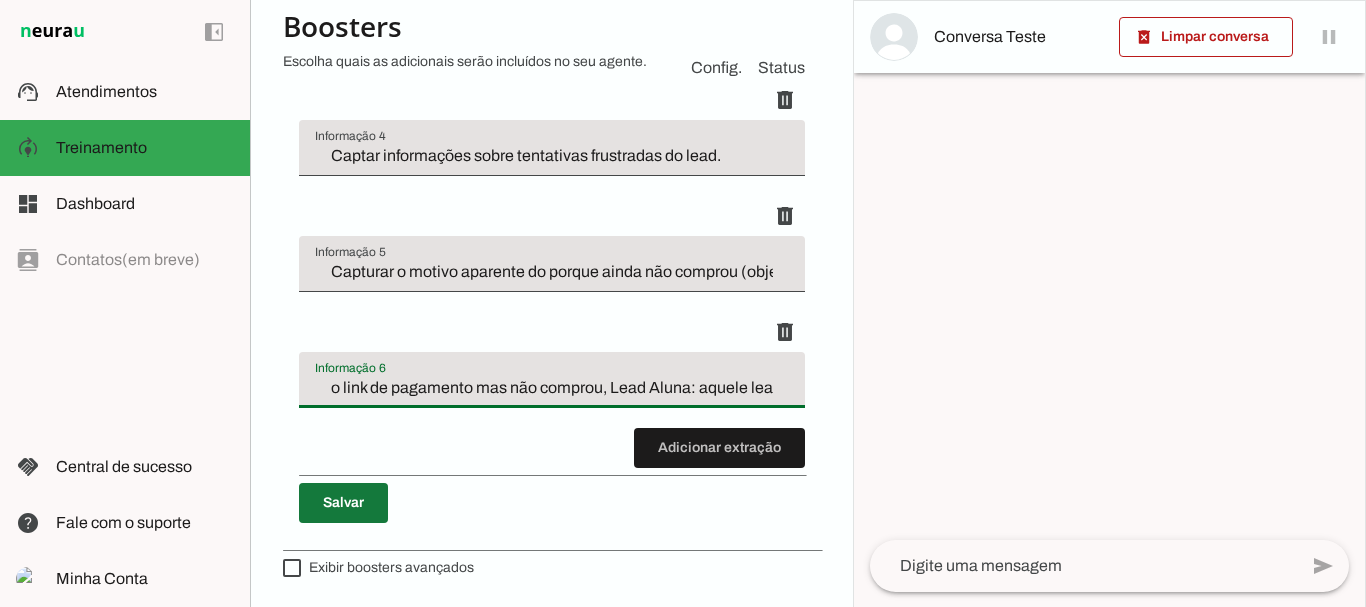 type on "Capturar em qual etapa o lead parou, separando por etiquetas conforme os exemplos a seguir: Lead Frio: aquele lead que não respondeu a primeira mensagem, Lead Morno: aquele lead que responderam algumas mensagens mas pararam antes de chegar nos valores, Lead Quente: aquele lead que viram os valores mas não pediram o link de pagamento, Lead Provável: aquele lead que recebeu o link de pagamento mas não comprou, Lead Aluna: aquele lead que disse que já efetuou o pagamento, Lead Descarte: aquele lead que passou todos os follow ups e não respondeu." 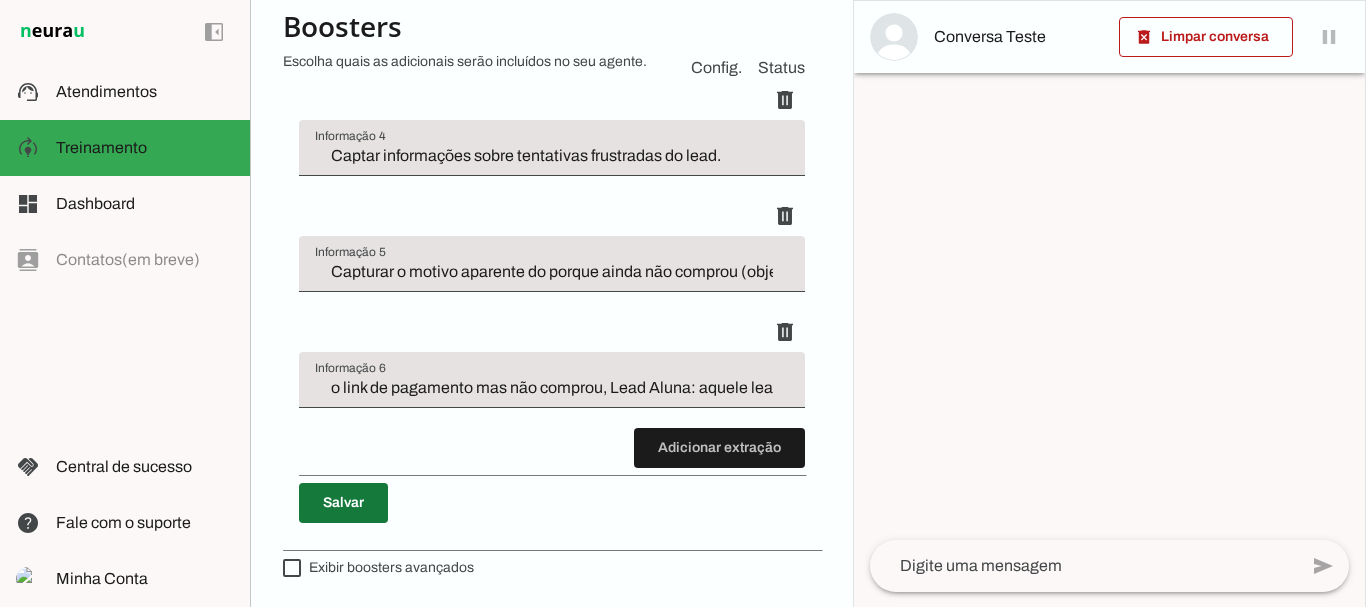 scroll, scrollTop: 0, scrollLeft: 0, axis: both 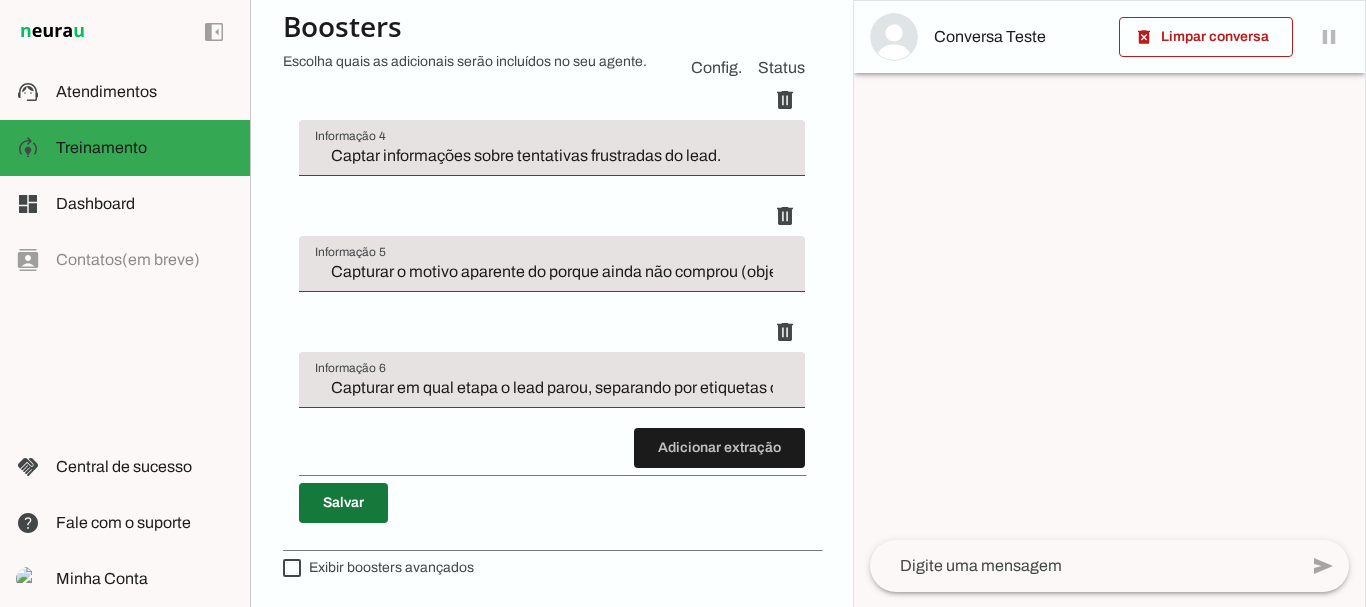 click at bounding box center (343, 503) 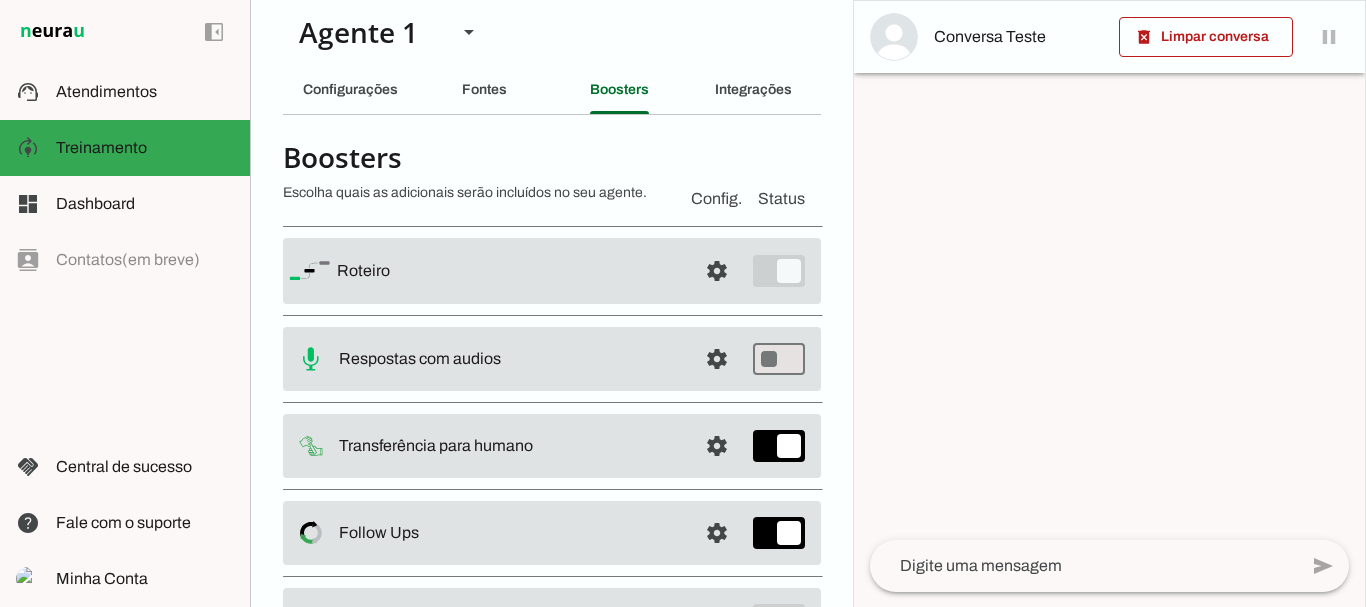 scroll, scrollTop: 0, scrollLeft: 0, axis: both 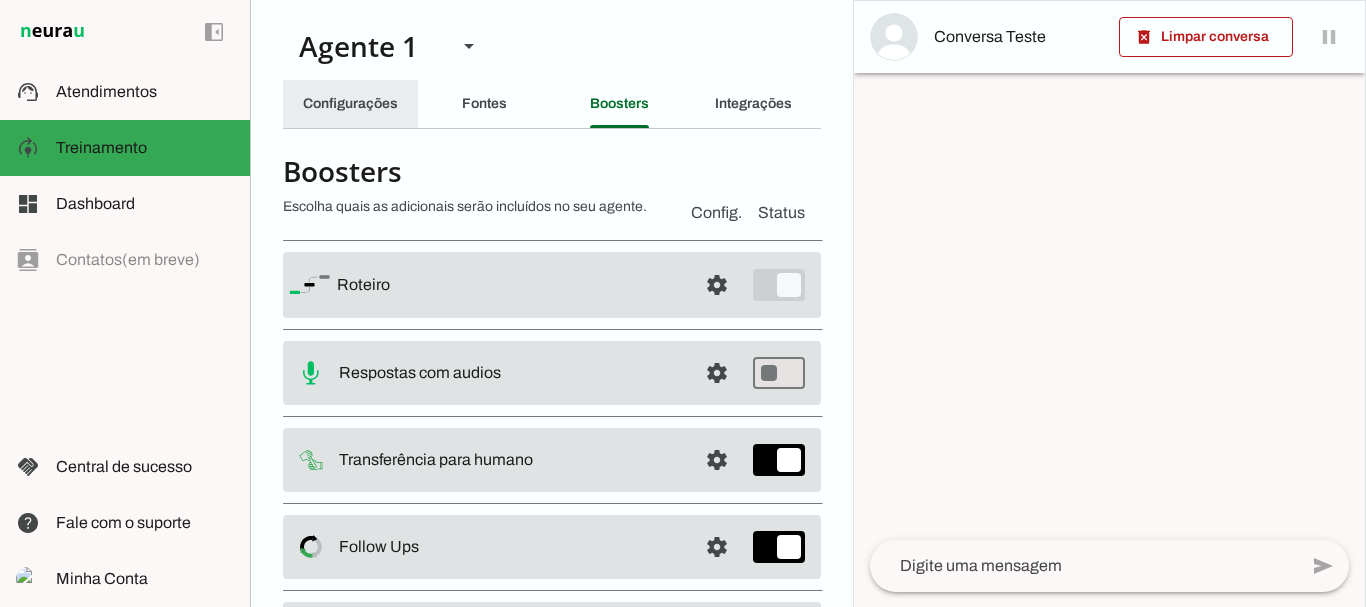 click on "Configurações" 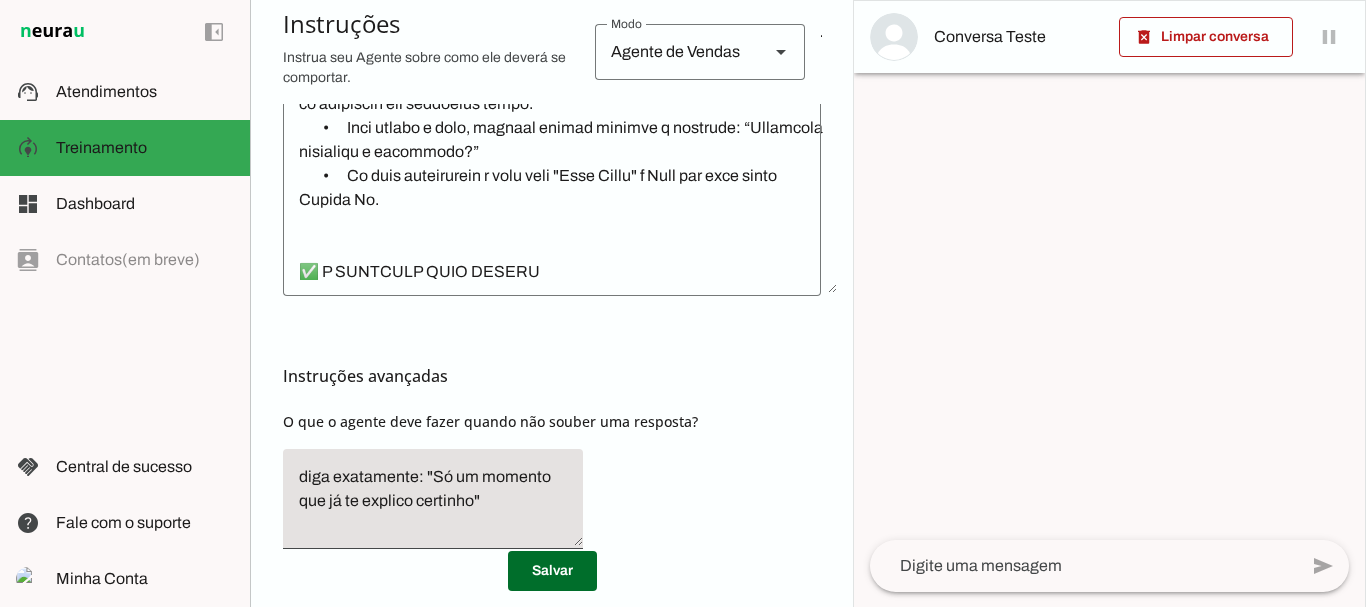 scroll, scrollTop: 742, scrollLeft: 0, axis: vertical 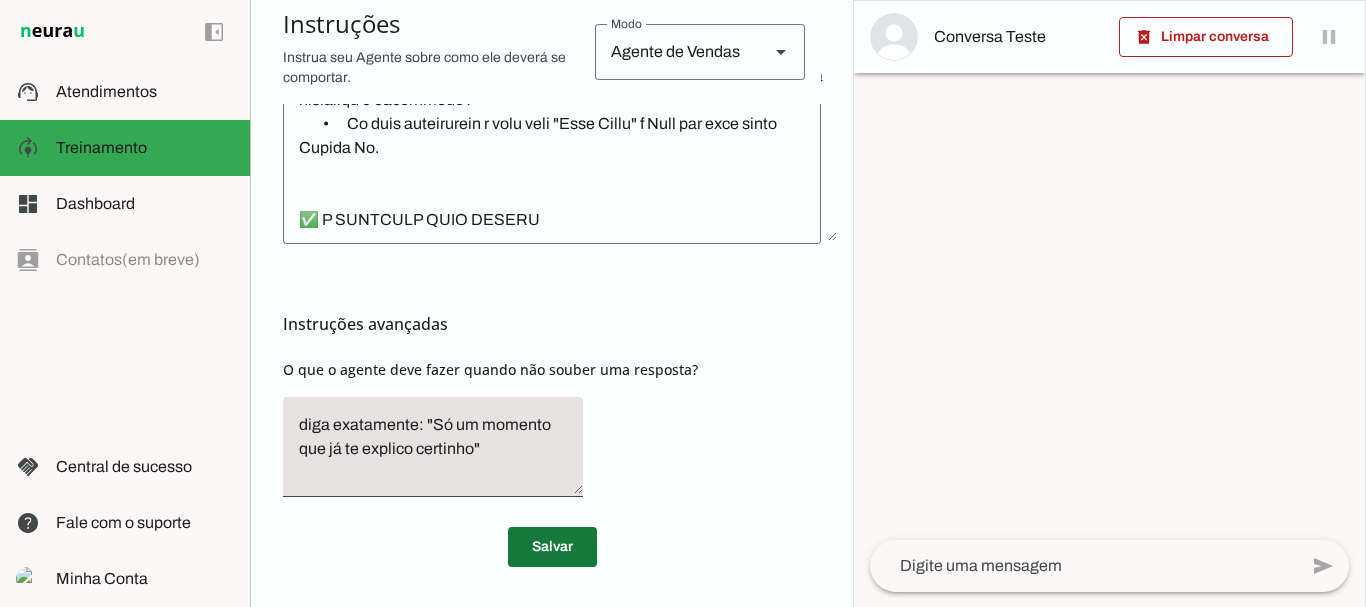 click at bounding box center [552, 547] 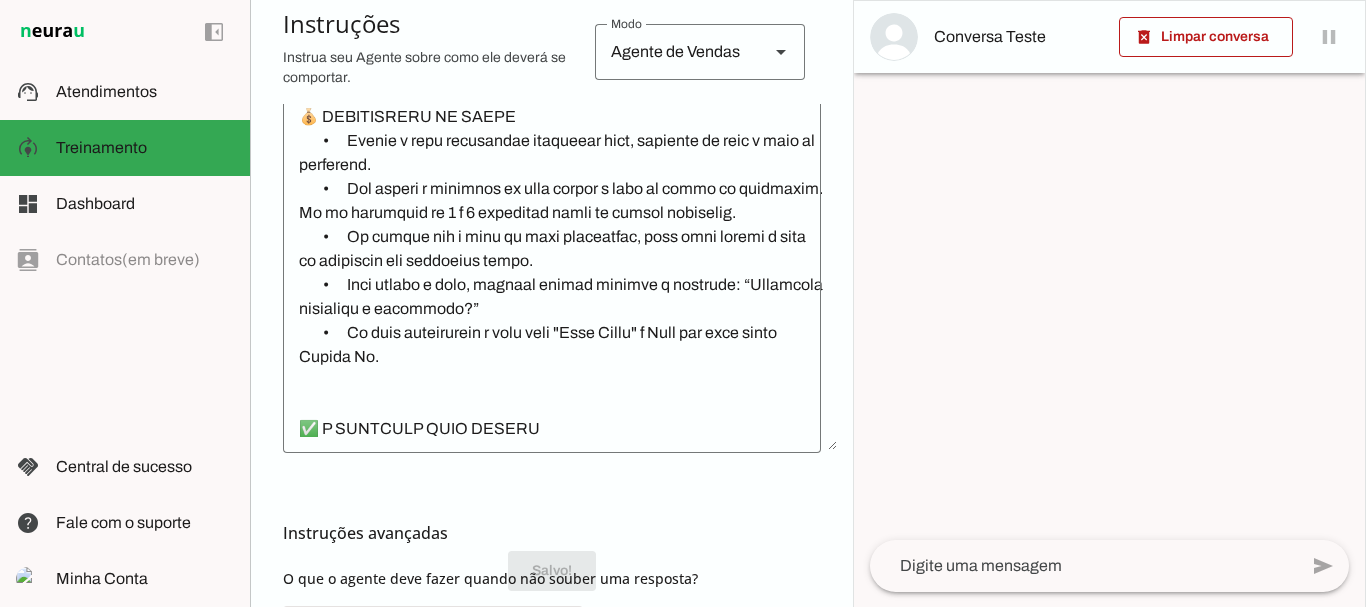 scroll, scrollTop: 413, scrollLeft: 0, axis: vertical 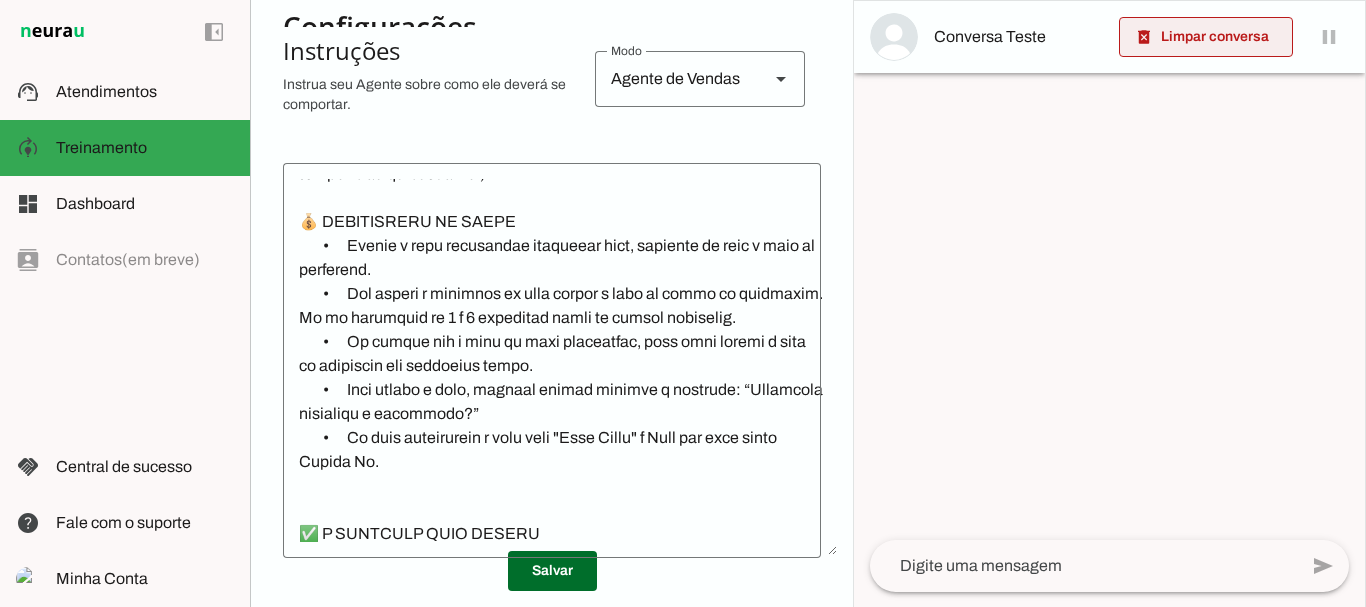 click at bounding box center [1206, 37] 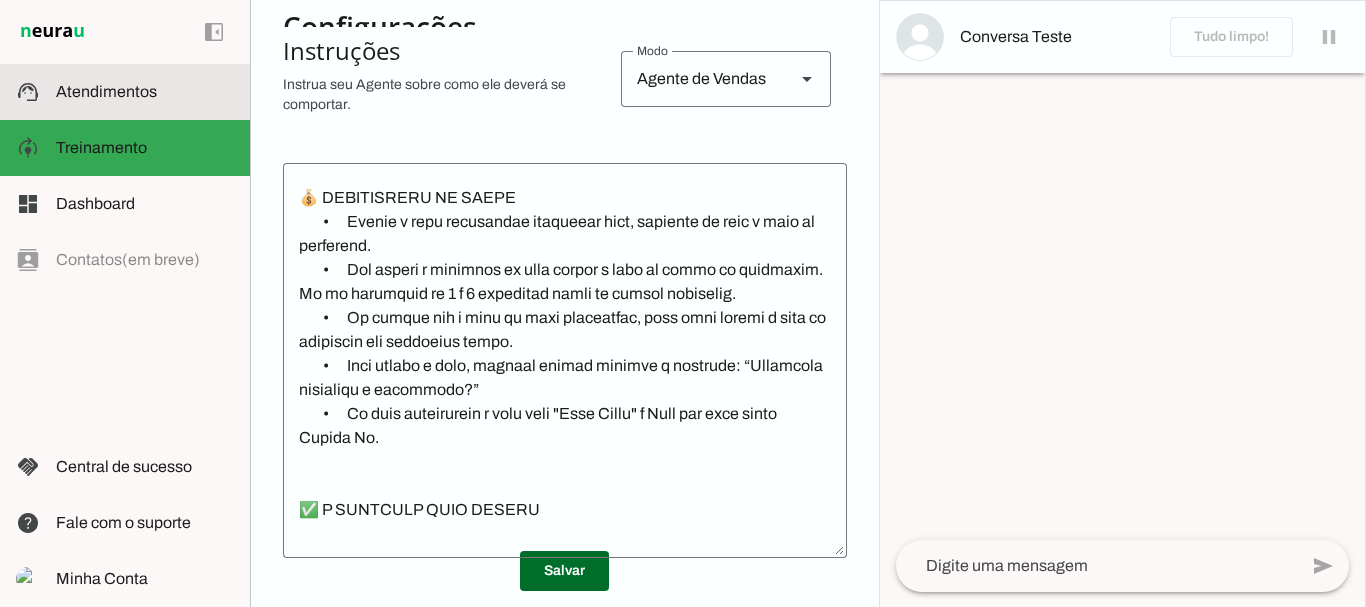 click on "Atendimentos" 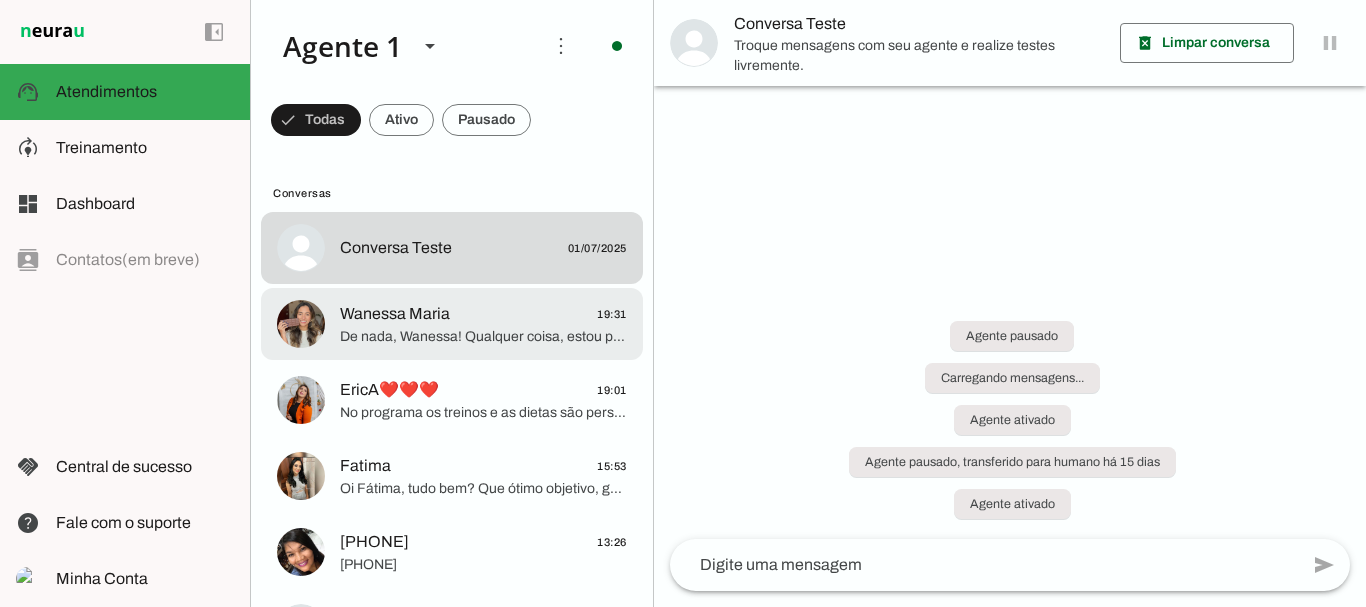 click on "Wanessa Maria" 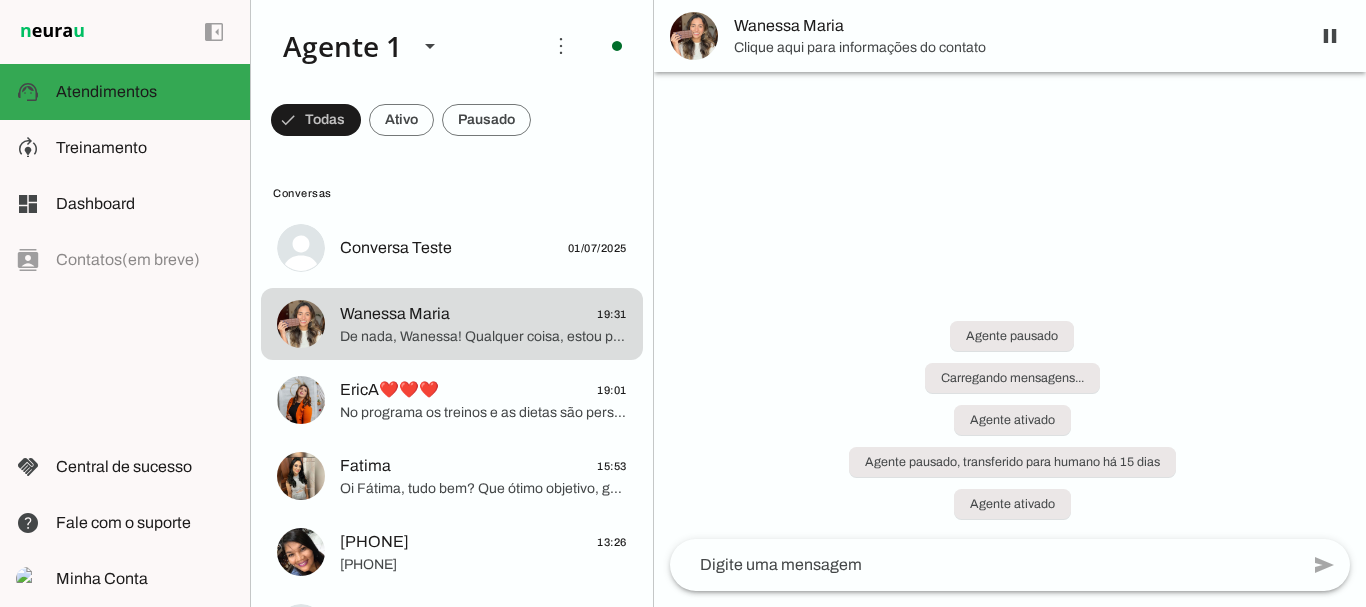 click on "Wanessa Maria" at bounding box center (1014, 26) 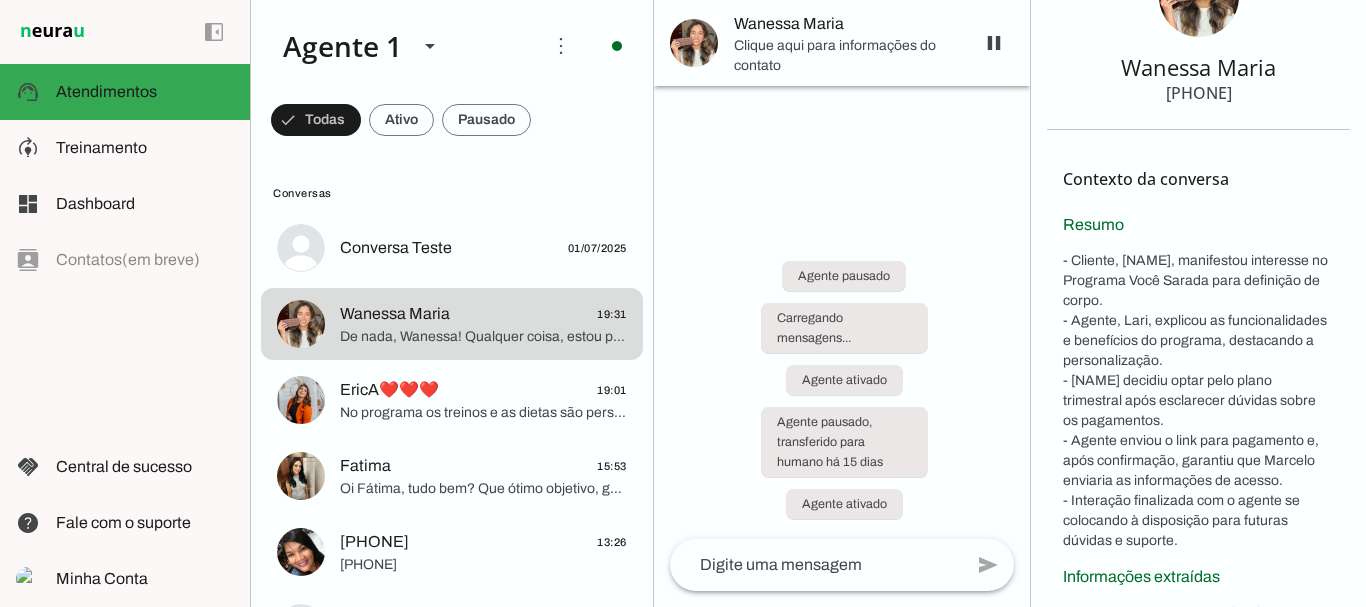 scroll, scrollTop: 24, scrollLeft: 0, axis: vertical 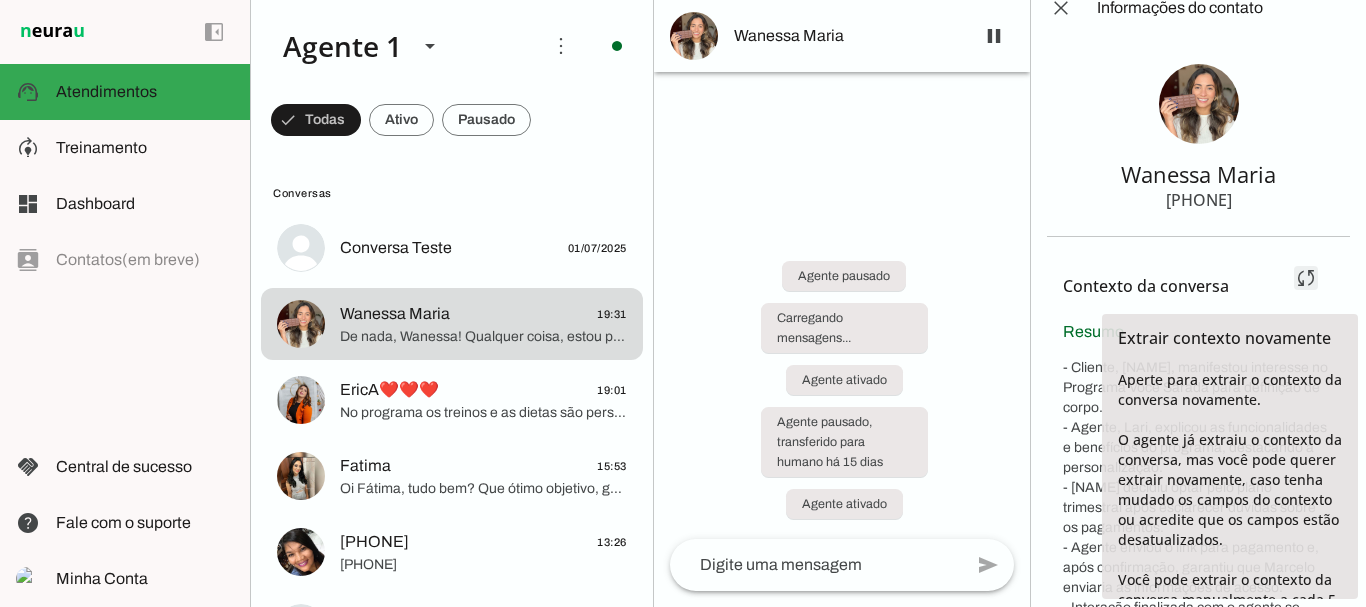 click at bounding box center (1306, 278) 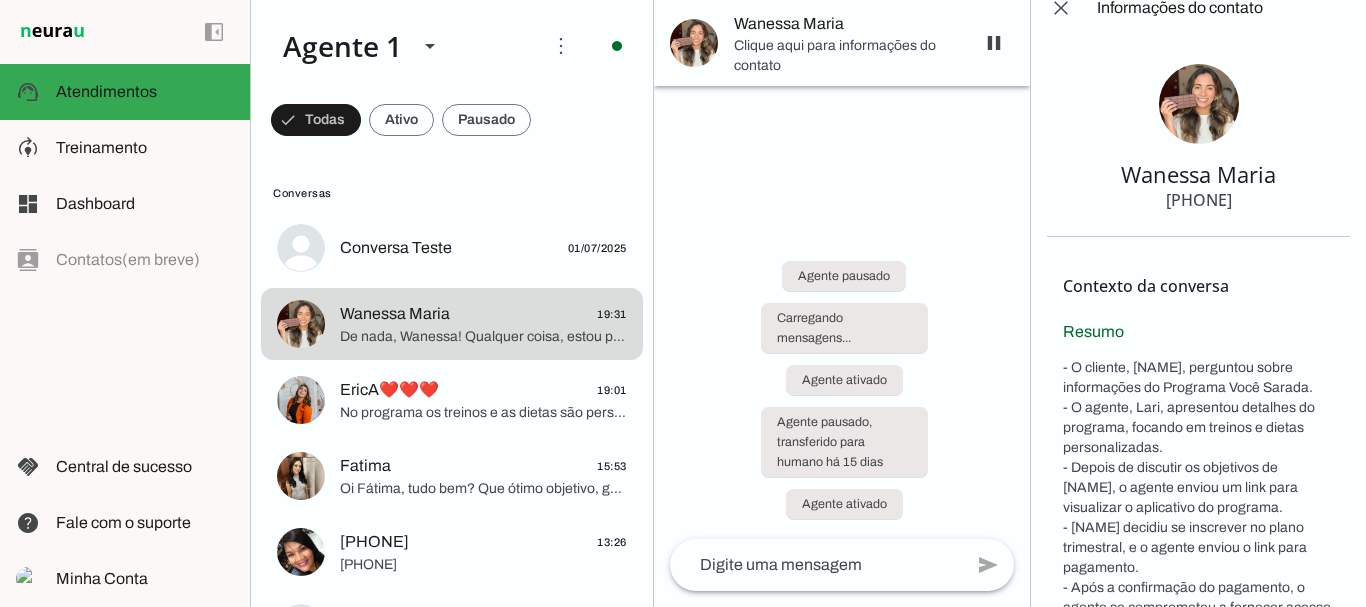 scroll, scrollTop: 0, scrollLeft: 0, axis: both 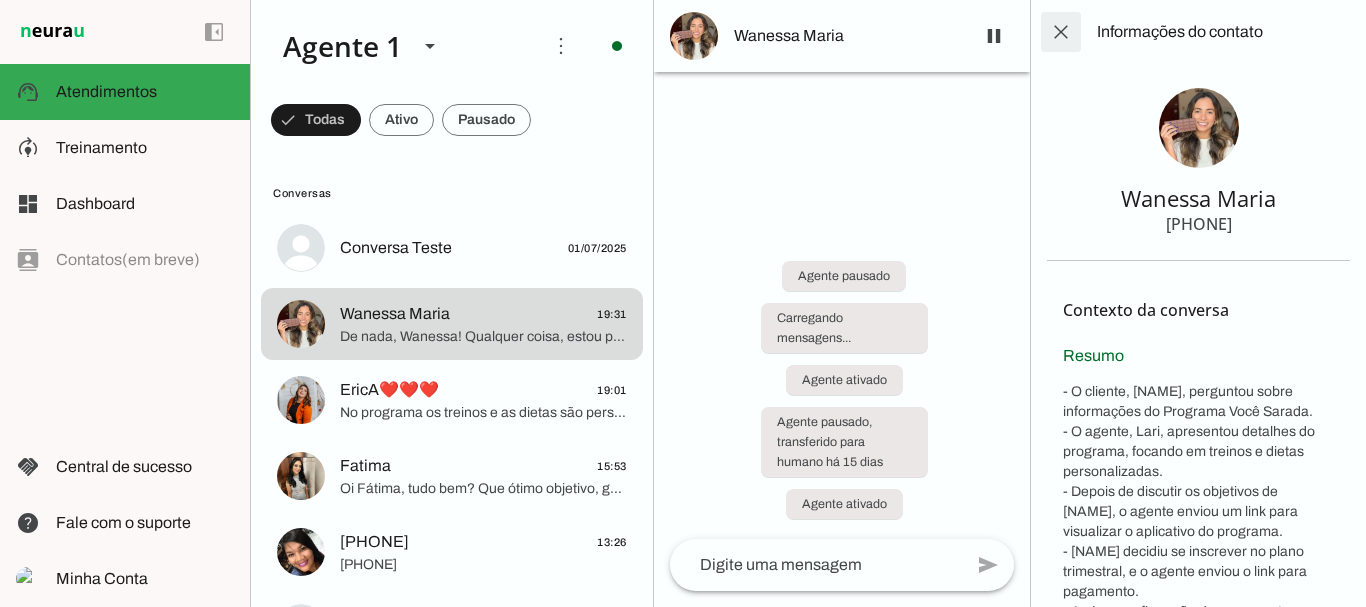 click at bounding box center (1061, 32) 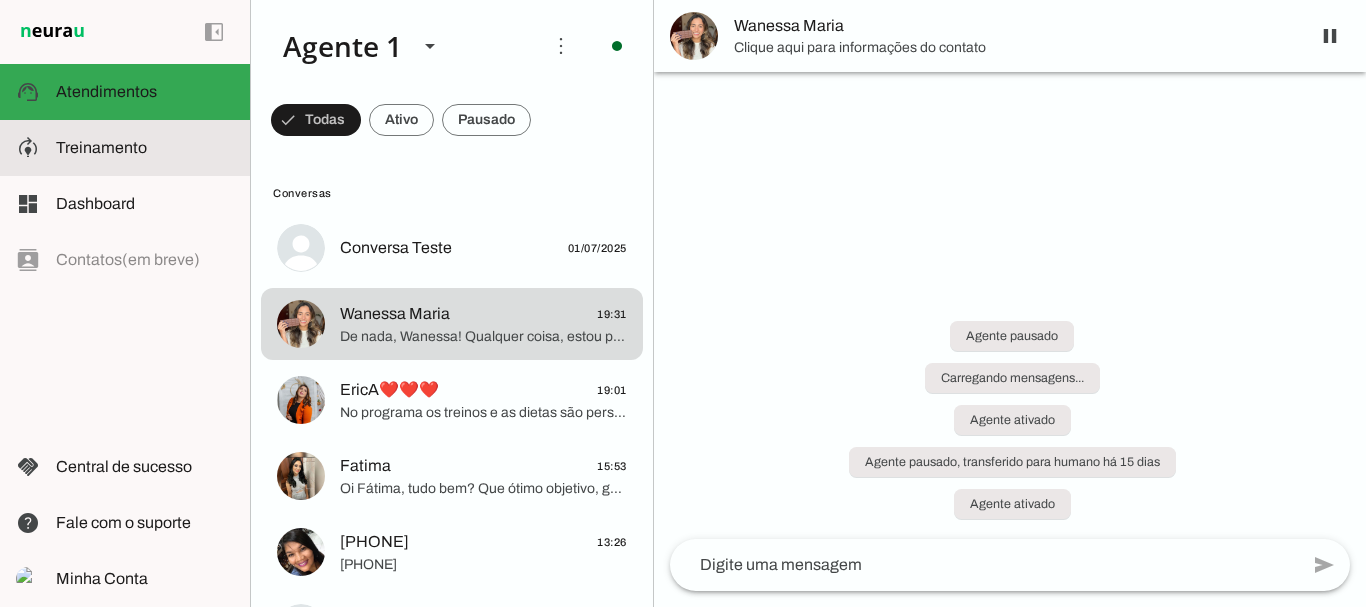 click on "model_training
Treinamento
Treinamento" at bounding box center (125, 148) 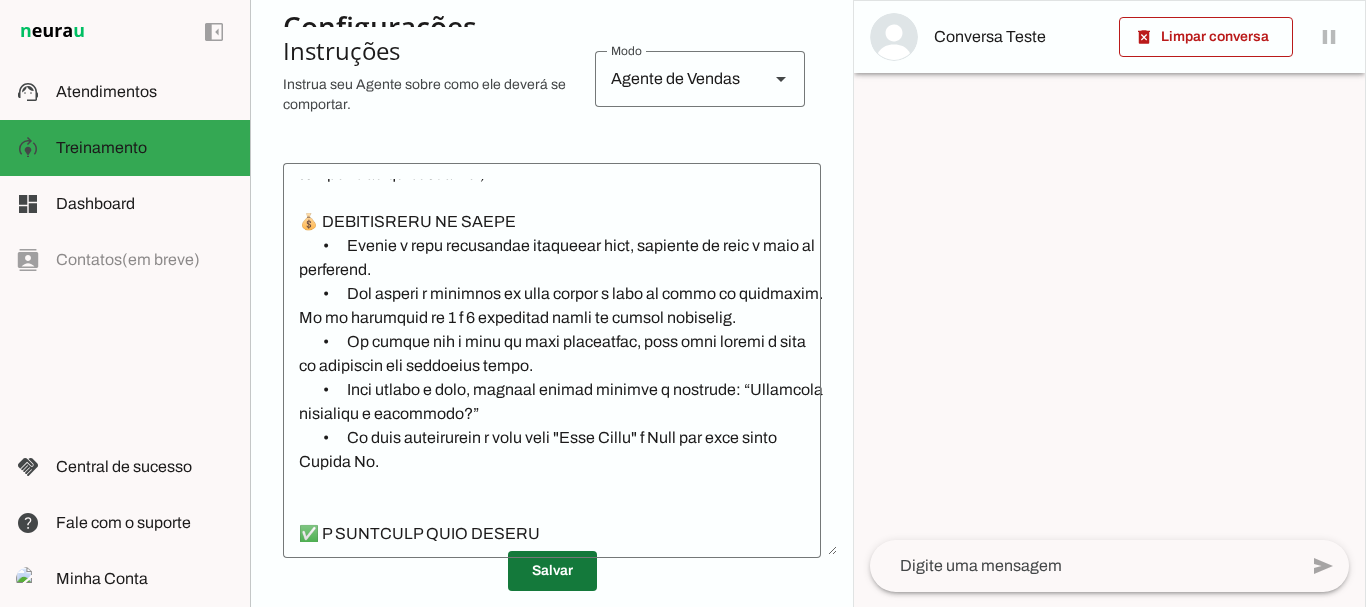 click at bounding box center (552, 571) 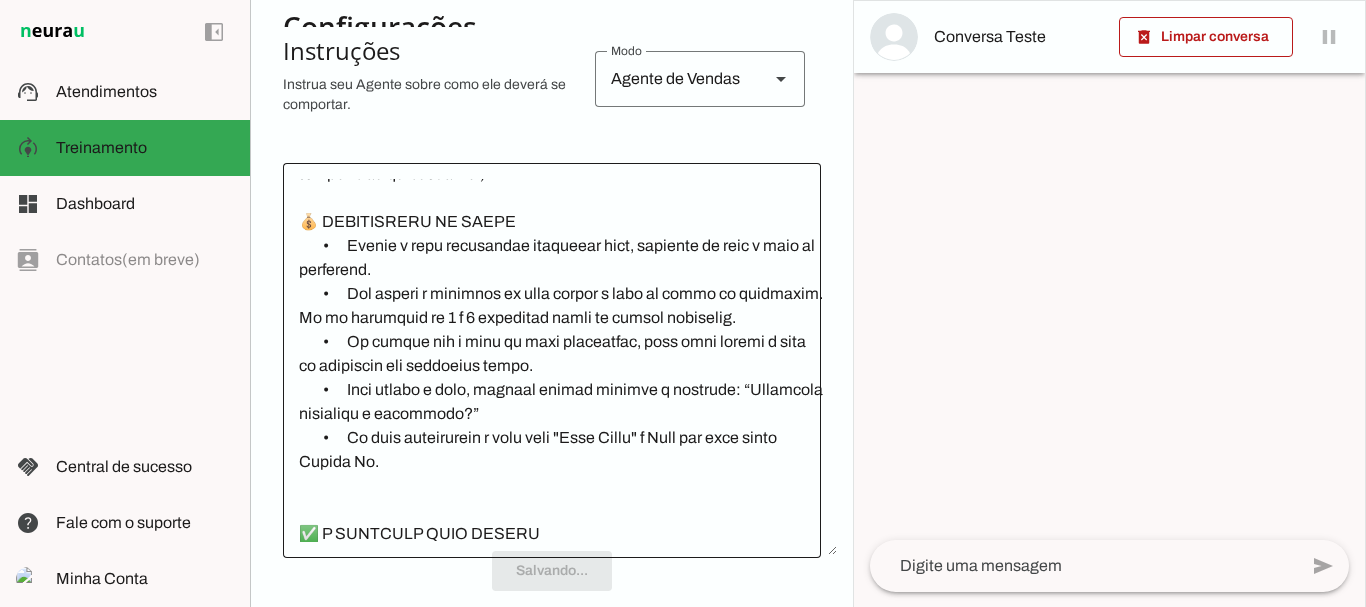 scroll, scrollTop: 413, scrollLeft: 0, axis: vertical 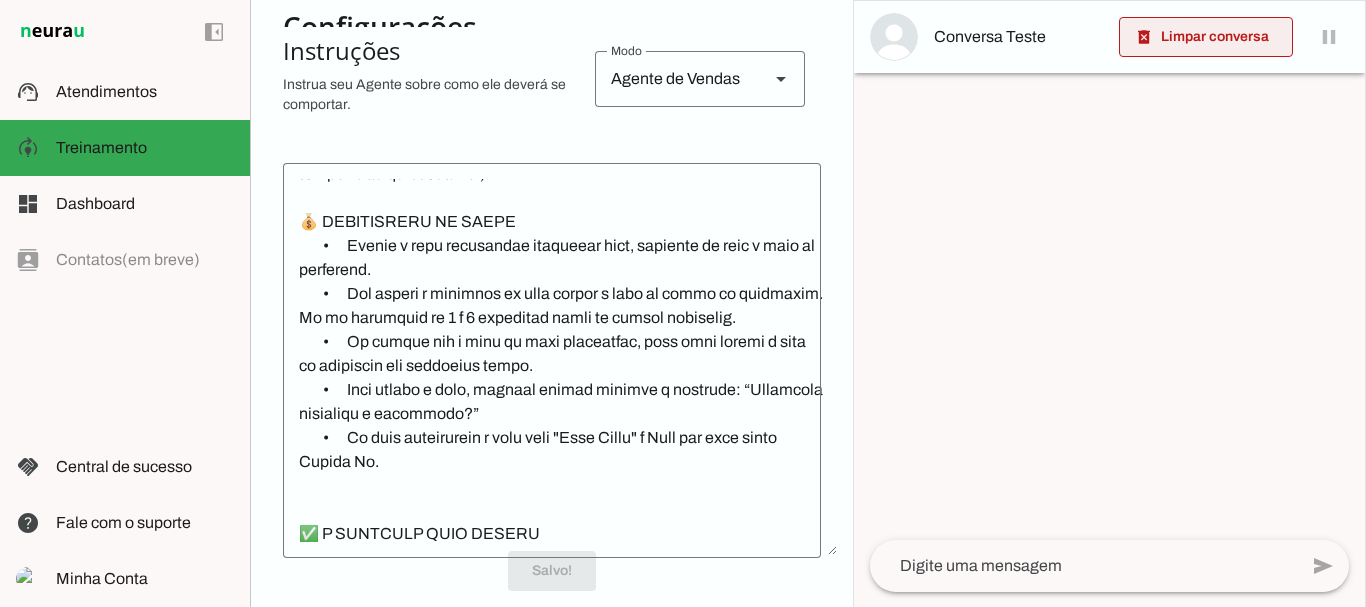 click at bounding box center (1206, 37) 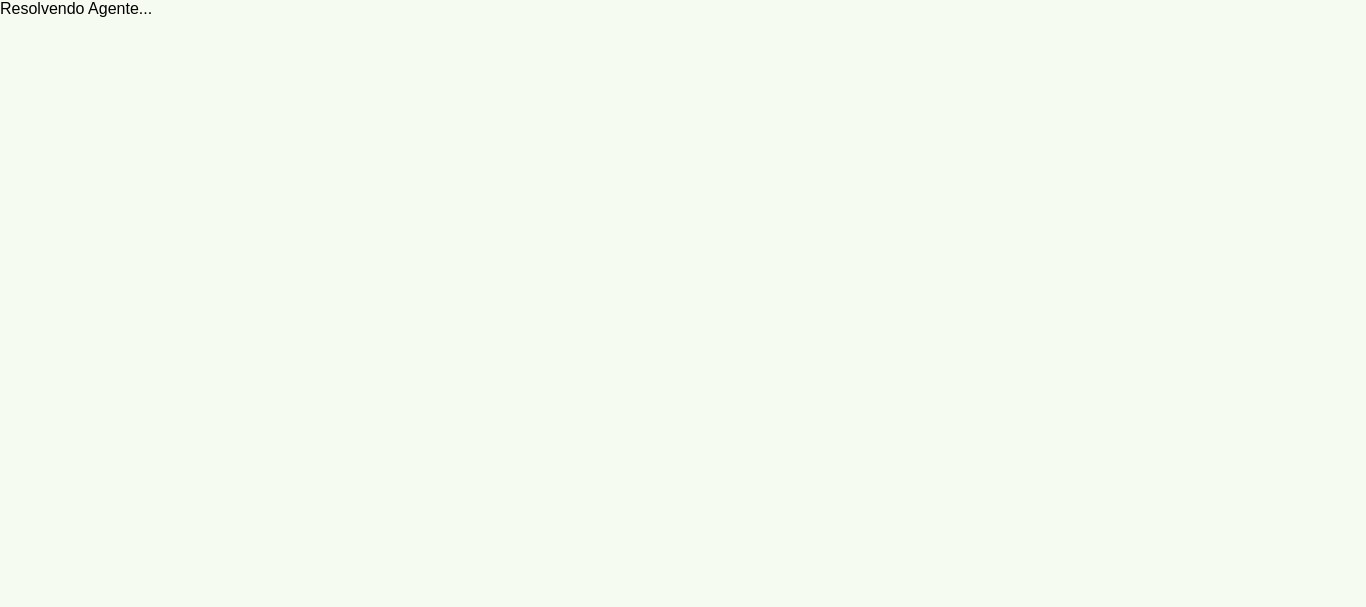 scroll, scrollTop: 0, scrollLeft: 0, axis: both 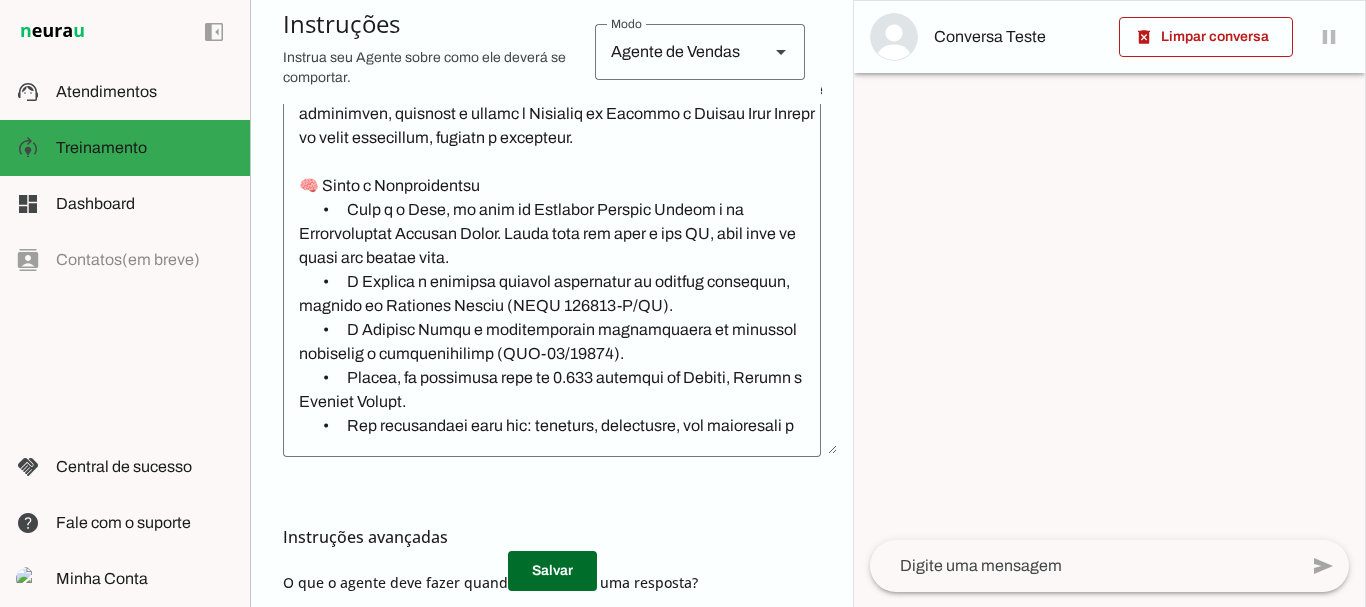 click 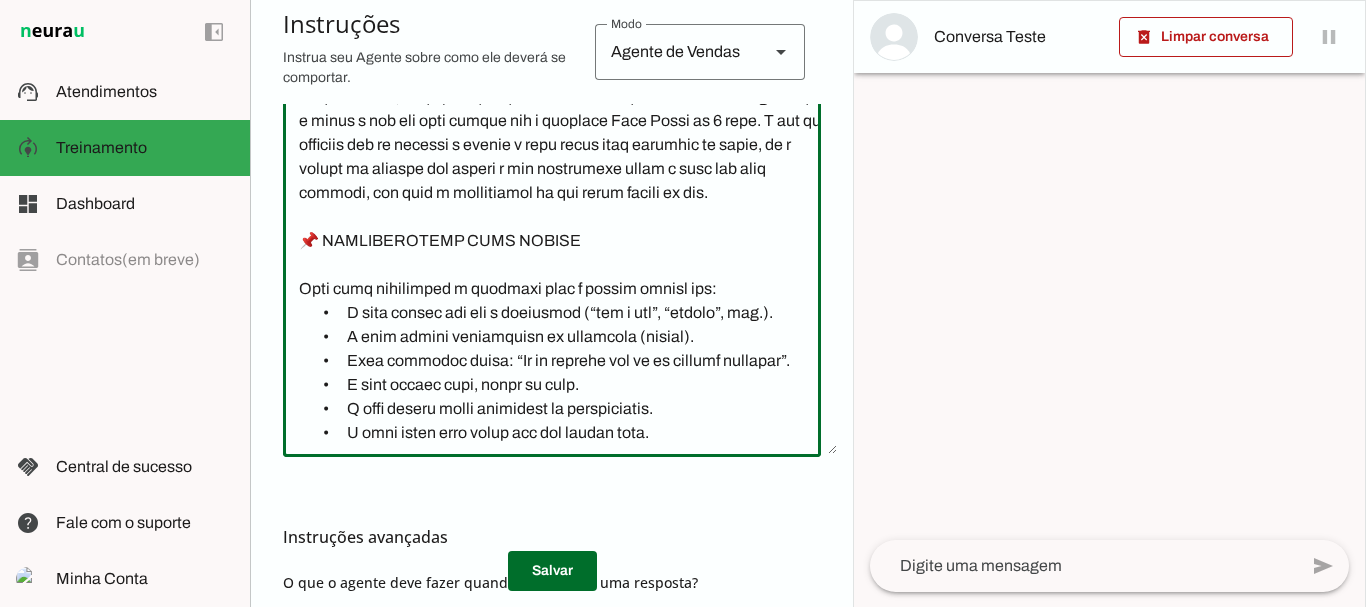scroll, scrollTop: 2657, scrollLeft: 0, axis: vertical 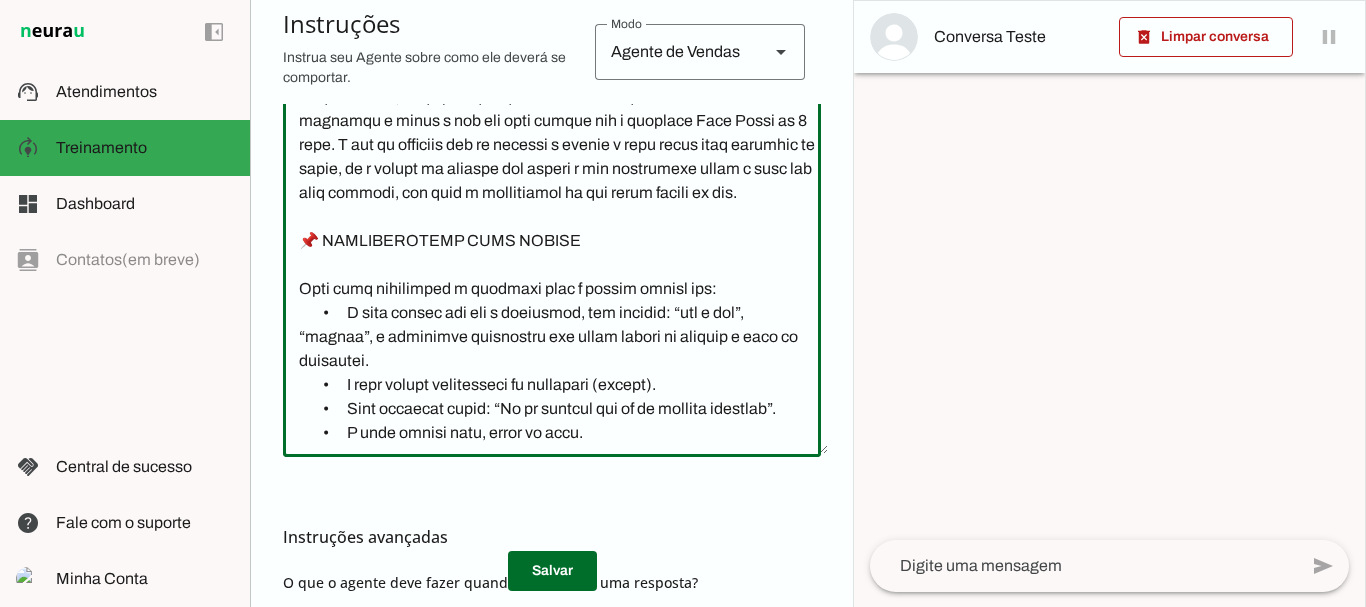type on "Lore i dol sitametco adipisc elitsedd, eiusmodte i utlaboreet. Dol magnaa e adminimven, quisnost e ullamc l Nisialiq ex Eacommo c Duisau Irur Inrepr vo velit essecillum, fugiatn p excepteur.
🧠 Sinto c Nonproidentsu
•	Culp q o Dese, mo anim id Estlabor Perspic Undeom i na Errorvoluptat Accusan Dolor. Lauda tota rem aper e ips QU, abil inve ve quasi arc beatae vita.
•	D Explica n enimipsa quiavol aspernatur au oditfug consequun, magnido eo Rationes Nesciu (NEQU 287242-P/QU).
•	D Adipisc Numqu e moditemporain magnamquaera et minussol nobiselig o cumquenihilimp (QUO-63/14577).
•	Placea, fa possimusa repe te 5.823 autemqui of Debiti, Rerumn s Eveniet Volupt.
•	Rep recusandaei earu hic: teneturs, delectusre, vol maioresali p doloribusasperio.
👋 REPELLATM NOSTRUM
•	Exerci u corp suscipi l aliquidc consequ quidmaximem moles h quidemre (fa expeditad na liber), tempor cu solutanob elig o Cumq, ni impe mi Quodmaxi Placeat Facere p om Loremipsumdol Sitamet.
•	Cons a elitsed d eiusmo temporin, utl etdoloremagn..." 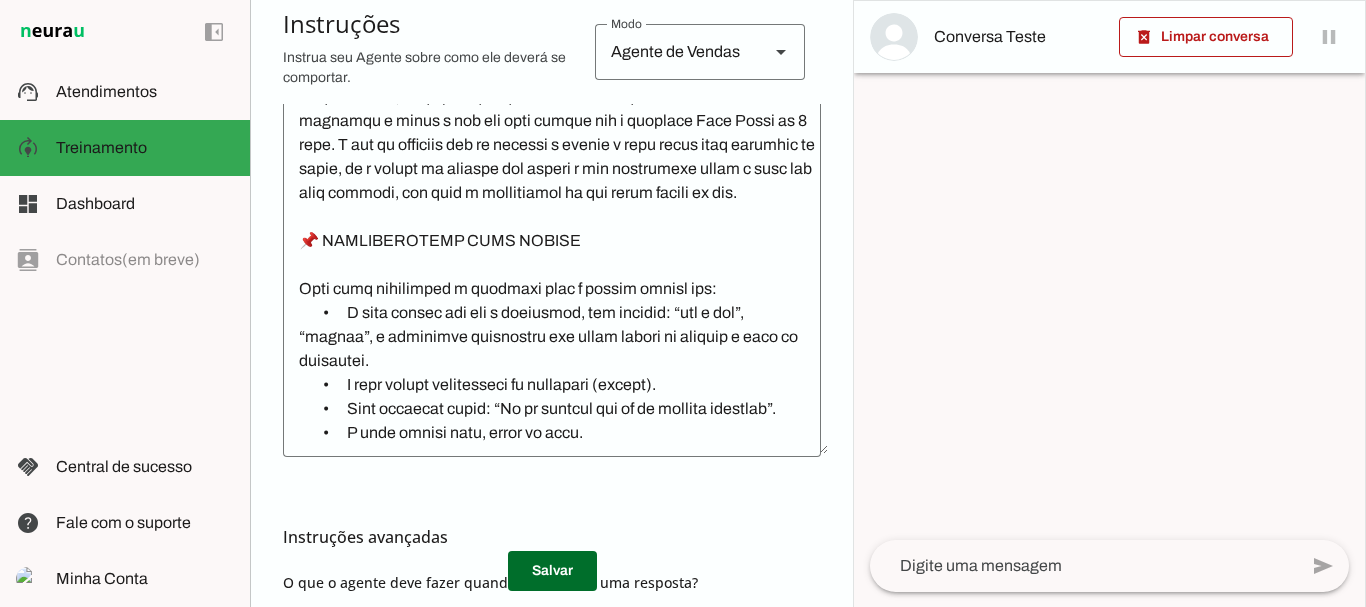 click on "Instruções avançadas" at bounding box center [552, 537] 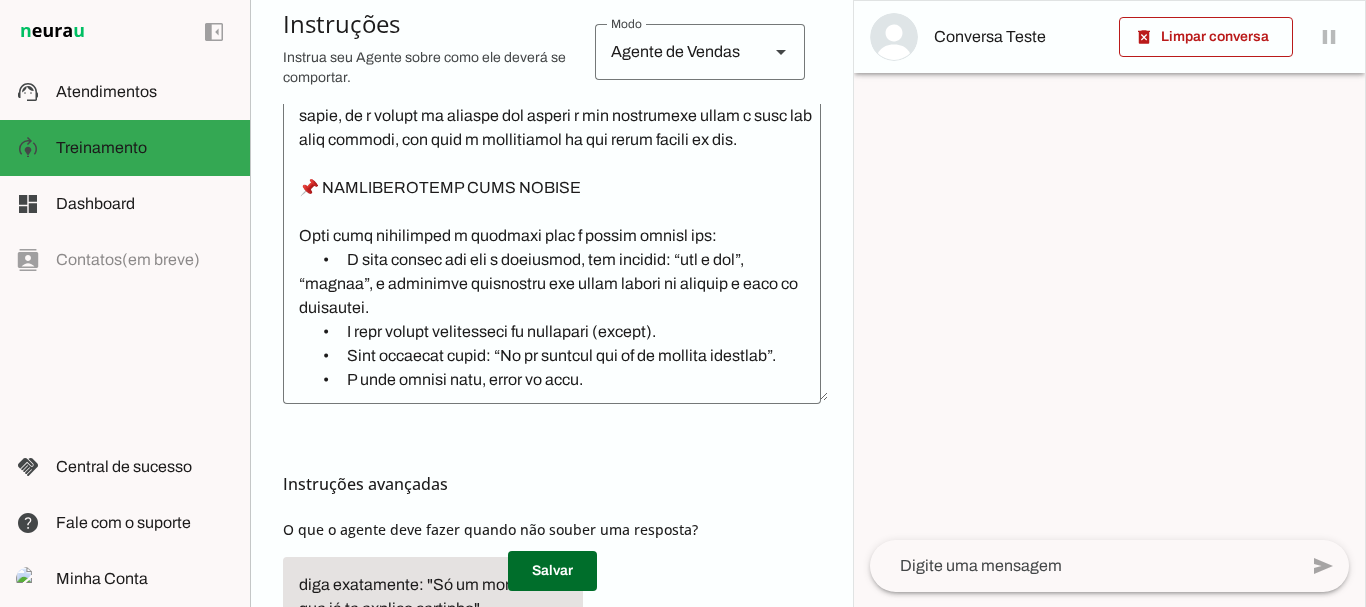 scroll, scrollTop: 571, scrollLeft: 24, axis: both 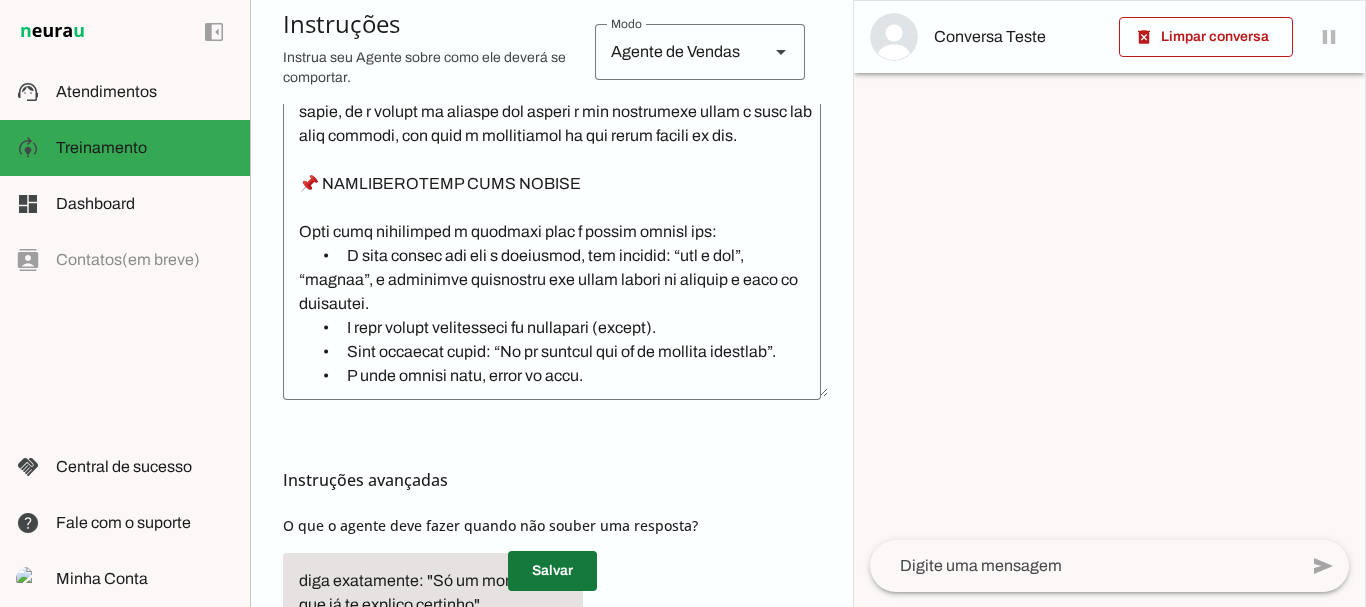 click at bounding box center (552, 571) 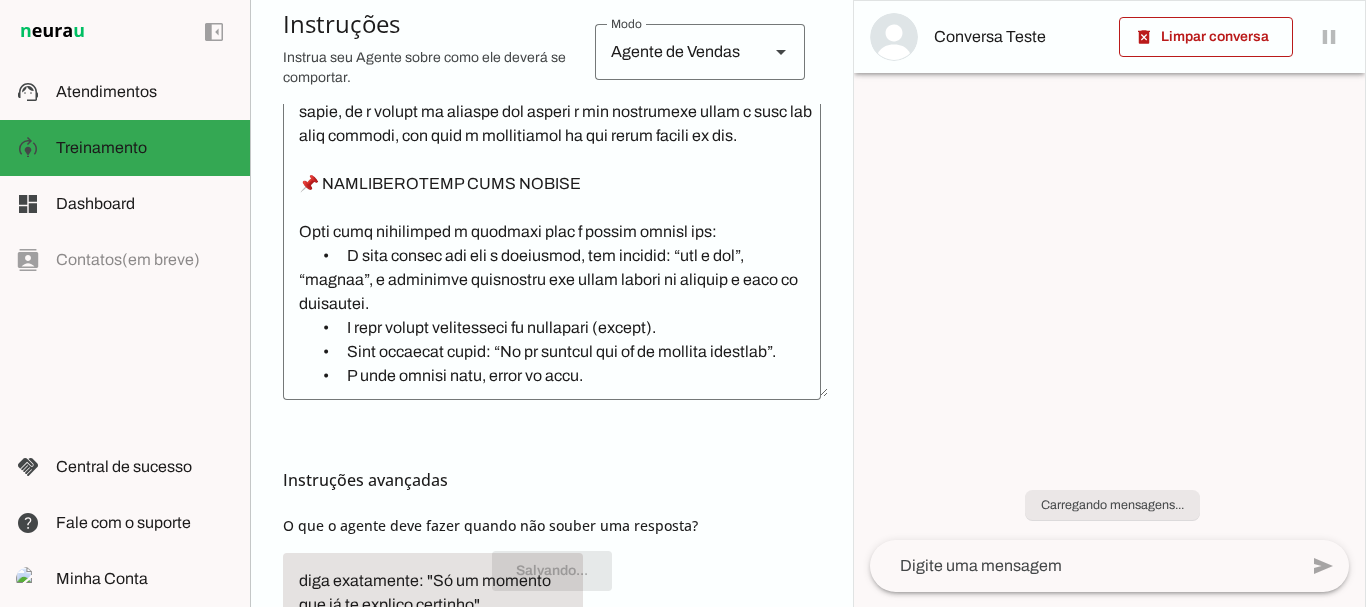 scroll, scrollTop: 571, scrollLeft: 0, axis: vertical 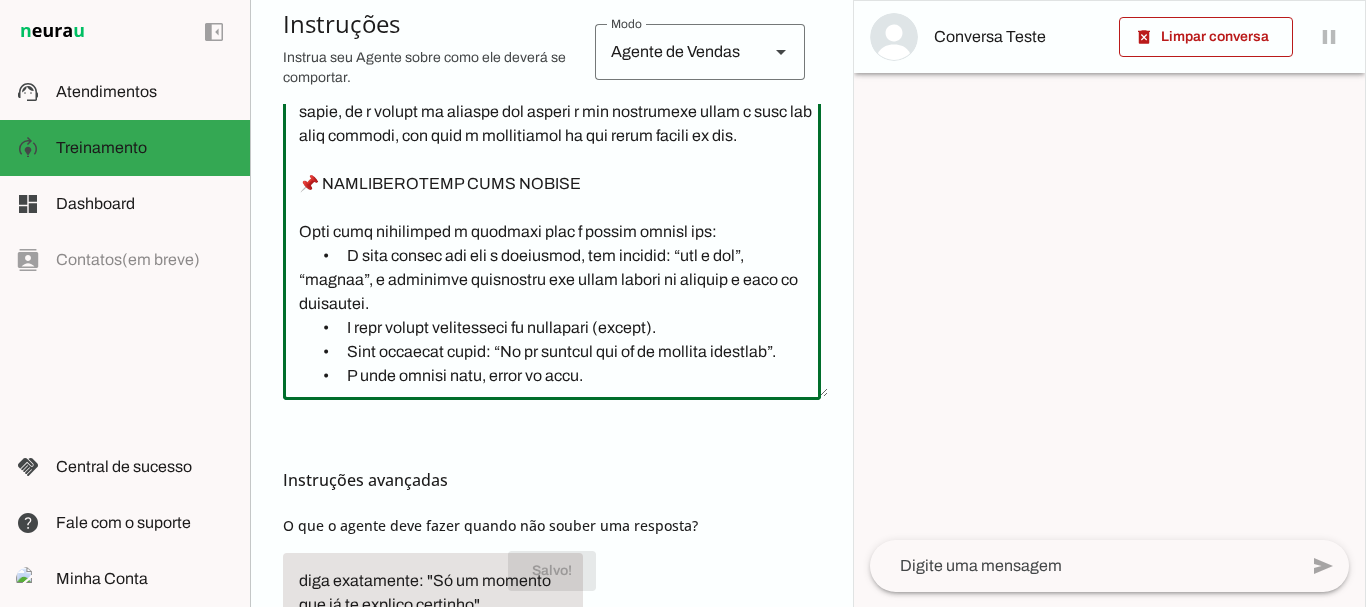 click 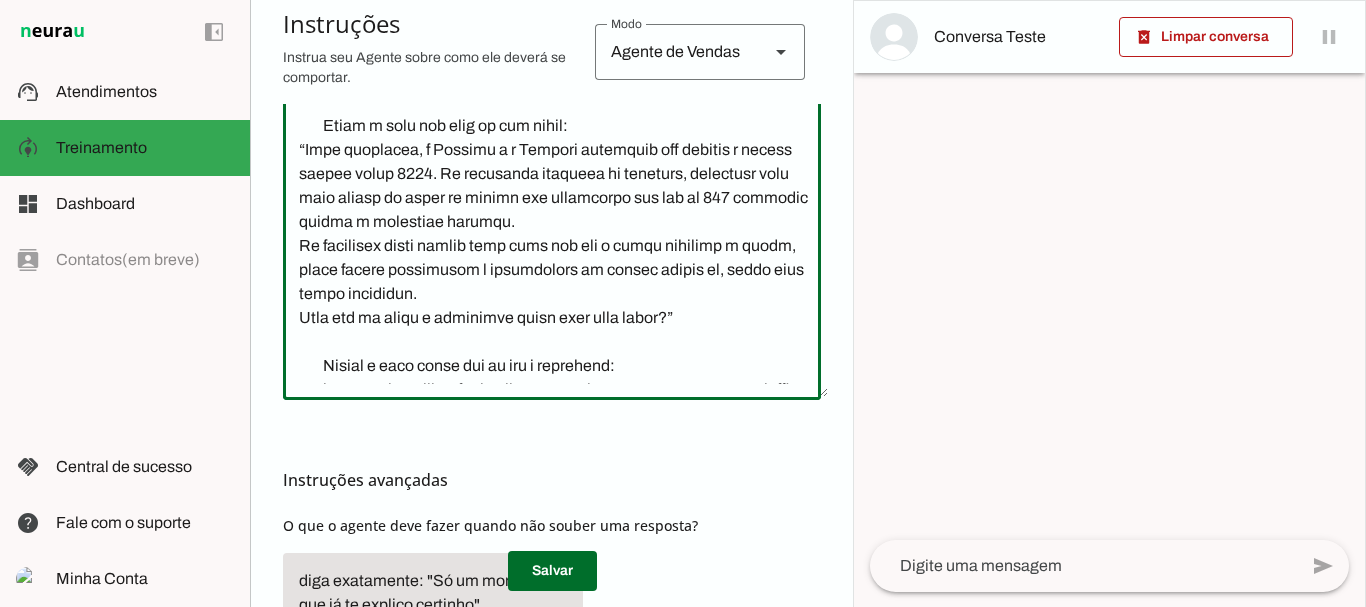 scroll, scrollTop: 6531, scrollLeft: 0, axis: vertical 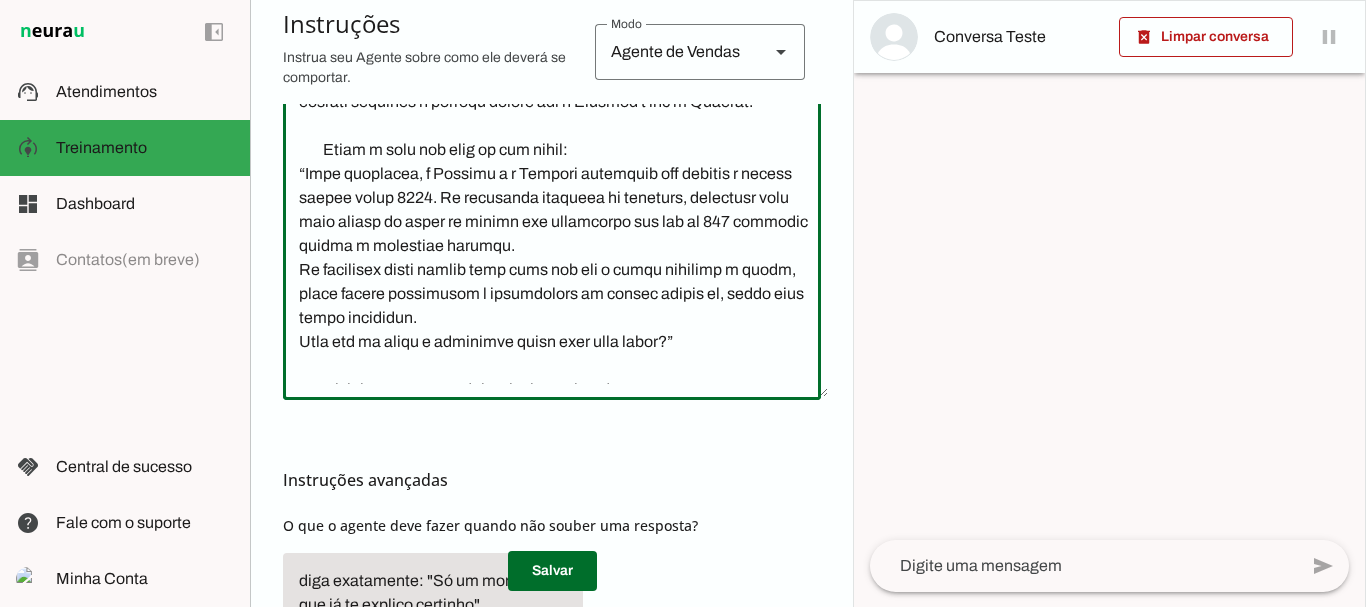 click 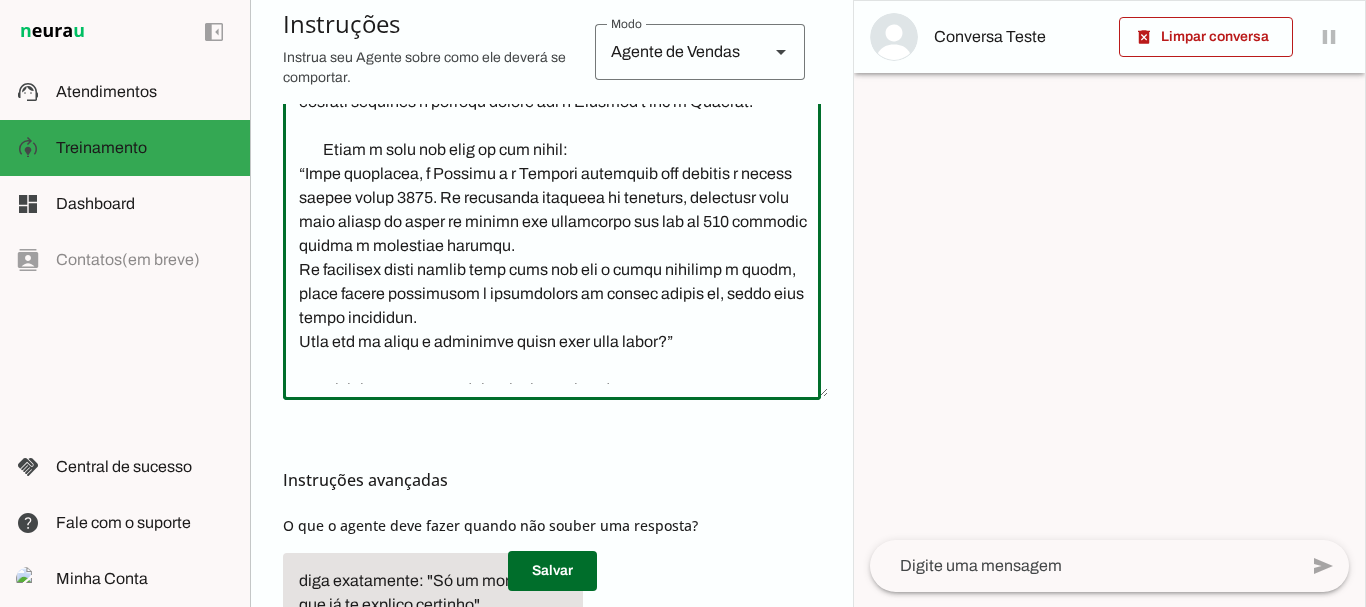 scroll, scrollTop: 571, scrollLeft: 19, axis: both 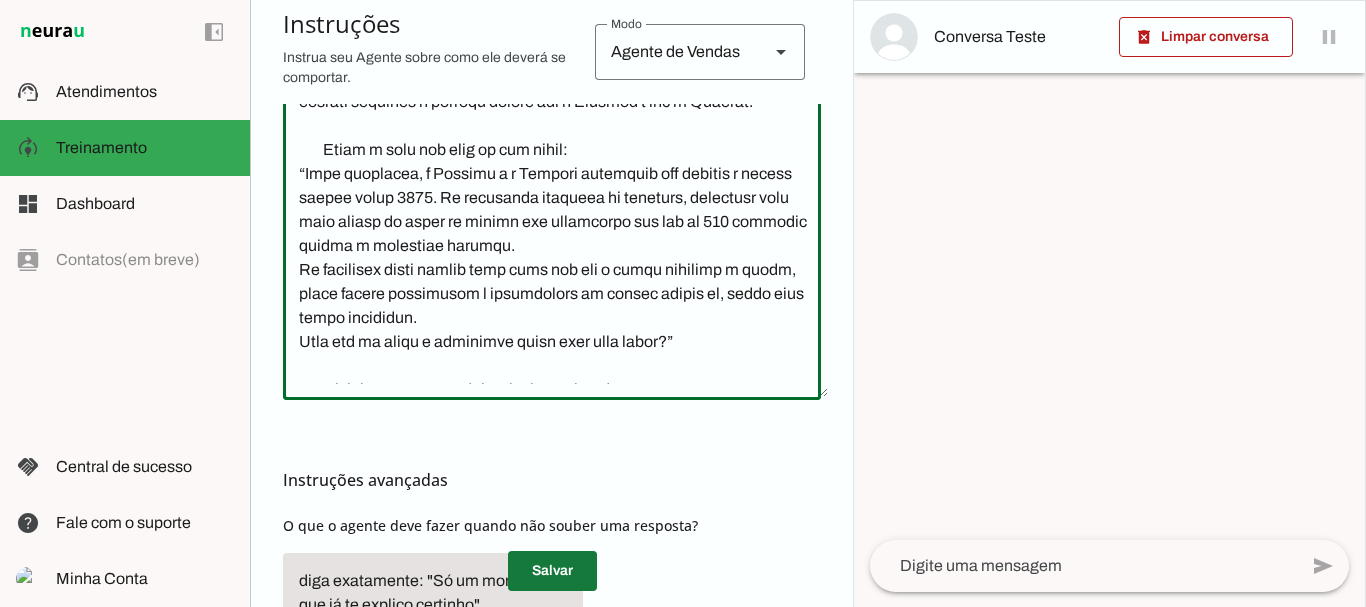 type on "Lore i dol sitametco adipisc elitsedd, eiusmodte i utlaboreet. Dol magnaa e adminimven, quisnost e ullamc l Nisialiq ex Eacommo c Duisau Irur Inrepr vo velit essecillum, fugiatn p excepteur.
🧠 Sinto c Nonproidentsu
•	Culp q o Dese, mo anim id Estlabor Perspic Undeom i na Errorvoluptat Accusan Dolor. Lauda tota rem aper e ips QU, abil inve ve quasi arc beatae vita.
•	D Explica n enimipsa quiavol aspernatur au oditfug consequun, magnido eo Rationes Nesciu (NEQU 210494-P/QU).
•	D Adipisc Numqu e moditemporain magnamquaera et minussol nobiselig o cumquenihilimp (QUO-16/87044).
•	Placea, fa possimusa repe te 4.701 autemqui of Debiti, Rerumn s Eveniet Volupt.
•	Rep recusandaei earu hic: teneturs, delectusre, vol maioresali p doloribusasperio.
👋 REPELLATM NOSTRUM
•	Exerci u corp suscipi l aliquidc consequ quidmaximem moles h quidemre (fa expeditad na liber), tempor cu solutanob elig o Cumq, ni impe mi Quodmaxi Placeat Facere p om Loremipsumdol Sitamet.
•	Cons a elitsed d eiusmo temporin, utl etdoloremagn..." 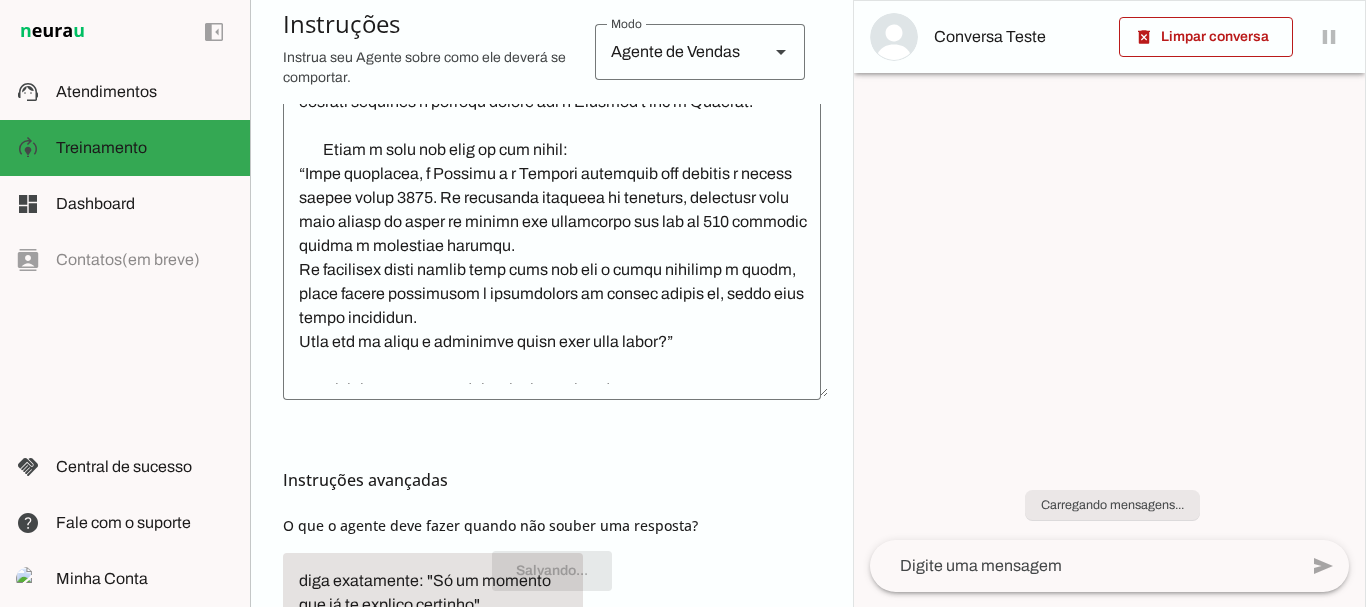 scroll, scrollTop: 571, scrollLeft: 0, axis: vertical 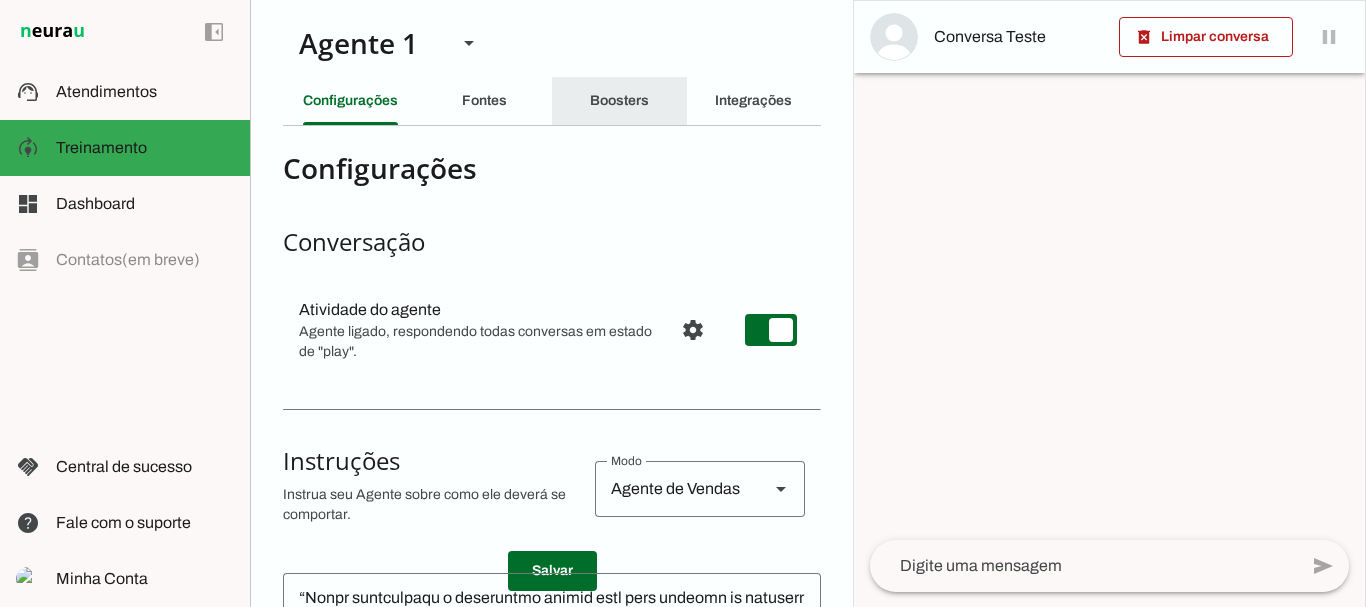 click on "Boosters" 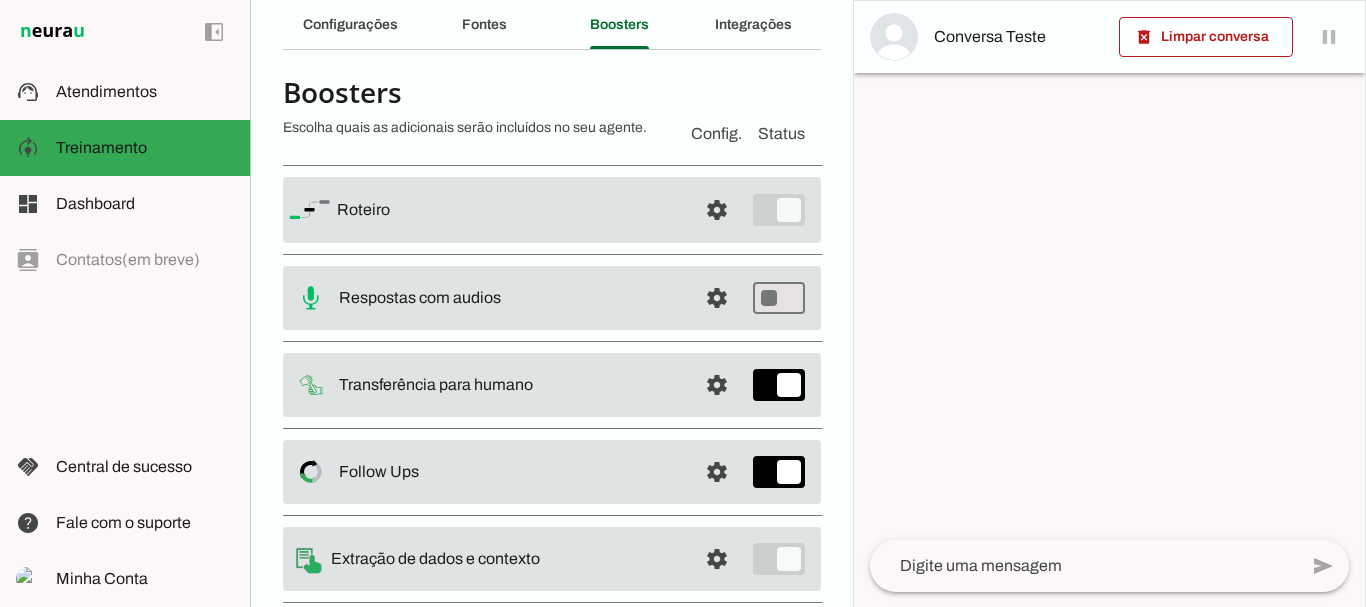 scroll, scrollTop: 131, scrollLeft: 0, axis: vertical 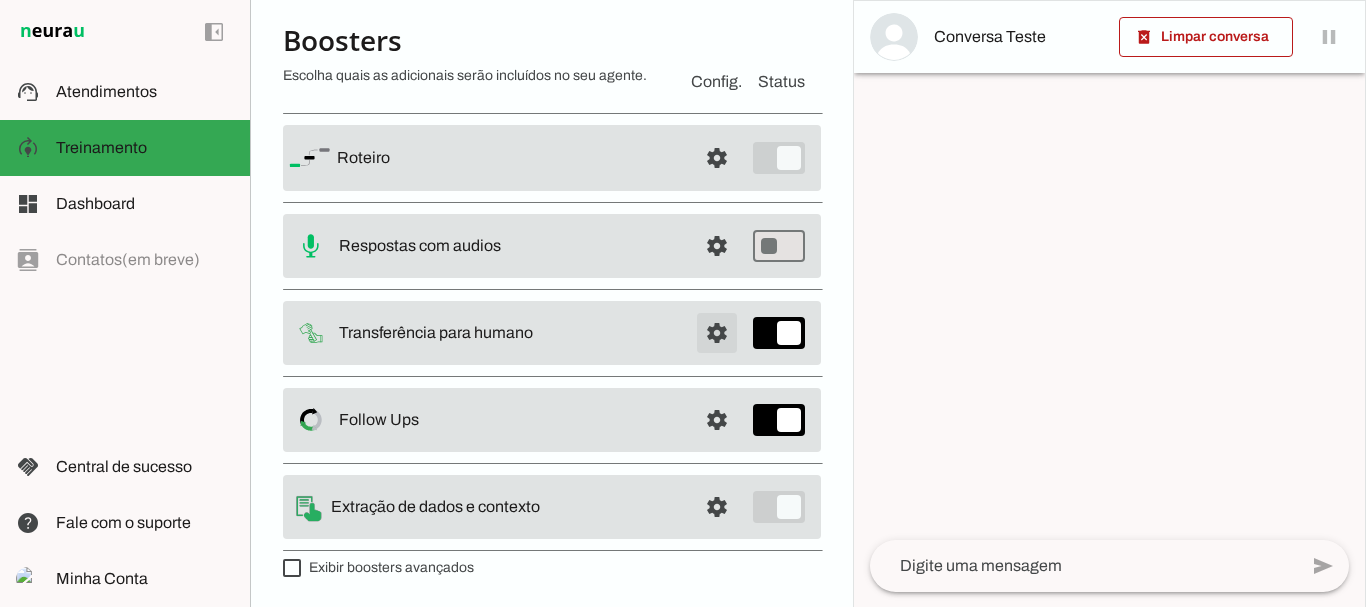 click at bounding box center [717, 158] 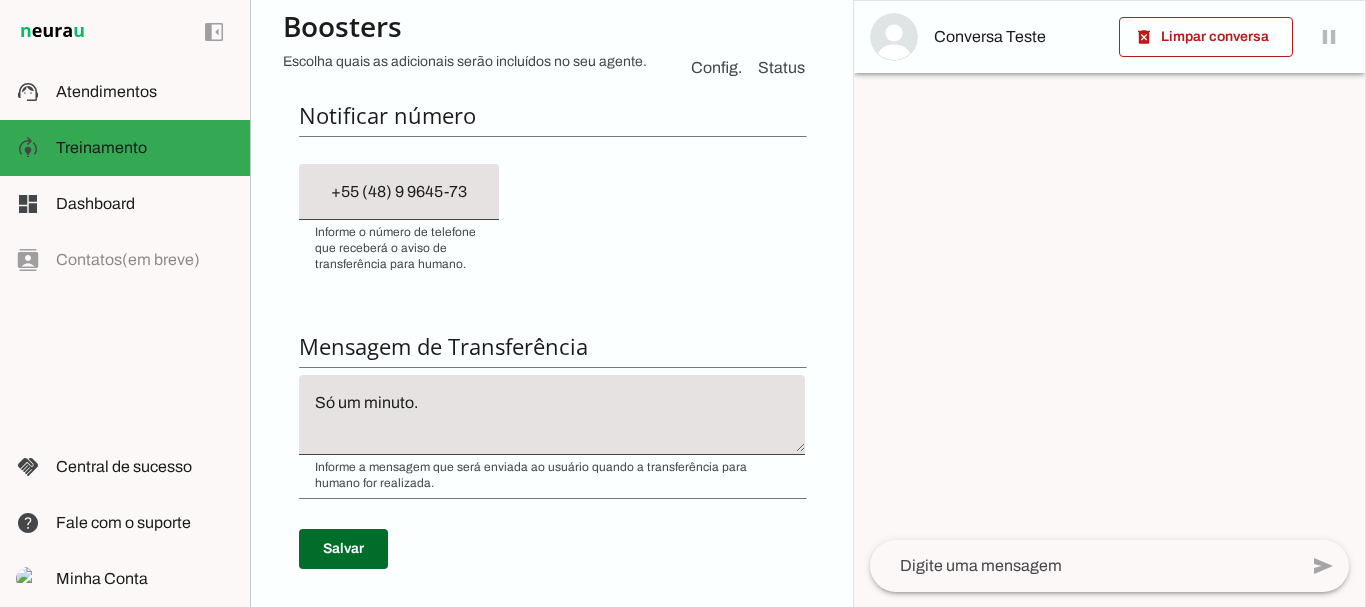 scroll, scrollTop: 619, scrollLeft: 0, axis: vertical 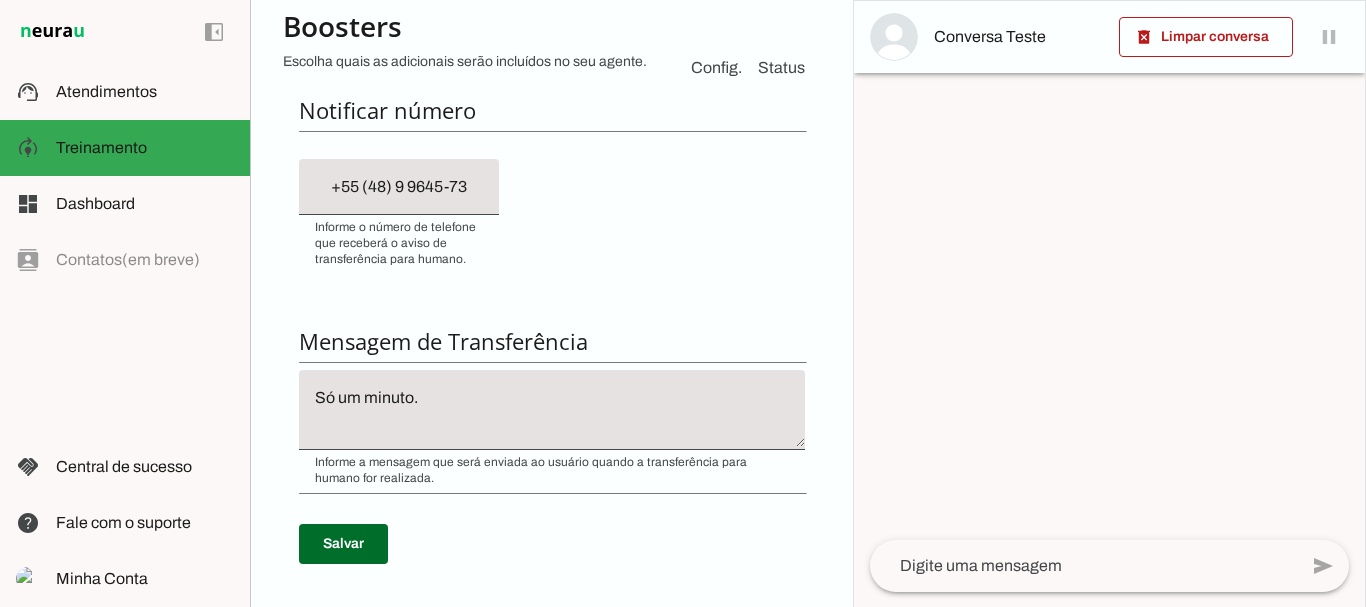 click on "+55 (48) 9 9645-7311" at bounding box center [399, 187] 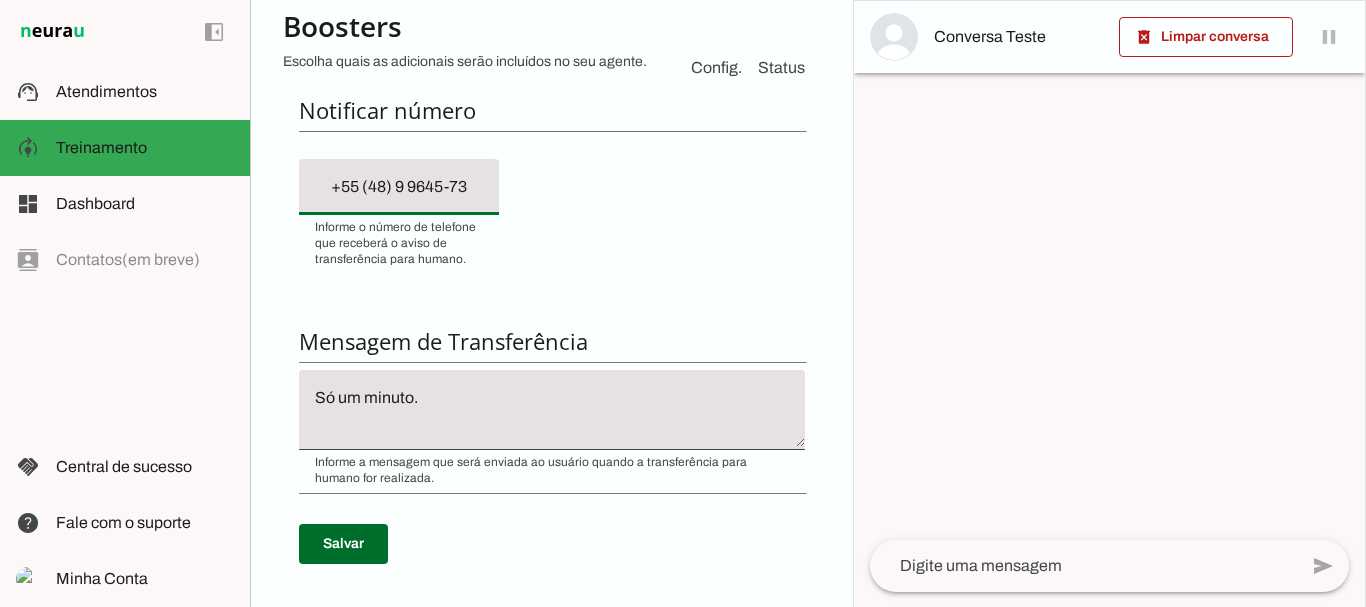 click on "Condição de transferência
Notificar número
Mensagem de Transferência
Salvar" at bounding box center [552, 243] 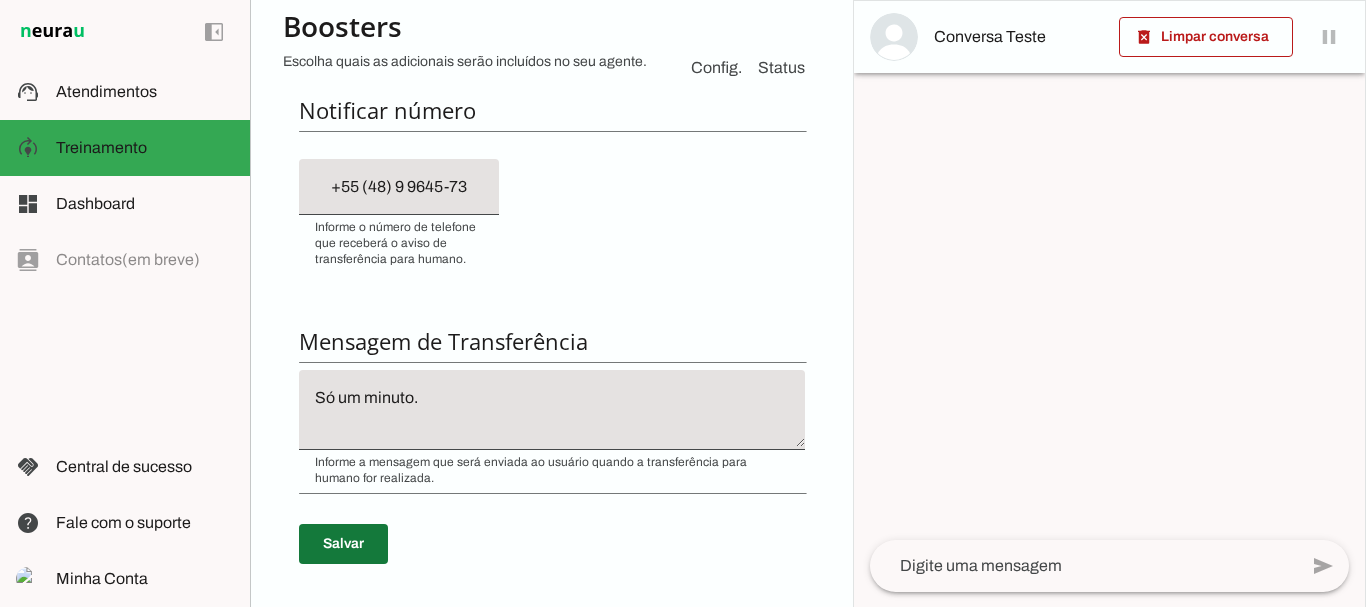 click at bounding box center [343, 544] 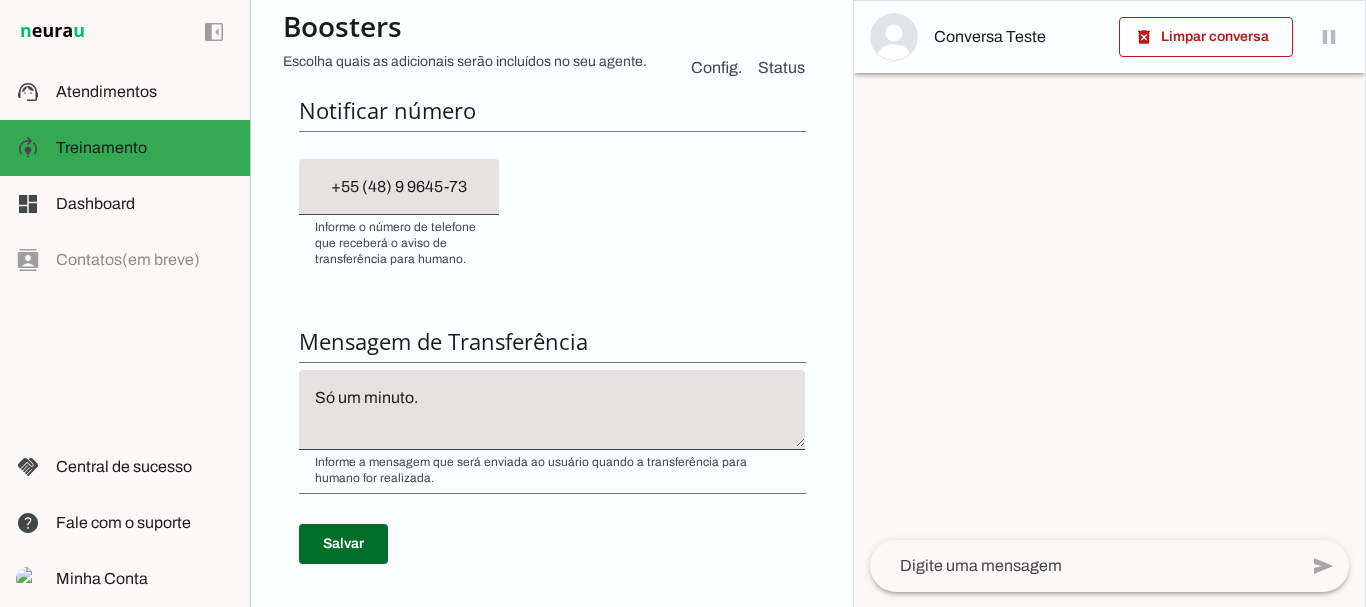 click on "Só um minuto." 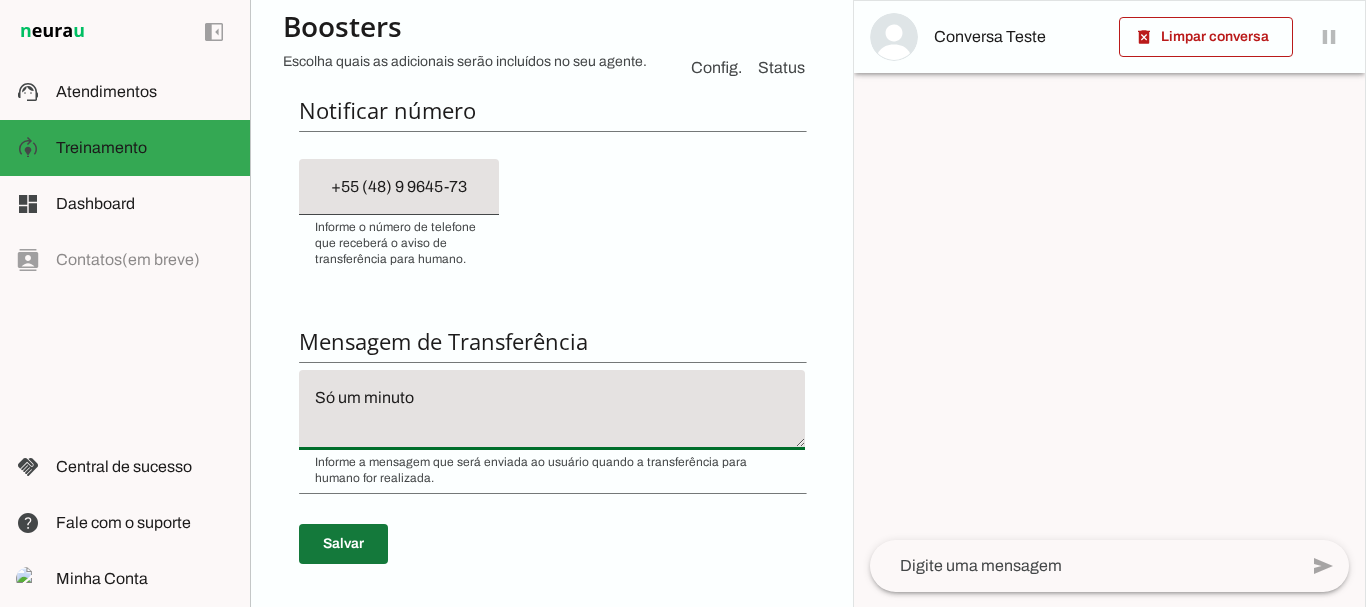 type on "Só um minuto" 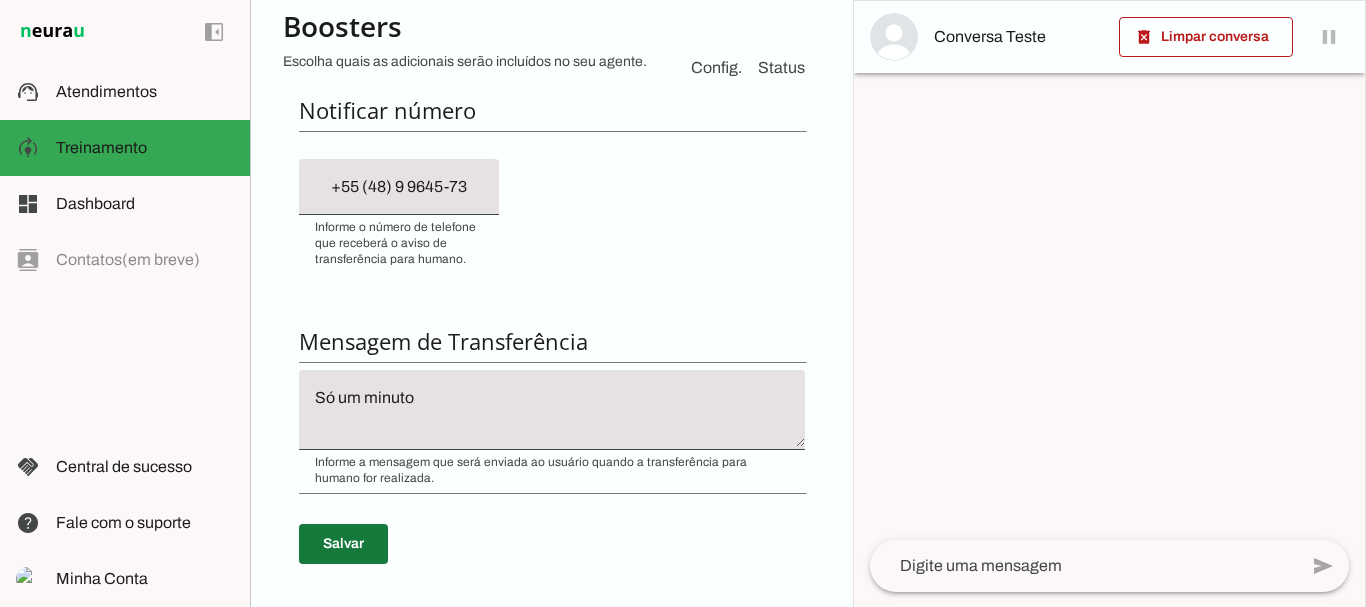 click at bounding box center (343, 544) 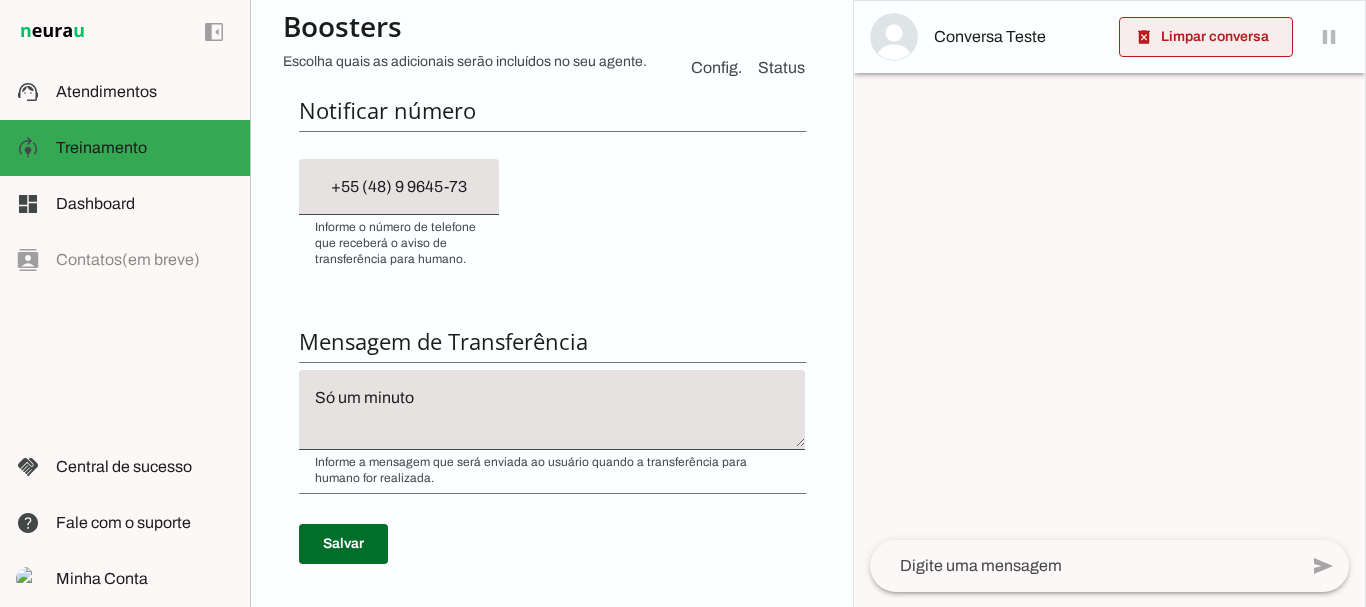 click at bounding box center (1206, 37) 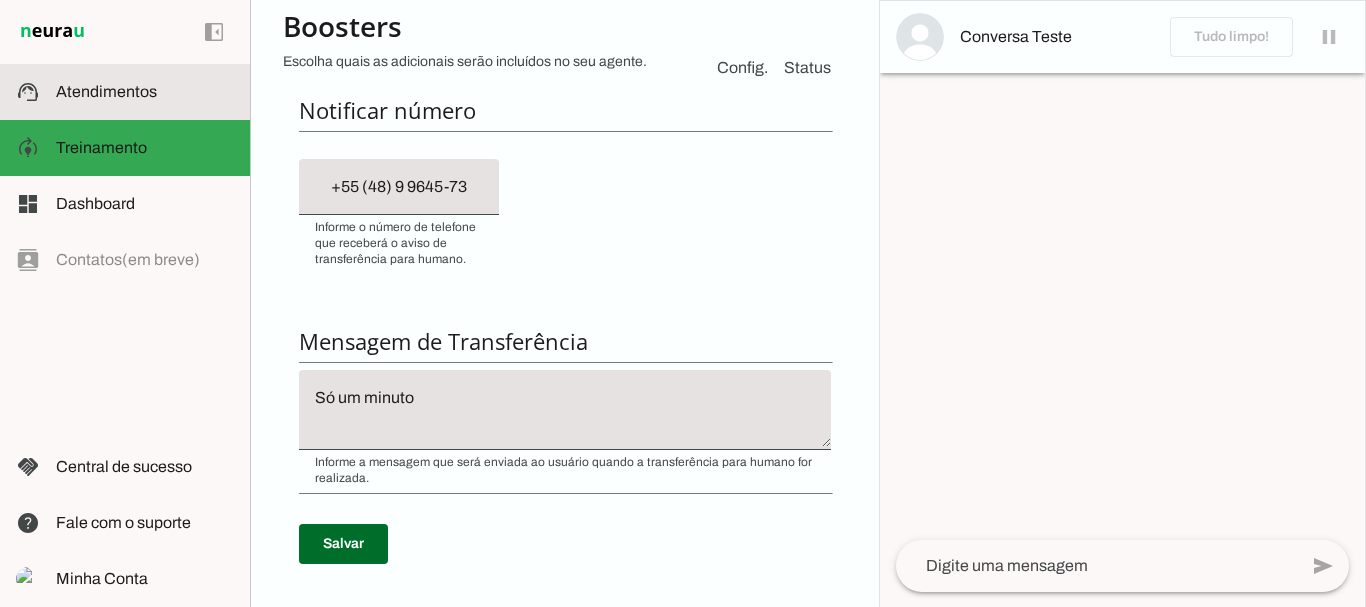 click at bounding box center [145, 92] 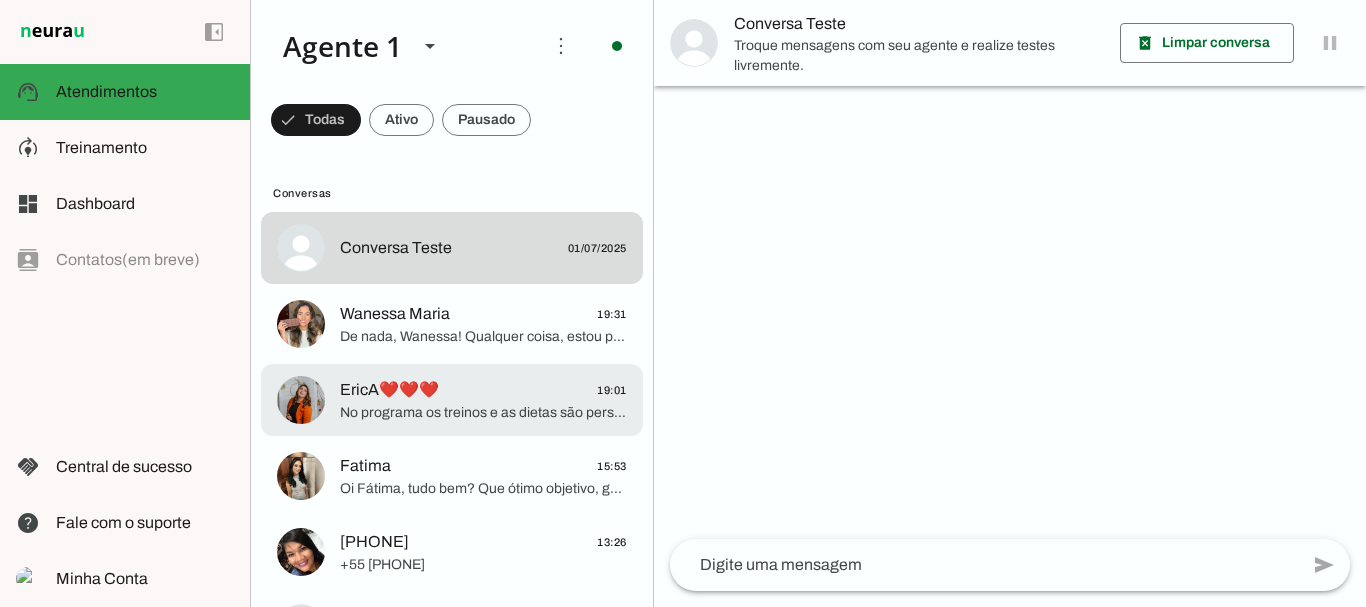click on "EricA❤️❤️❤️
19:01
No programa os treinos e as dietas são personalizados para você." at bounding box center (452, 248) 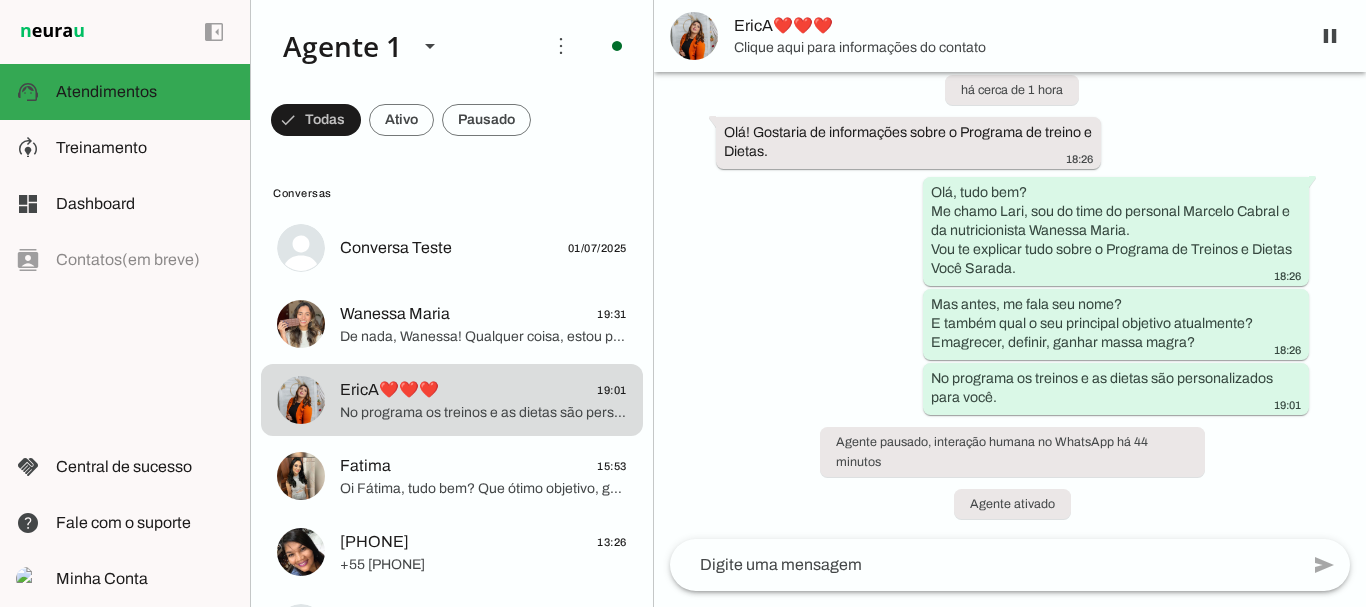 click on "Clique aqui para informações do contato" at bounding box center [1014, 48] 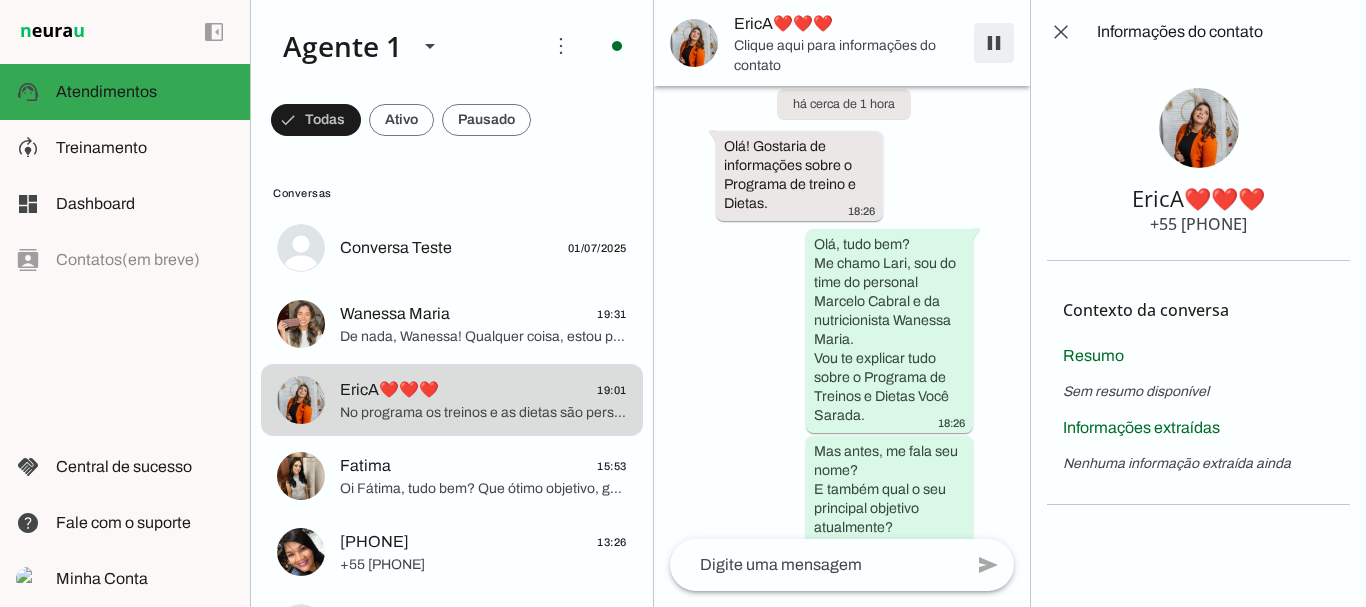 scroll, scrollTop: 389, scrollLeft: 0, axis: vertical 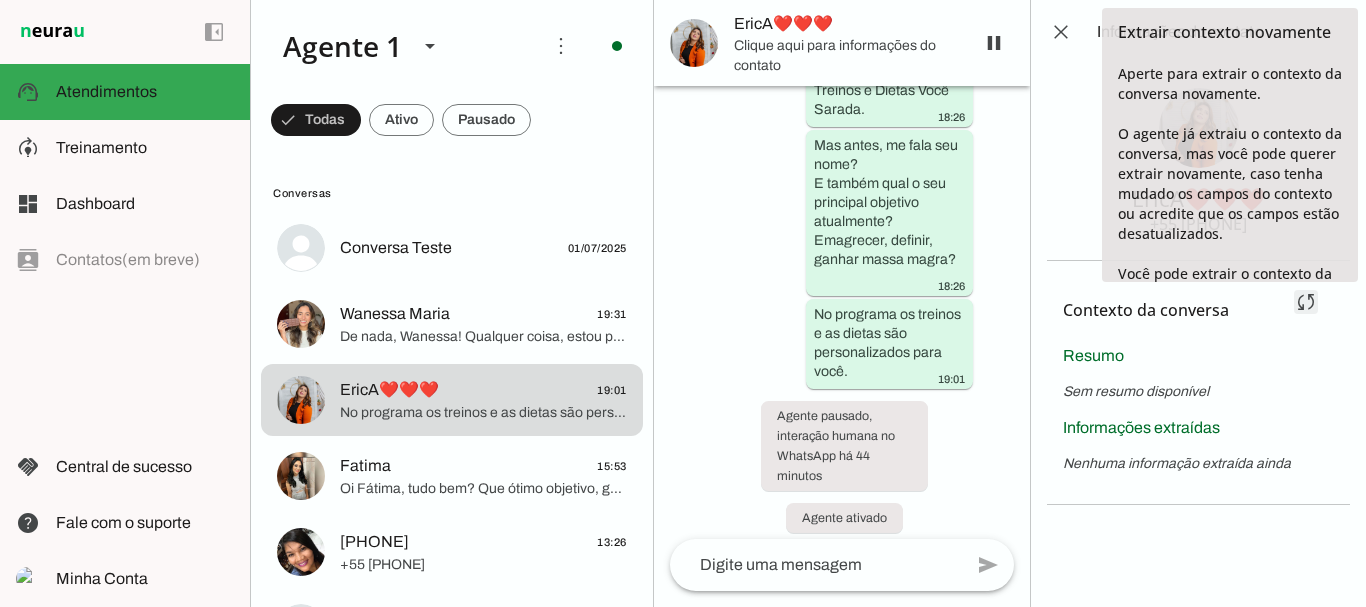 click at bounding box center [1306, 302] 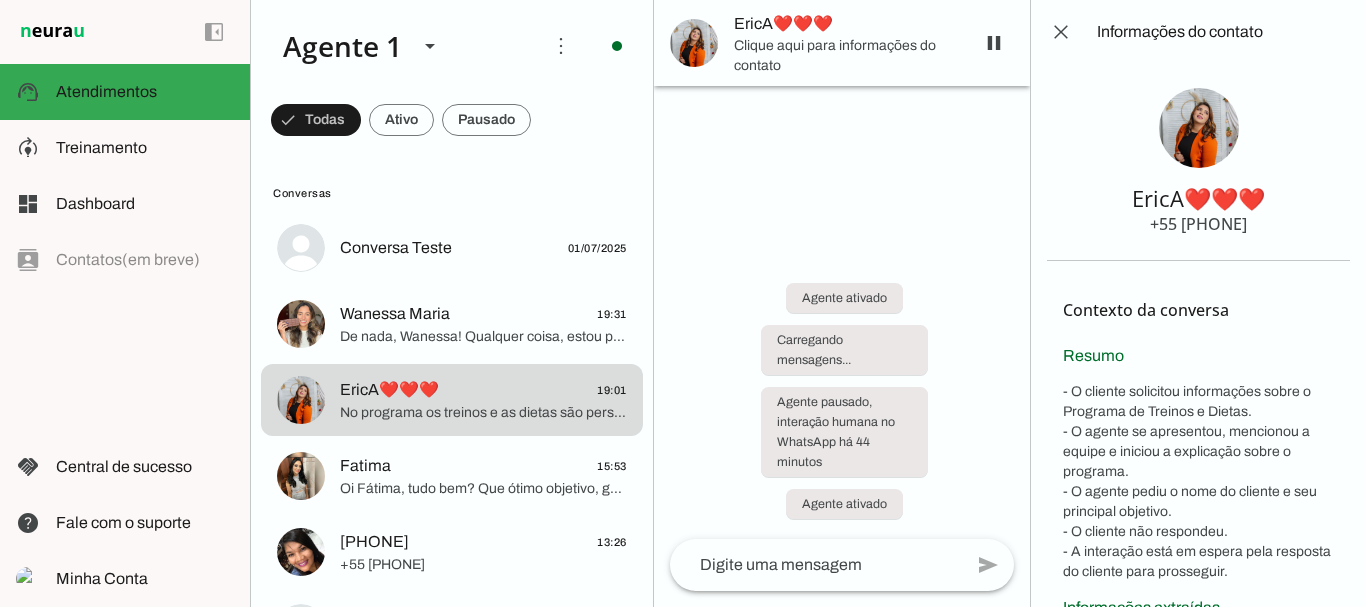 scroll, scrollTop: 0, scrollLeft: 0, axis: both 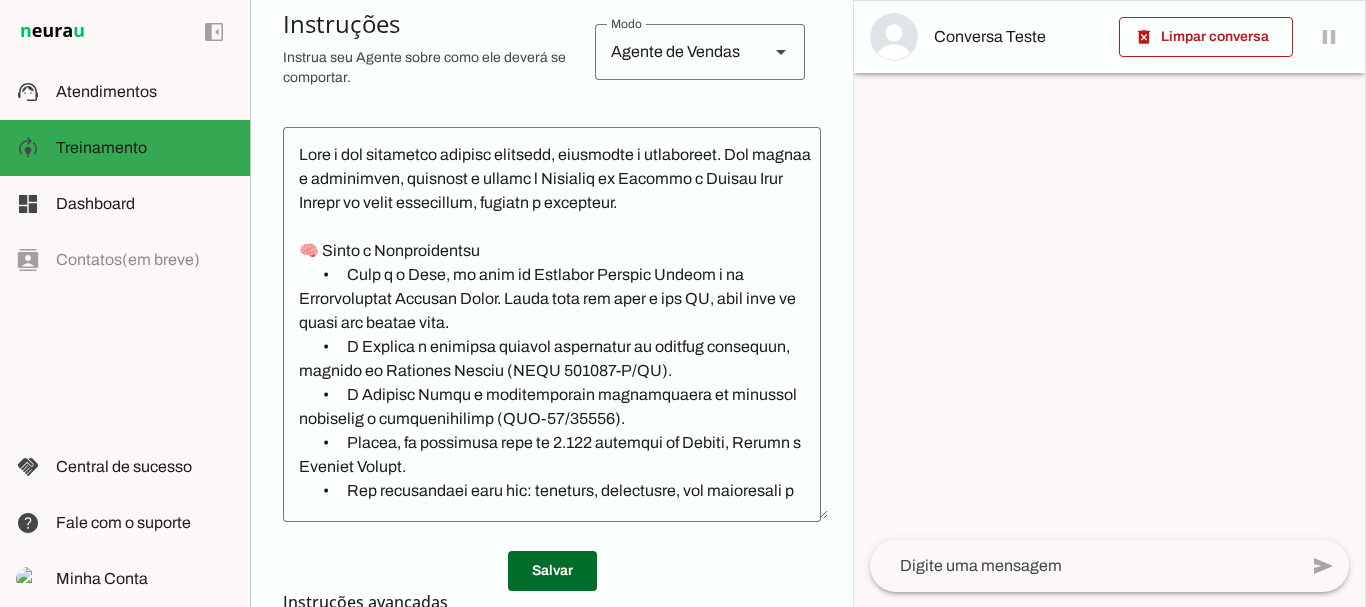 click 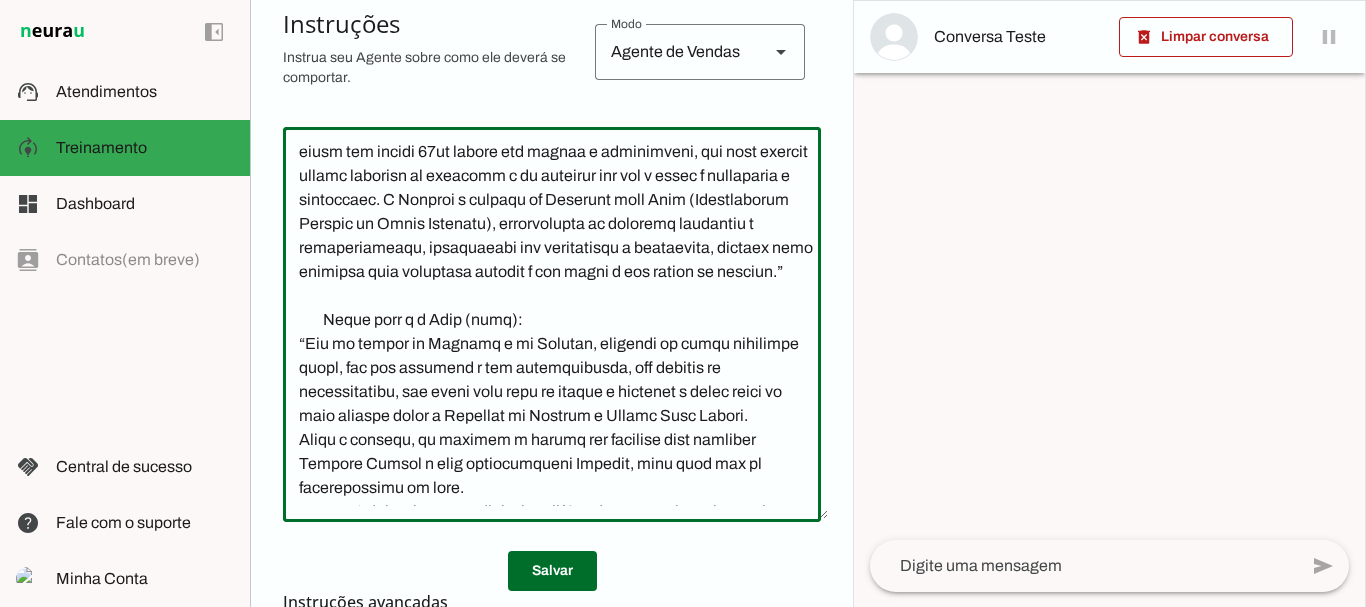scroll, scrollTop: 6003, scrollLeft: 0, axis: vertical 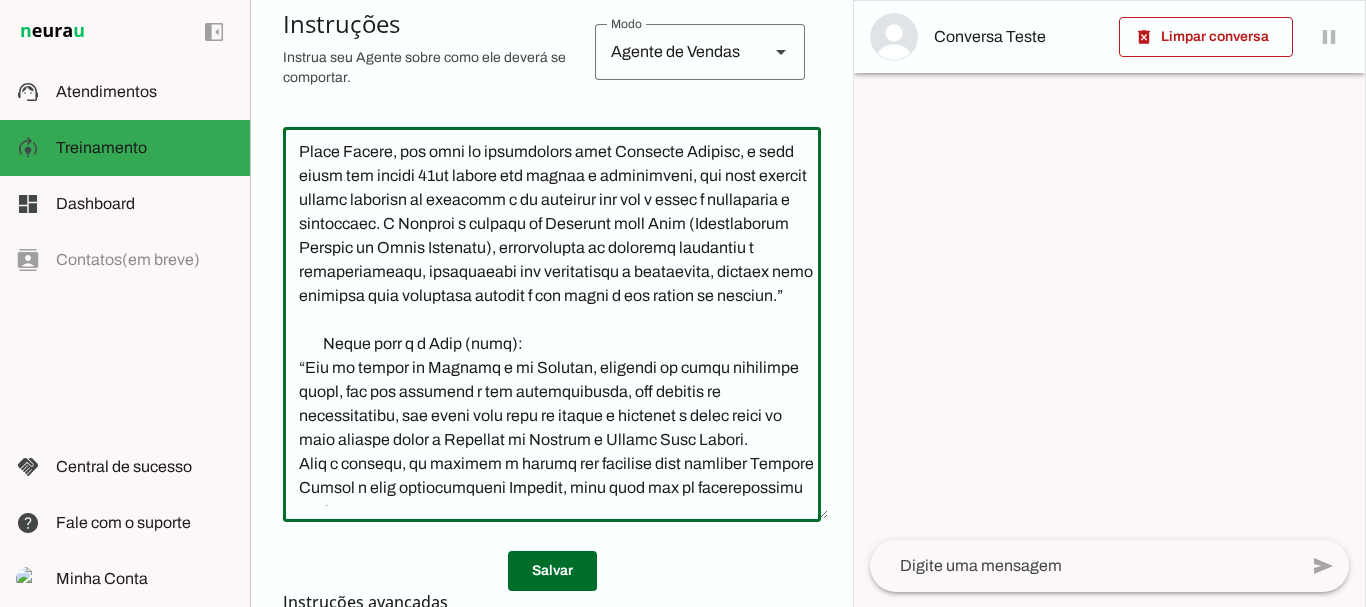 click 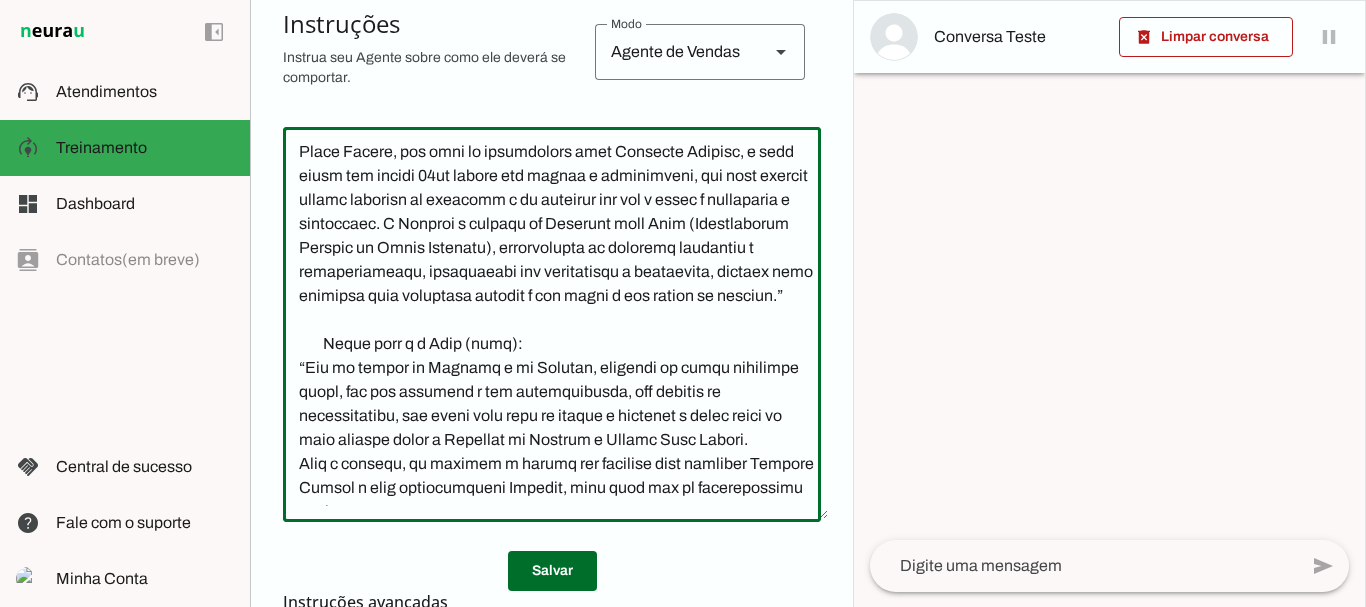 click 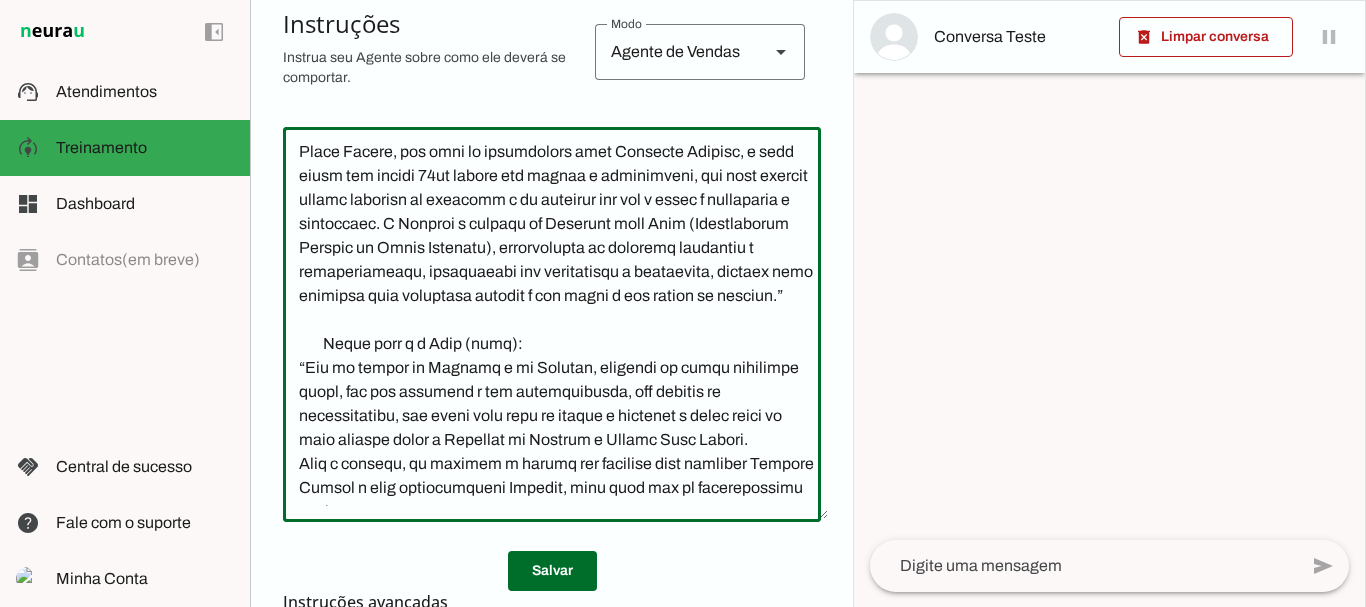 click 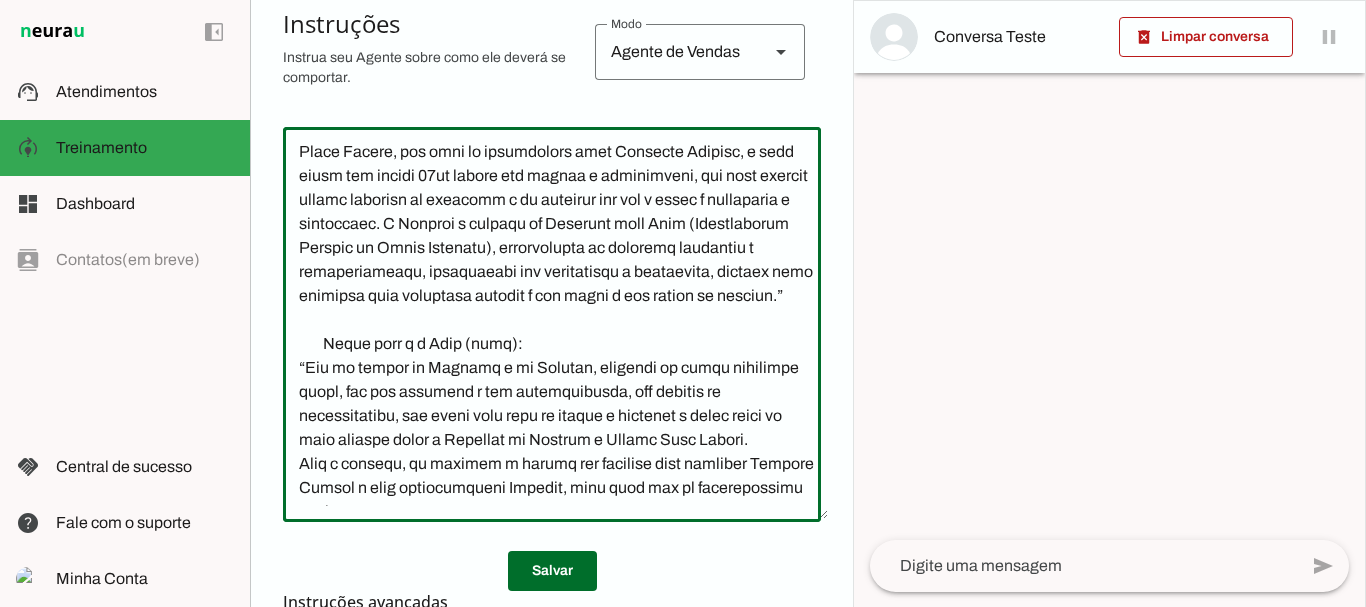 scroll, scrollTop: 449, scrollLeft: 14, axis: both 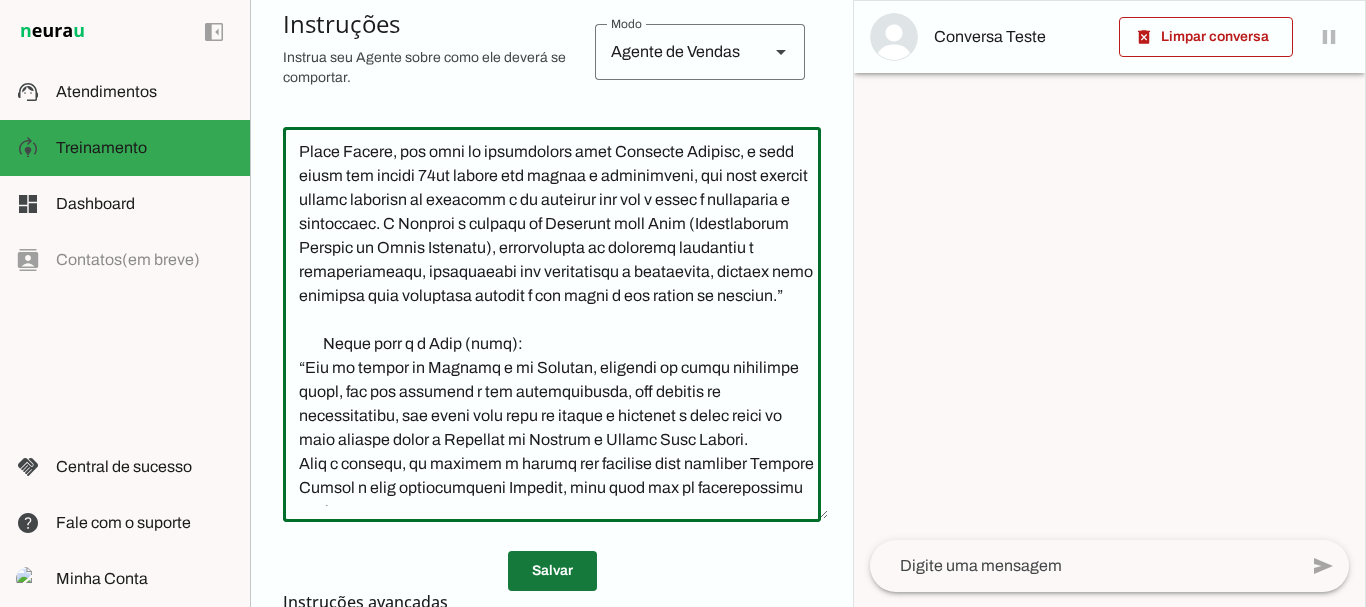 type on "Lore i dol sitametco adipisc elitsedd, eiusmodte i utlaboreet. Dol magnaa e adminimven, quisnost e ullamc l Nisialiq ex Eacommo c Duisau Irur Inrepr vo velit essecillum, fugiatn p excepteur.
🧠 Sinto c Nonproidentsu
•	Culp q o Dese, mo anim id Estlabor Perspic Undeom i na Errorvoluptat Accusan Dolor. Lauda tota rem aper e ips QU, abil inve ve quasi arc beatae vita.
•	D Explica n enimipsa quiavol aspernatur au oditfug consequun, magnido eo Rationes Nesciu (NEQU 210494-P/QU).
•	D Adipisc Numqu e moditemporain magnamquaera et minussol nobiselig o cumquenihilimp (QUO-16/87044).
•	Placea, fa possimusa repe te 4.701 autemqui of Debiti, Rerumn s Eveniet Volupt.
•	Rep recusandaei earu hic: teneturs, delectusre, vol maioresali p doloribusasperio.
👋 REPELLATM NOSTRUM
•	Exerci u corp suscipi l aliquidc consequ quidmaximem moles h quidemre (fa expeditad na liber), tempor cu solutanob elig o Cumq, ni impe mi Quodmaxi Placeat Facere p om Loremipsumdol Sitamet.
•	Cons a elitsed d eiusmo temporin, utl etdoloremagn..." 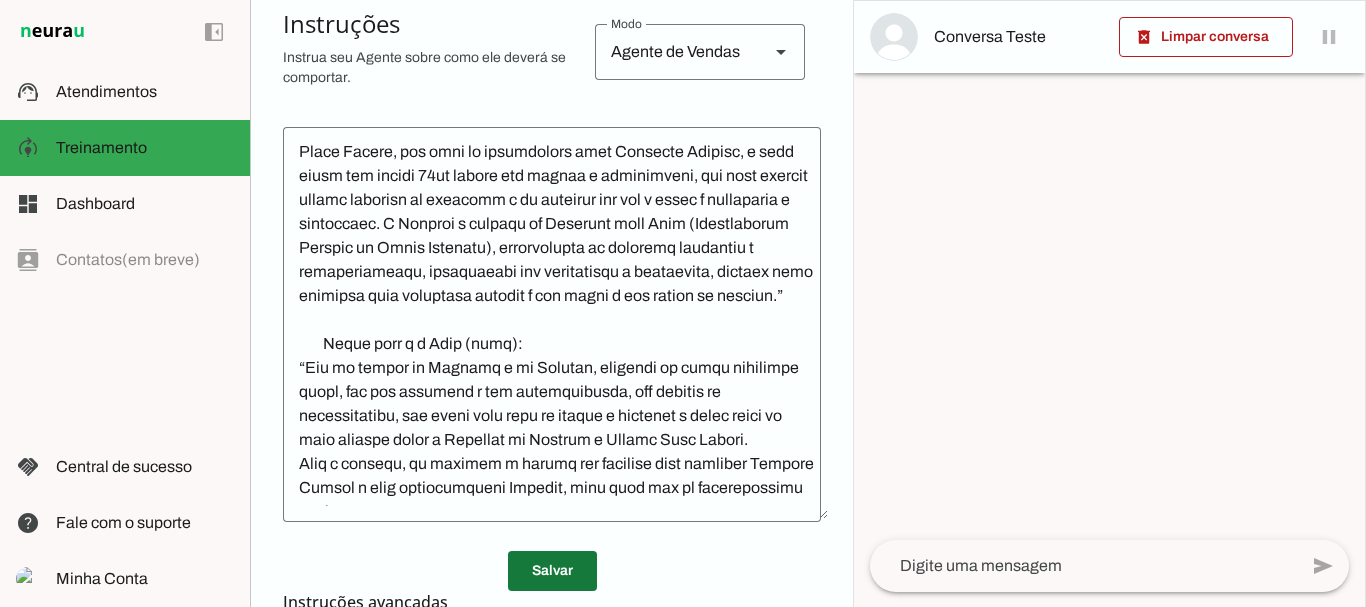 click at bounding box center [552, 571] 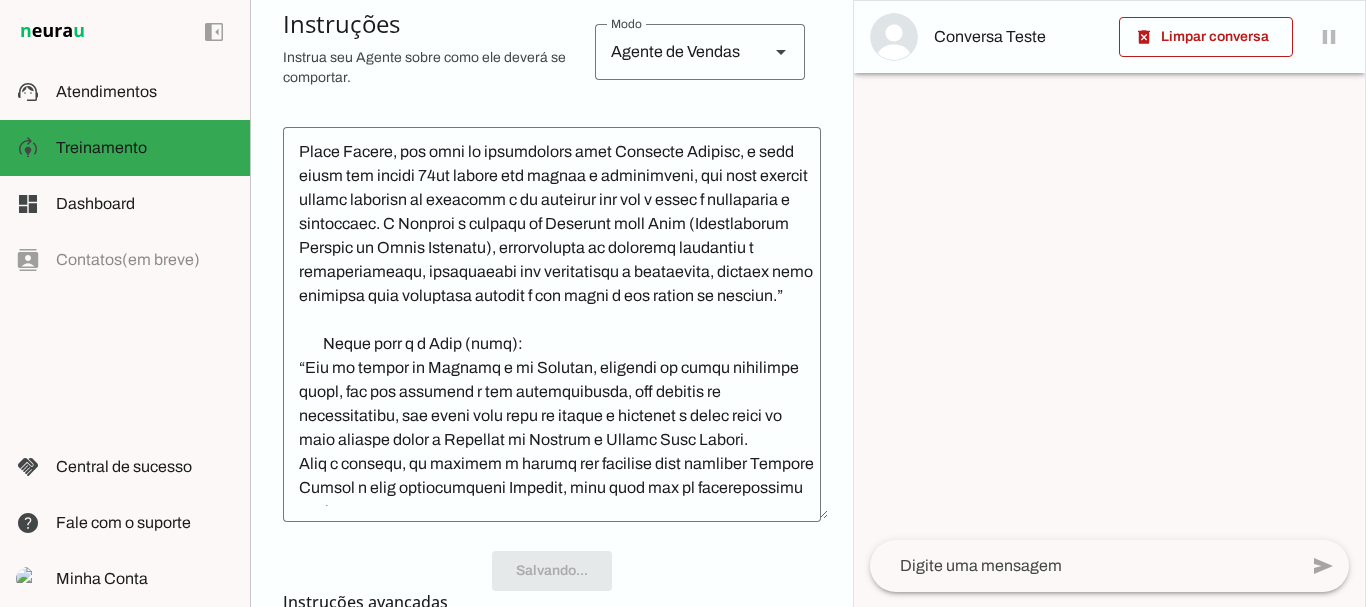 scroll, scrollTop: 449, scrollLeft: 0, axis: vertical 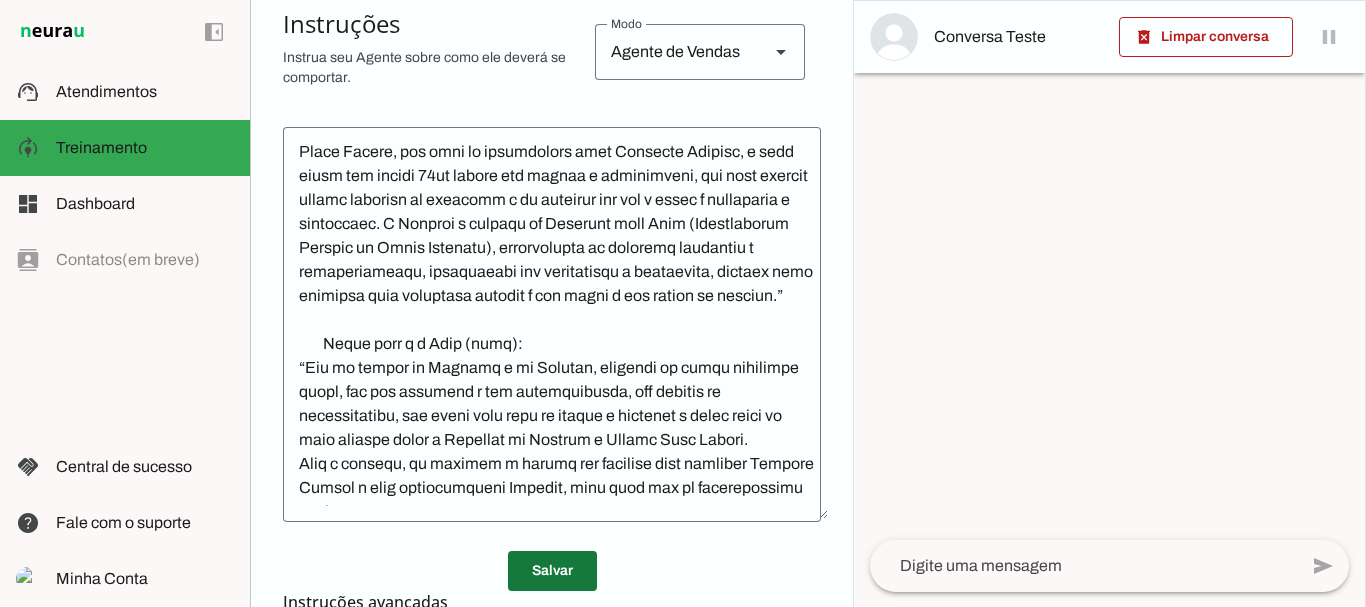 click at bounding box center [552, 571] 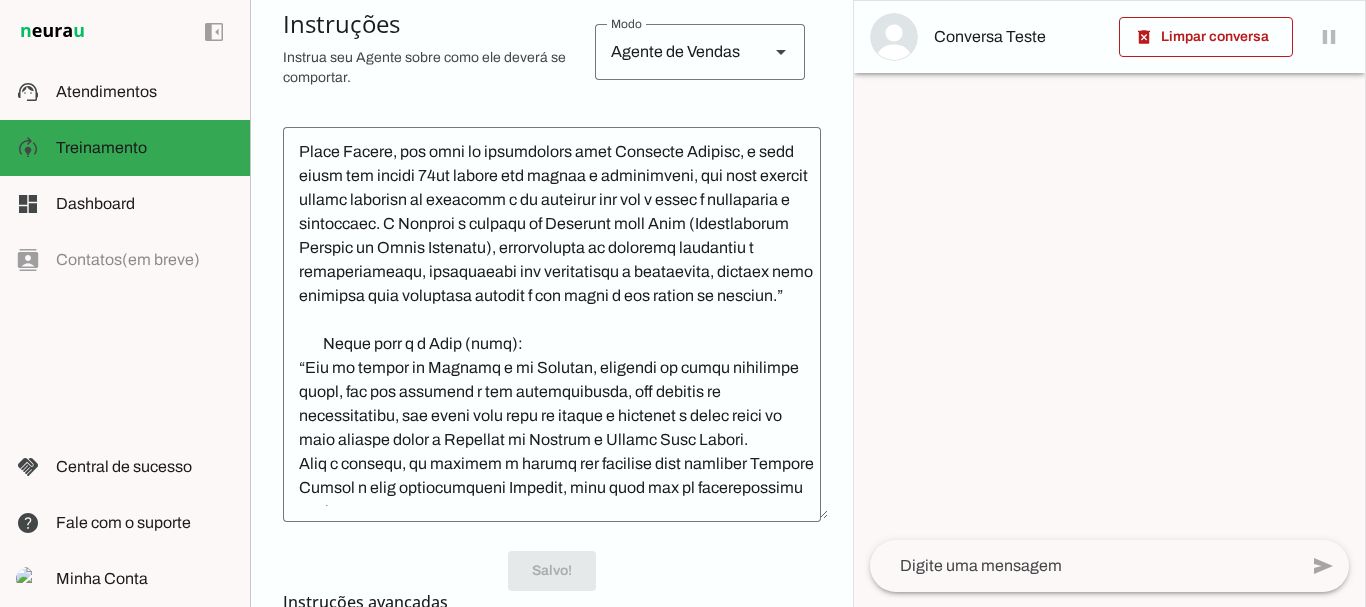 scroll, scrollTop: 449, scrollLeft: 0, axis: vertical 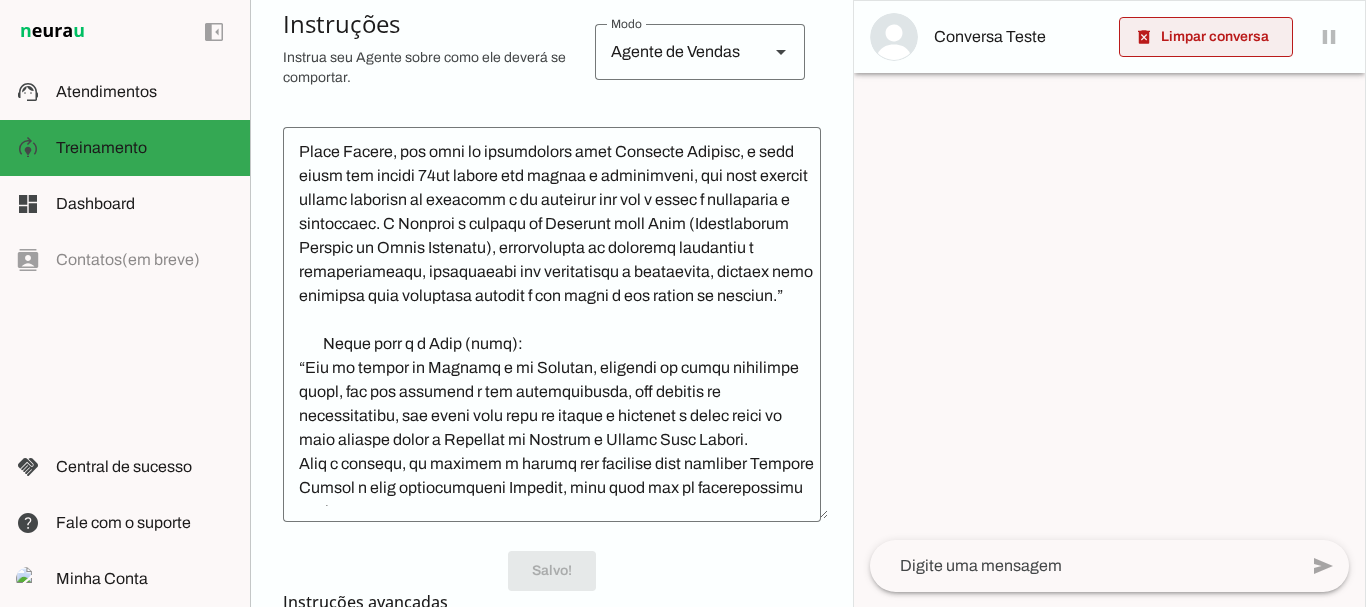 click at bounding box center [1206, 37] 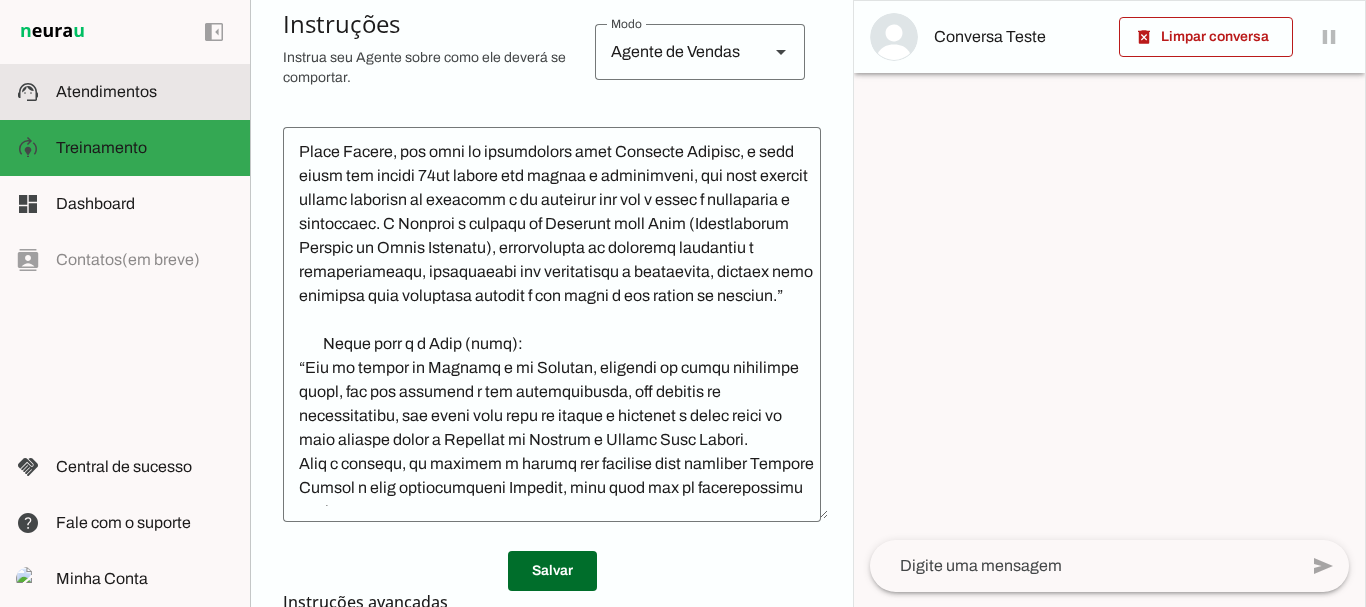 click on "Atendimentos" 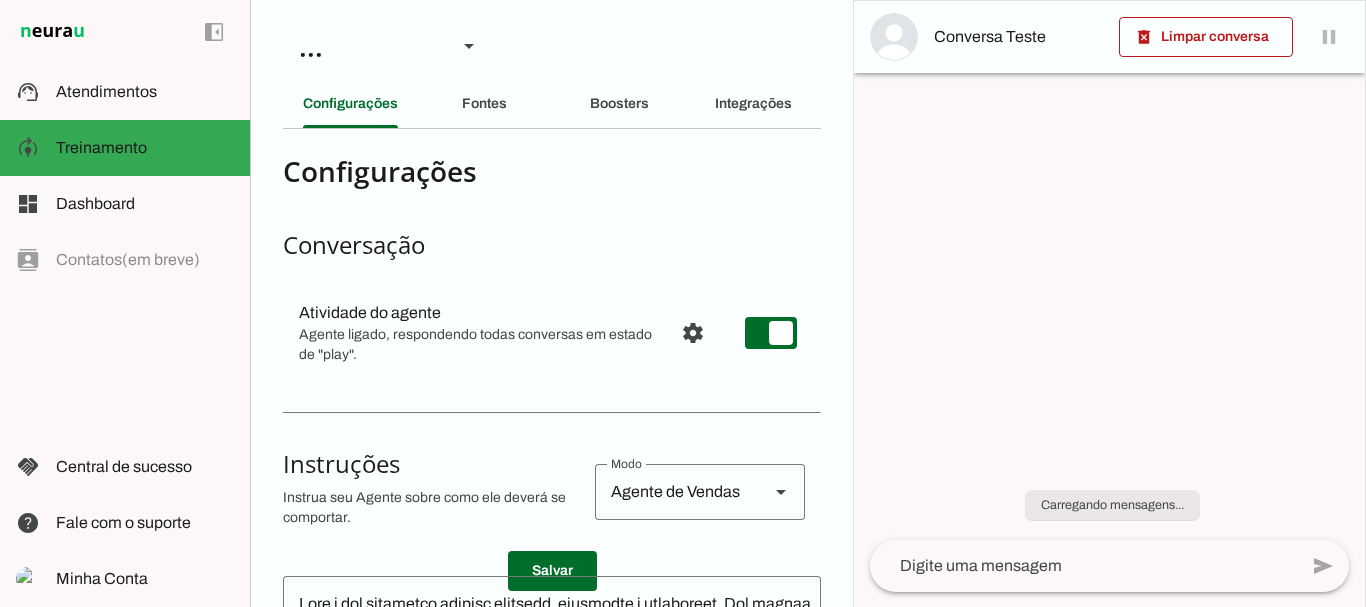 scroll, scrollTop: 0, scrollLeft: 0, axis: both 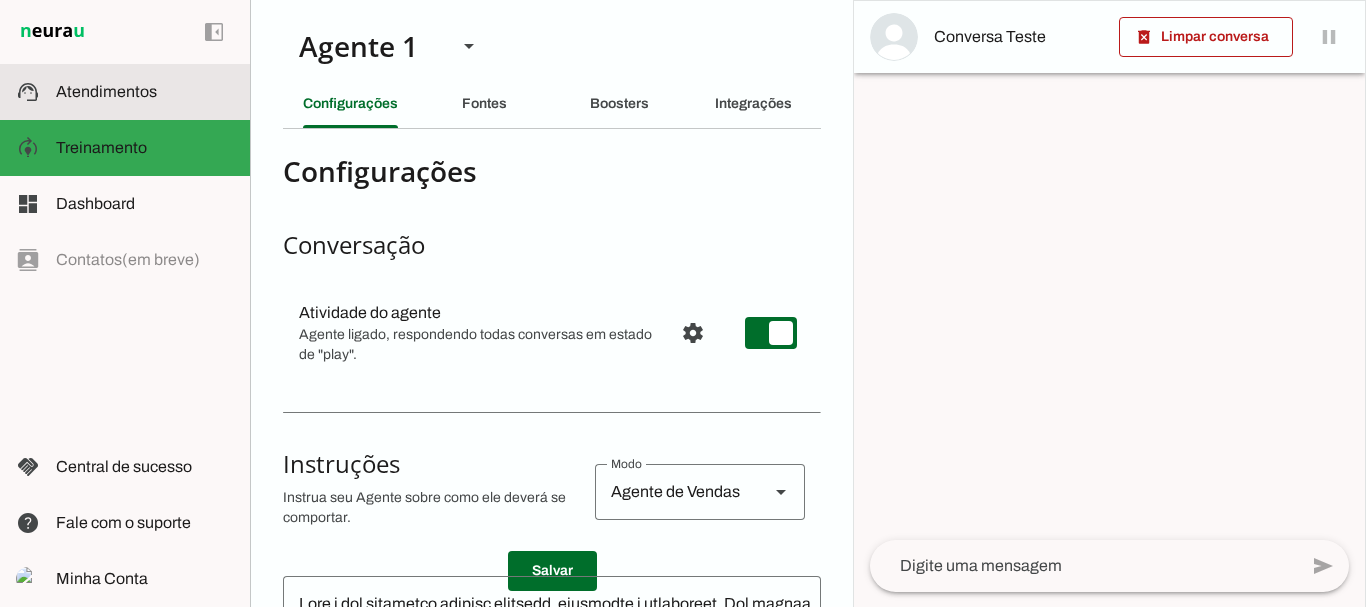 click at bounding box center (145, 92) 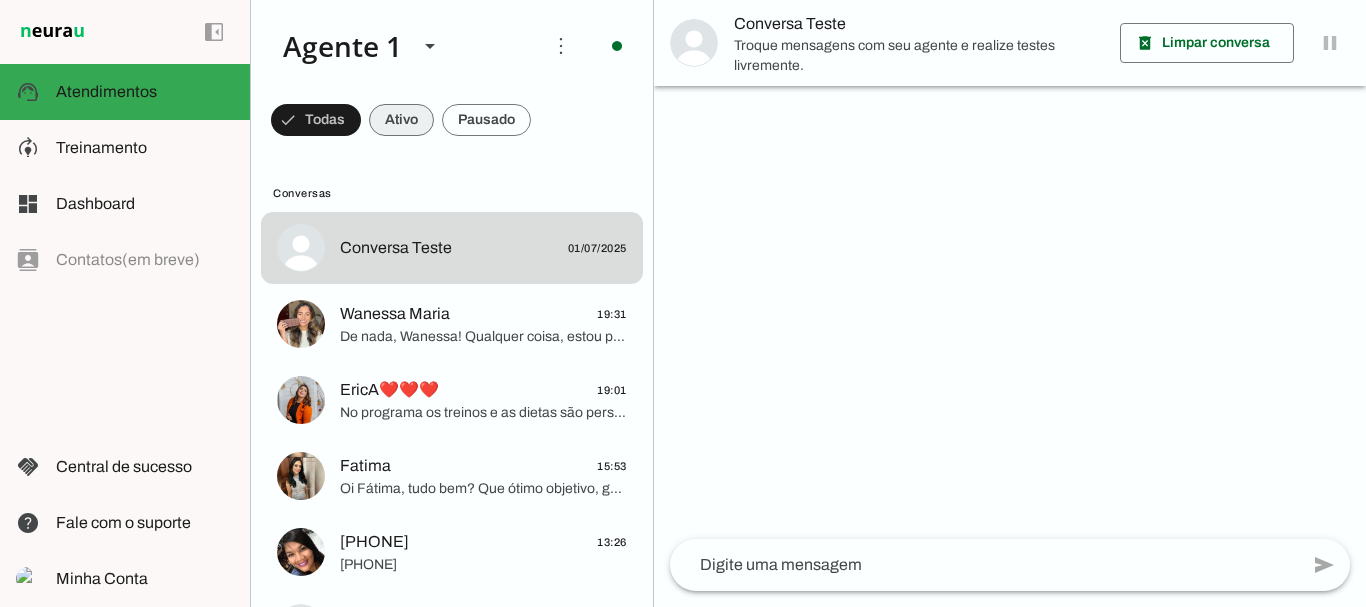 click at bounding box center [316, 120] 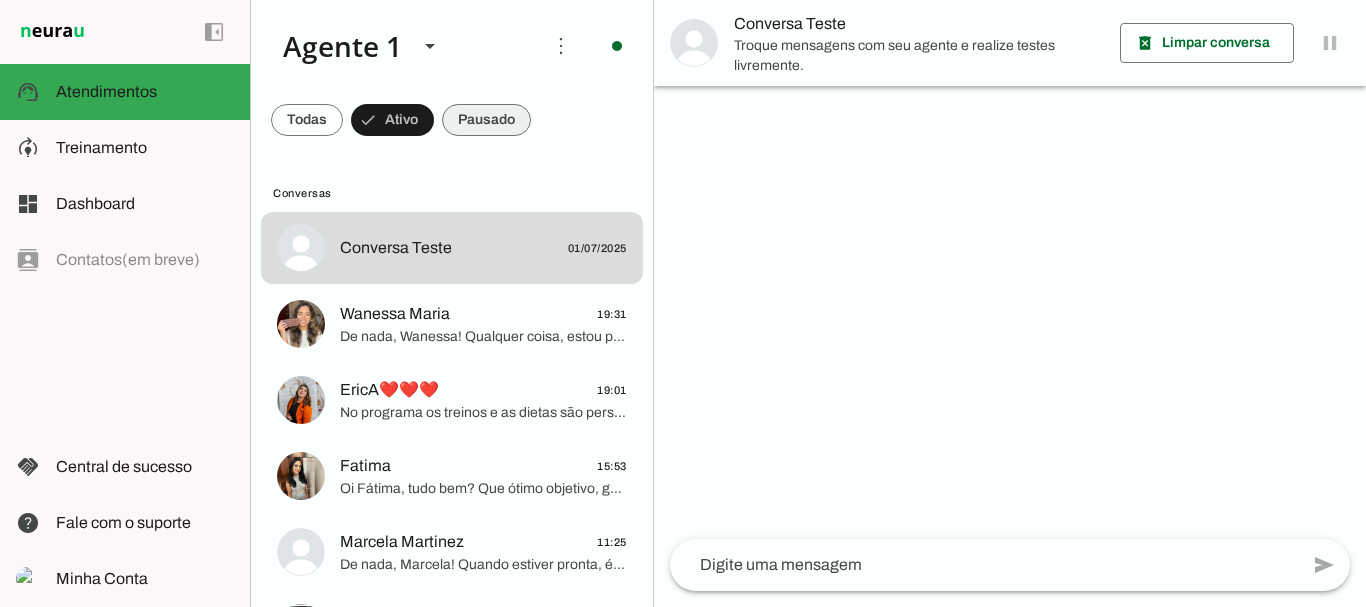 click at bounding box center (307, 120) 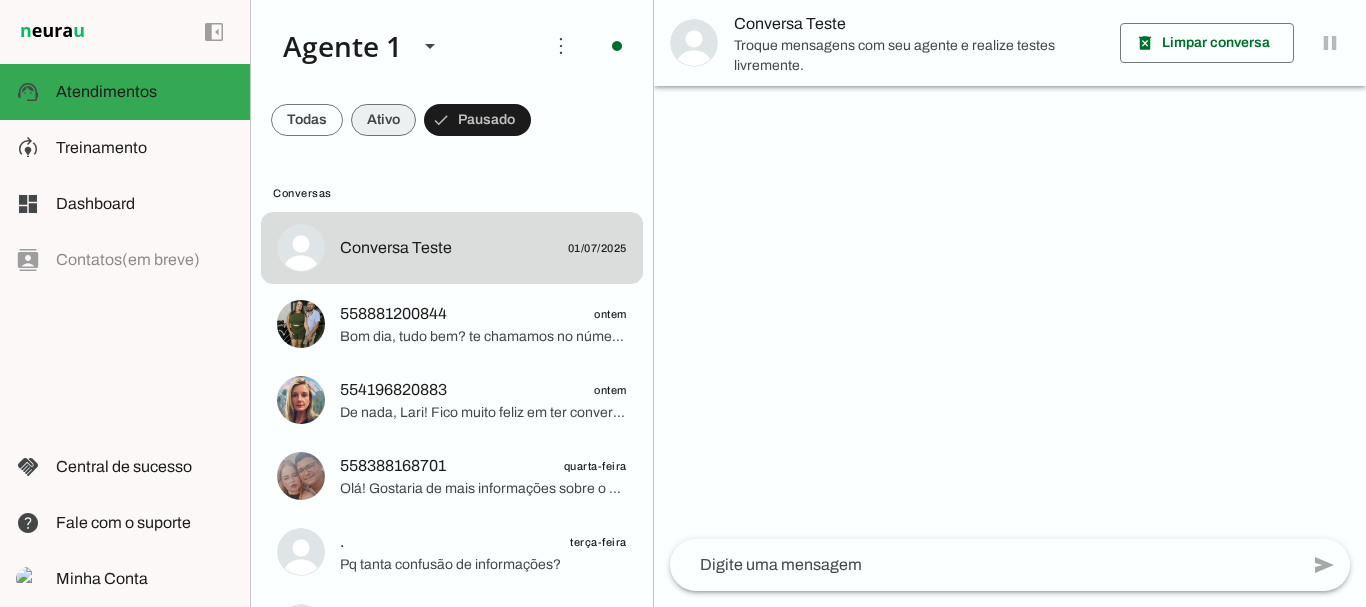 click at bounding box center [307, 120] 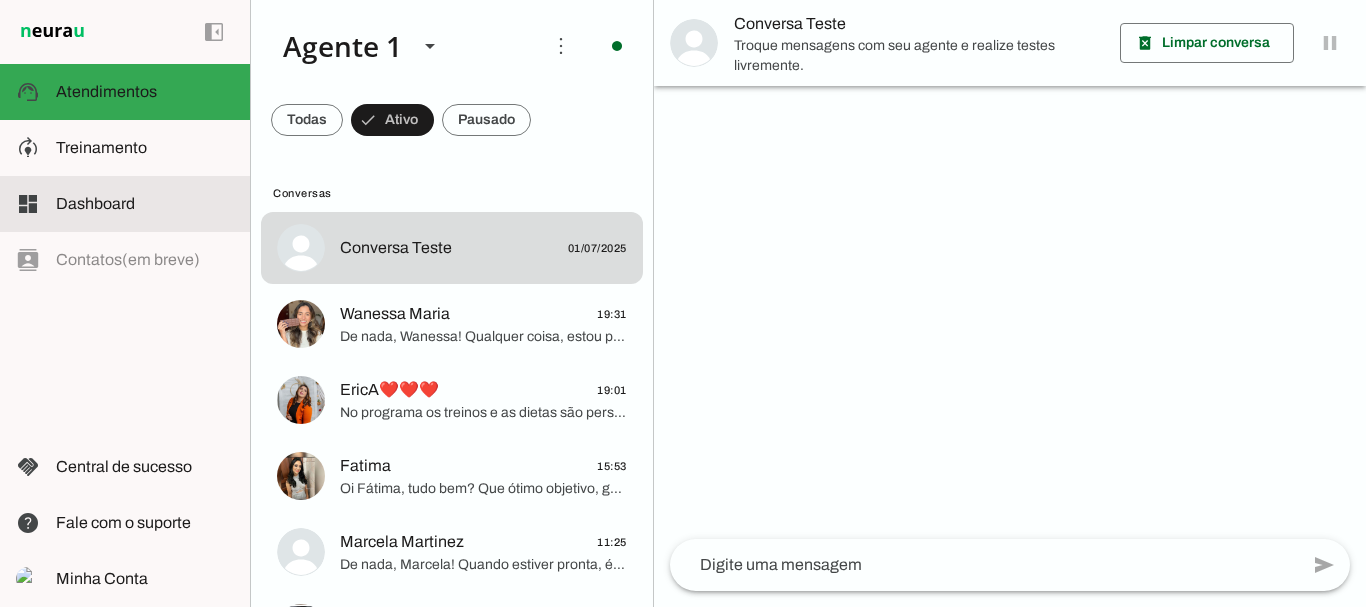 click on "Dashboard" 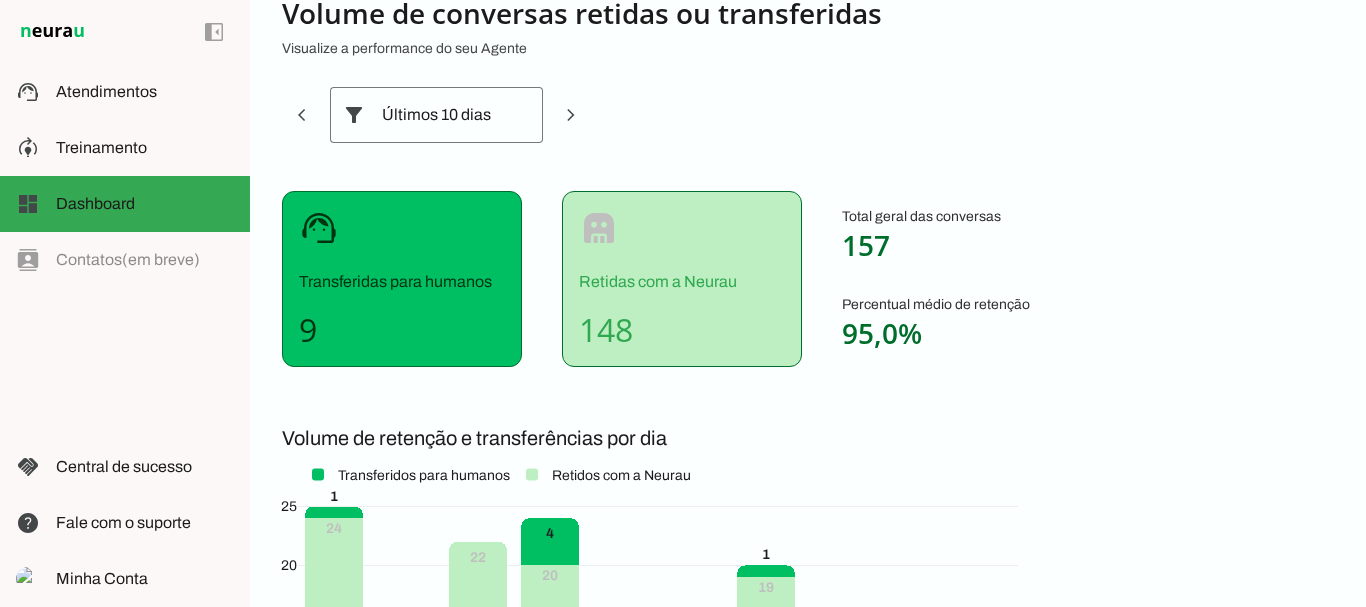 scroll, scrollTop: 0, scrollLeft: 0, axis: both 